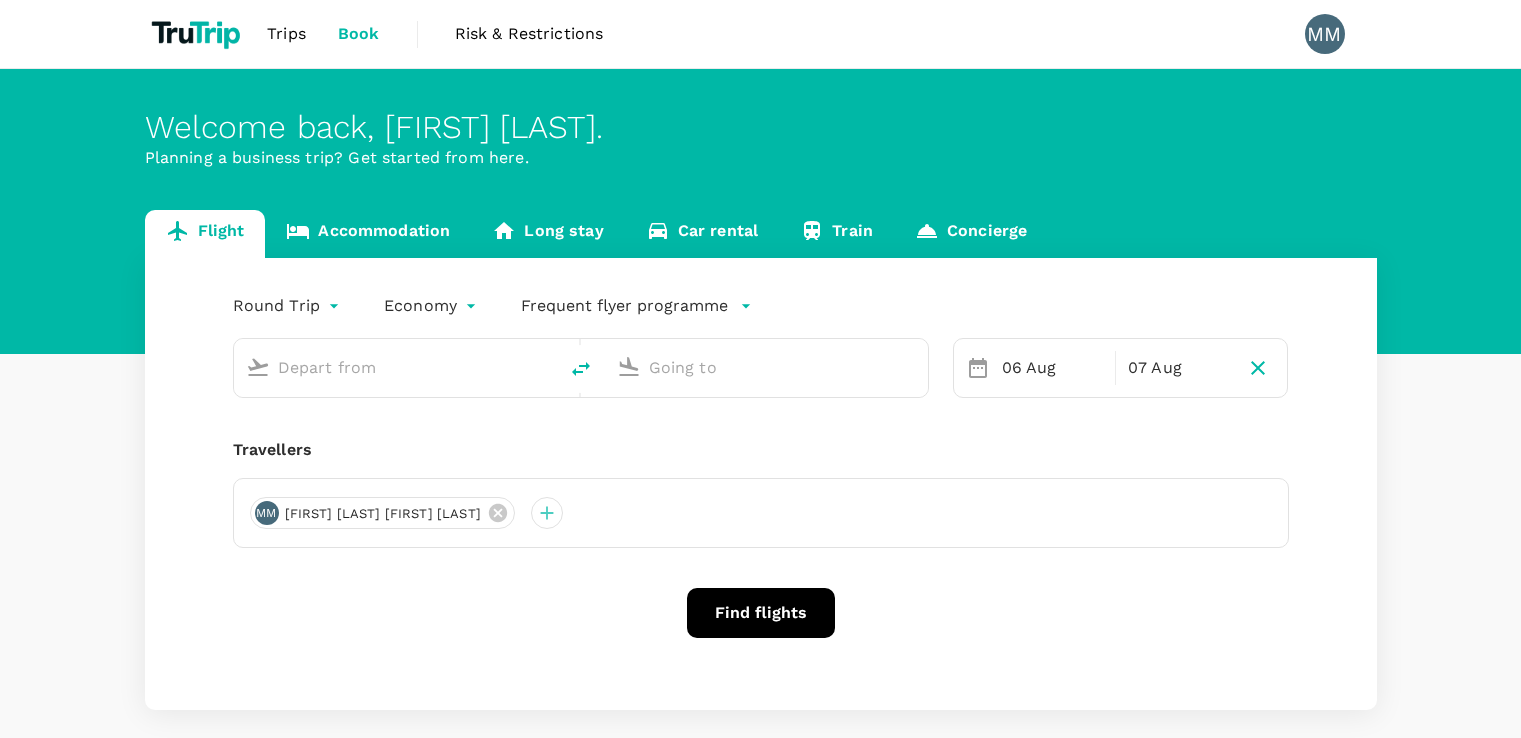 scroll, scrollTop: 0, scrollLeft: 0, axis: both 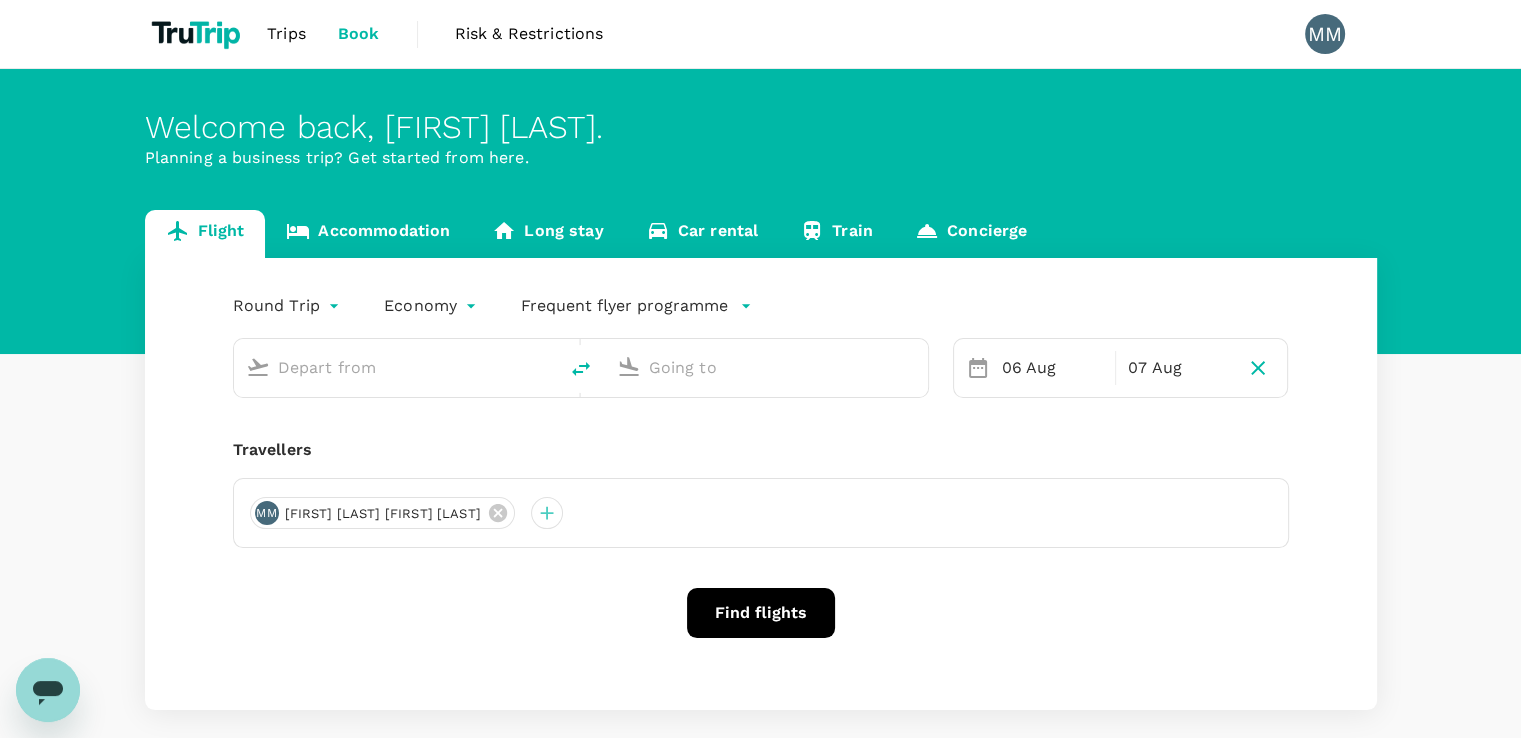 type on "Kuala Lumpur Intl (KUL)" 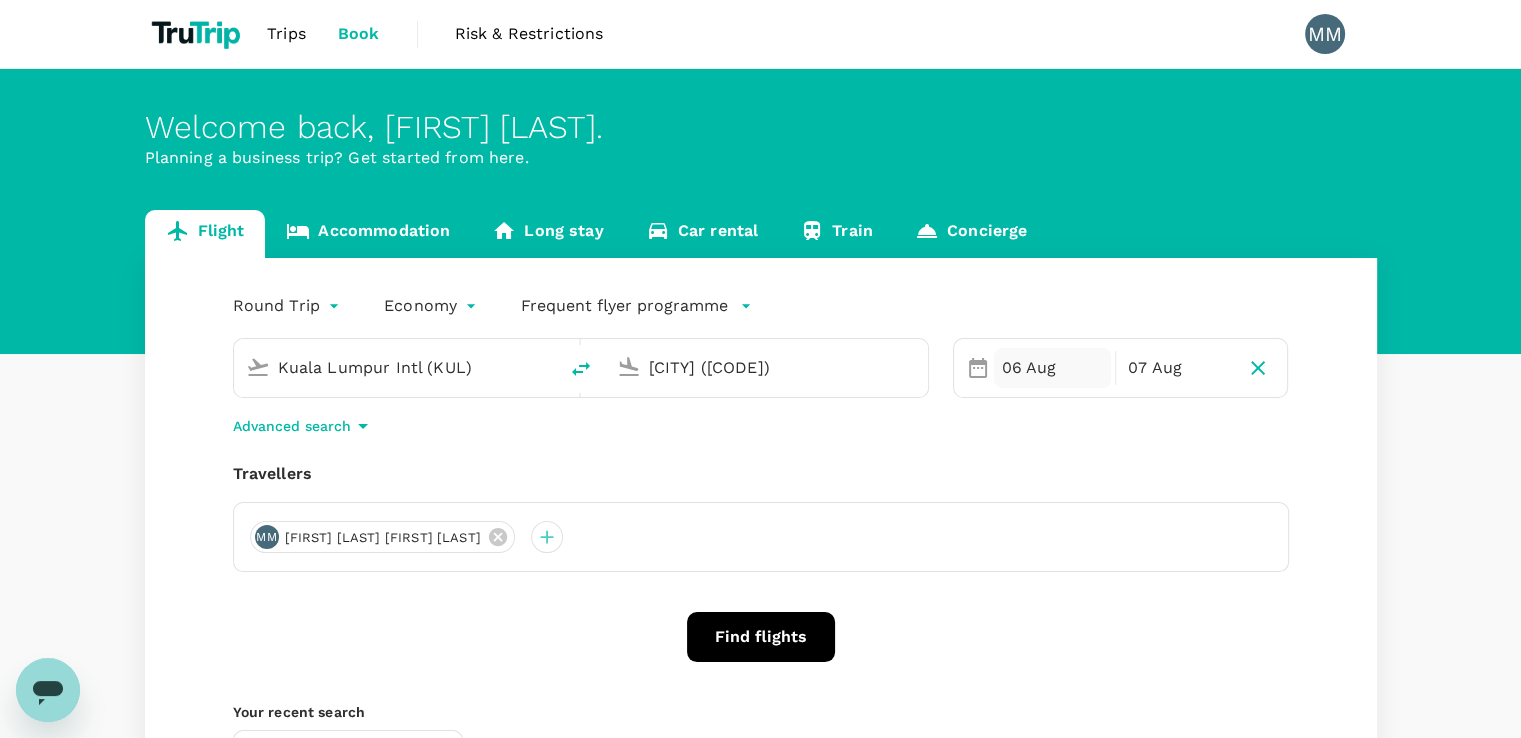 click on "06 Aug" at bounding box center (1052, 368) 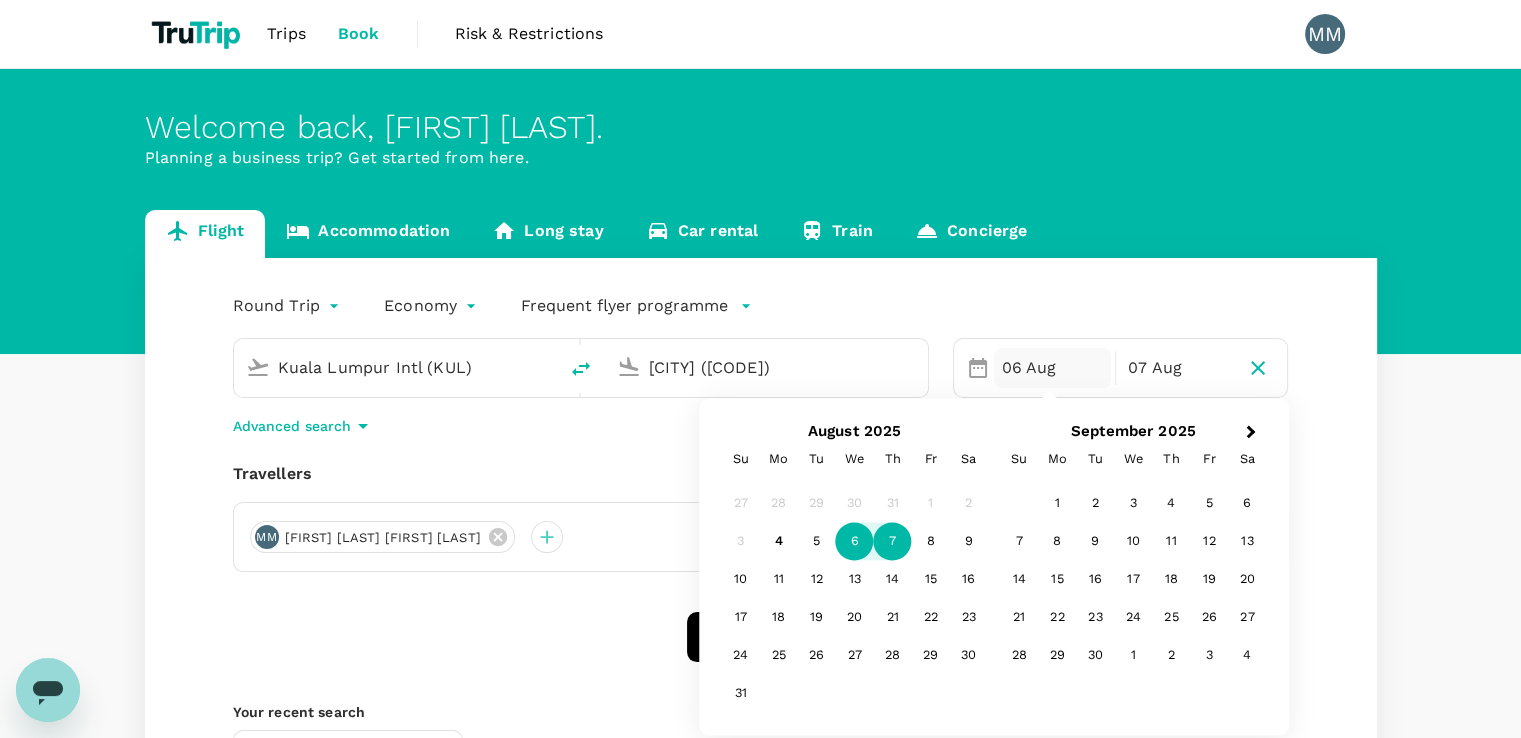 click on "Travellers" at bounding box center (761, 474) 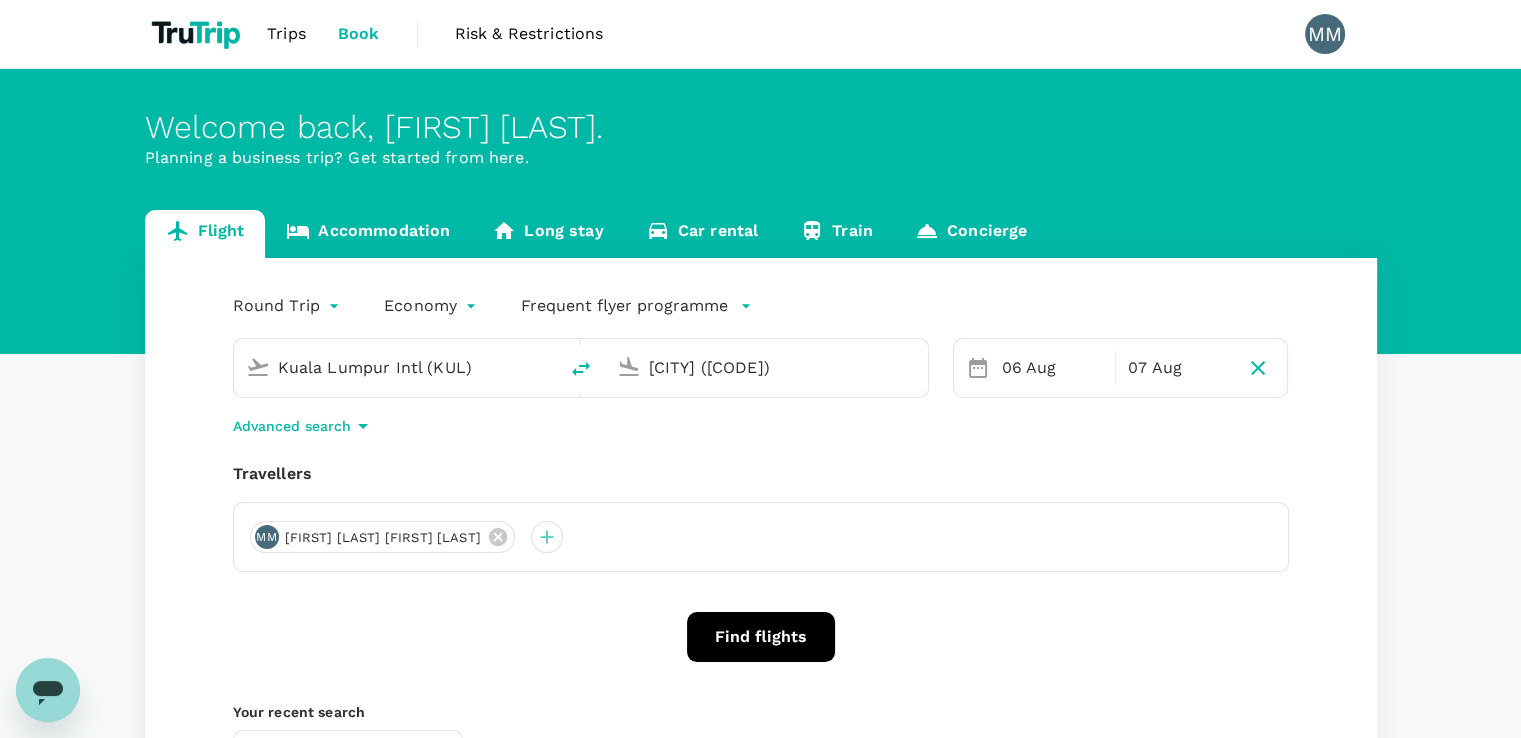 click on "Kuala Lumpur Intl (KUL)" at bounding box center (396, 367) 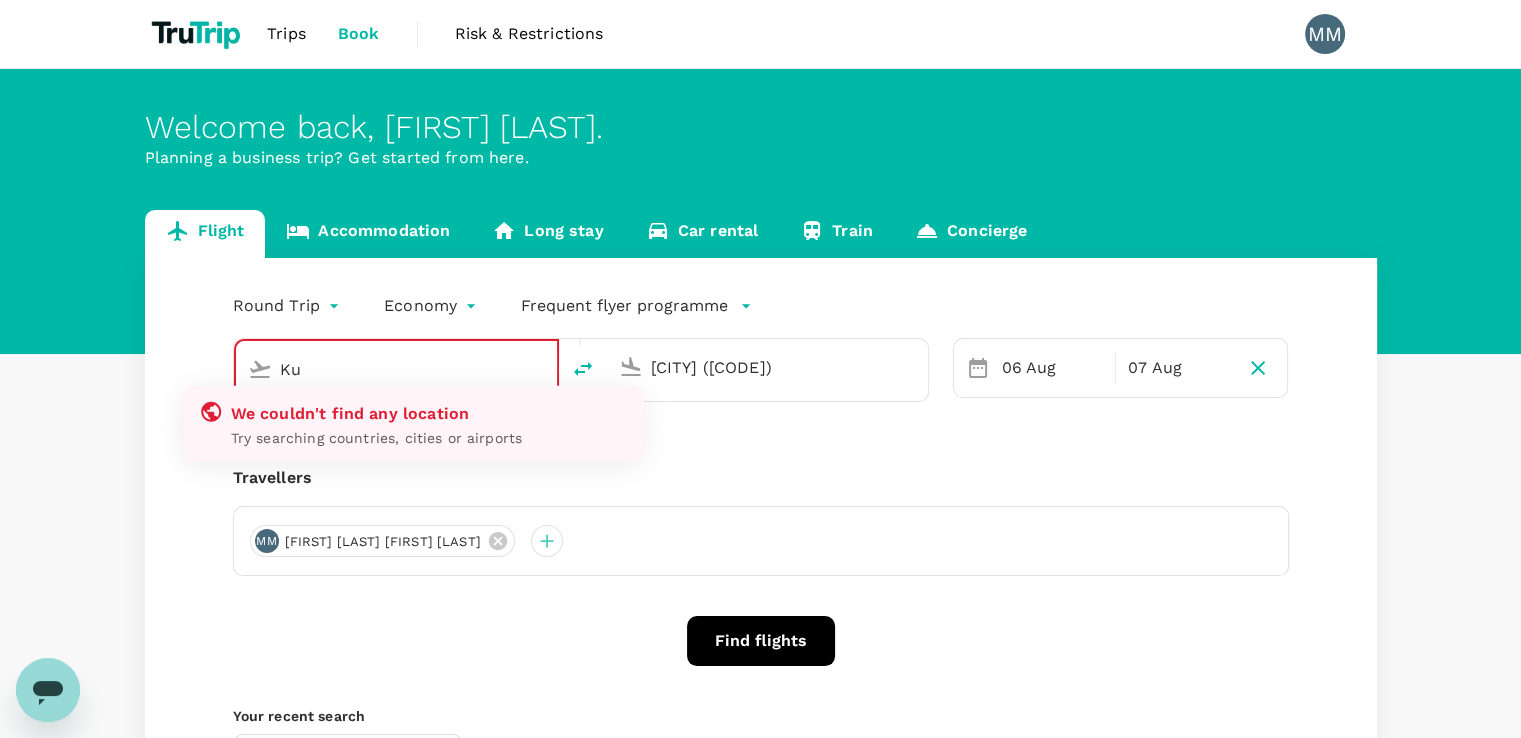 type on "K" 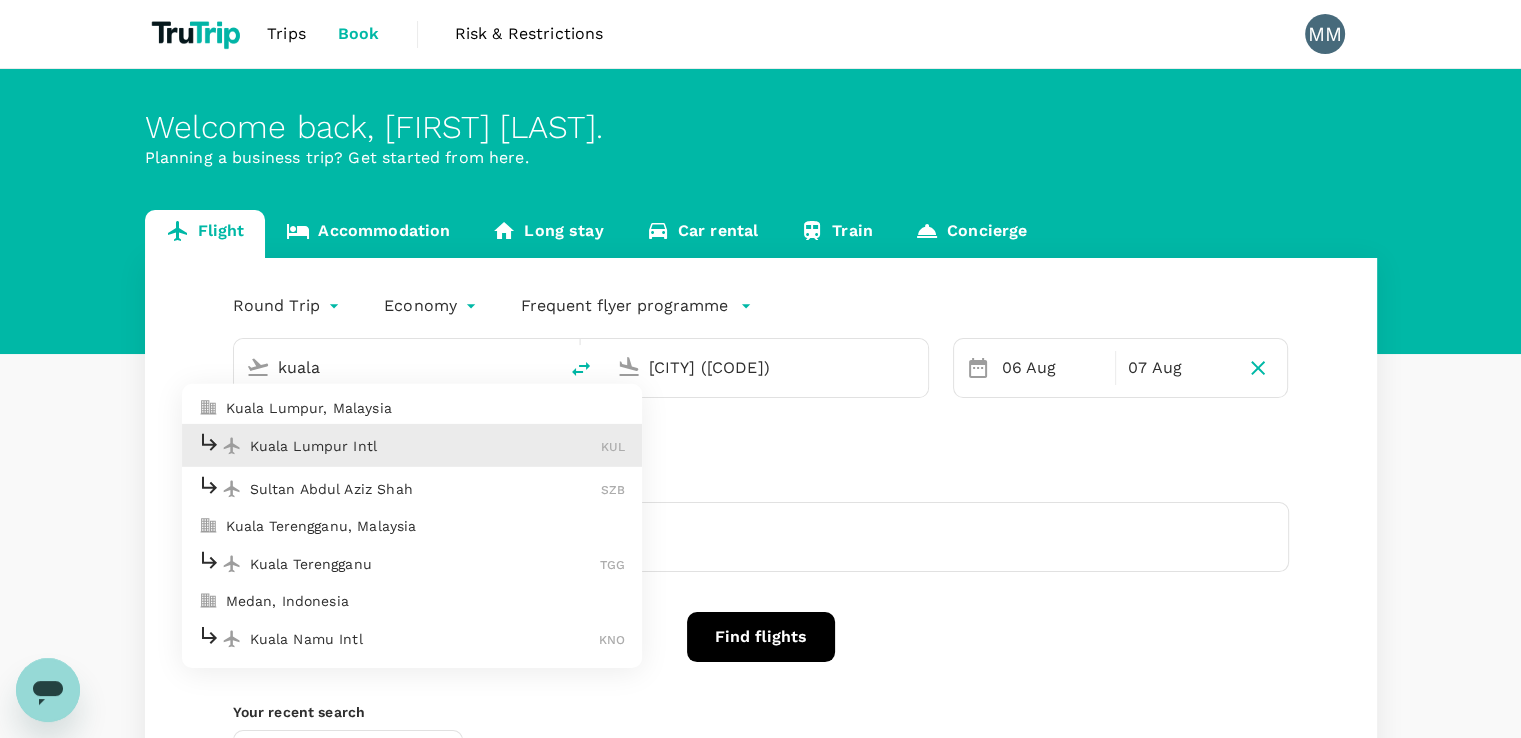 click on "Kuala Lumpur Intl" at bounding box center (426, 446) 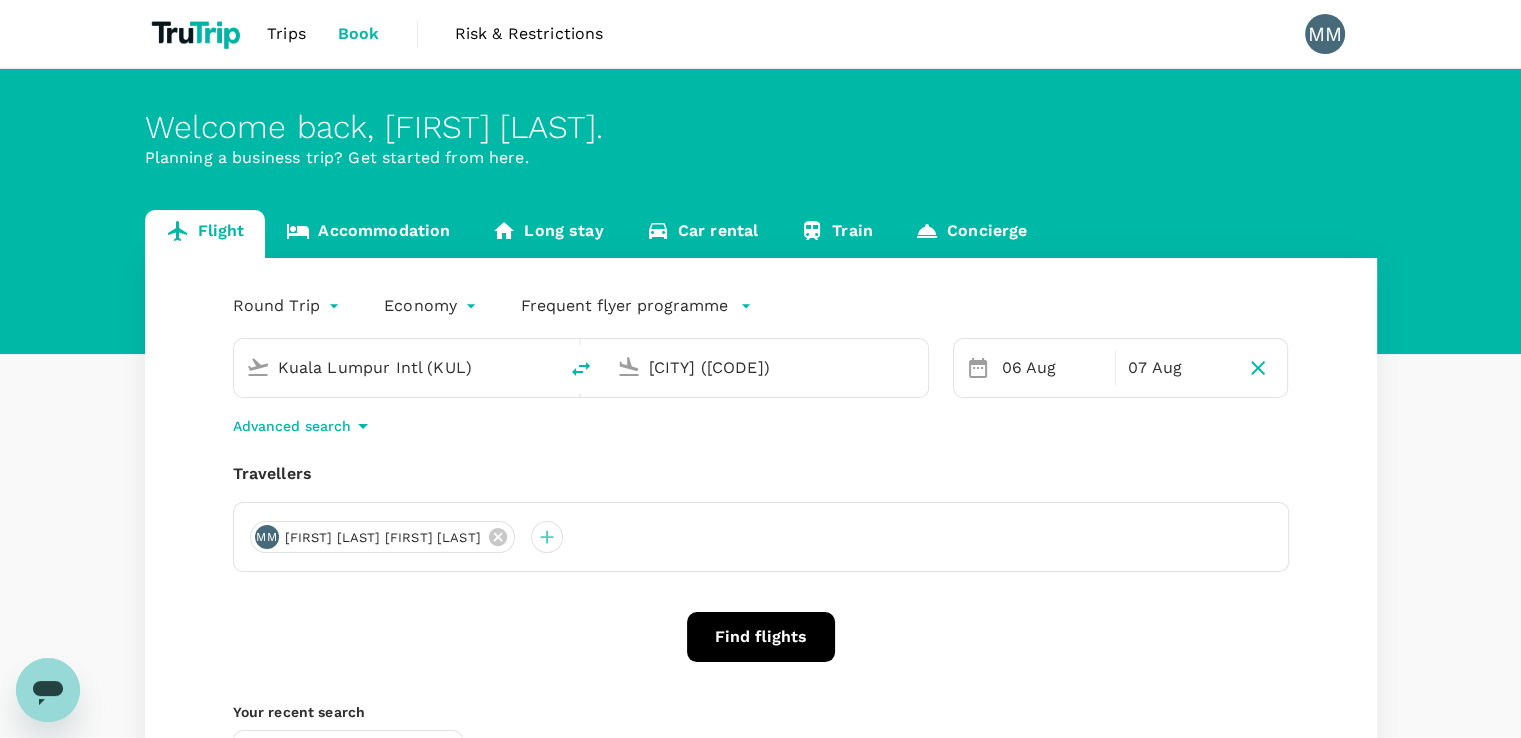 click on "[CITY] ([CODE])" at bounding box center [767, 367] 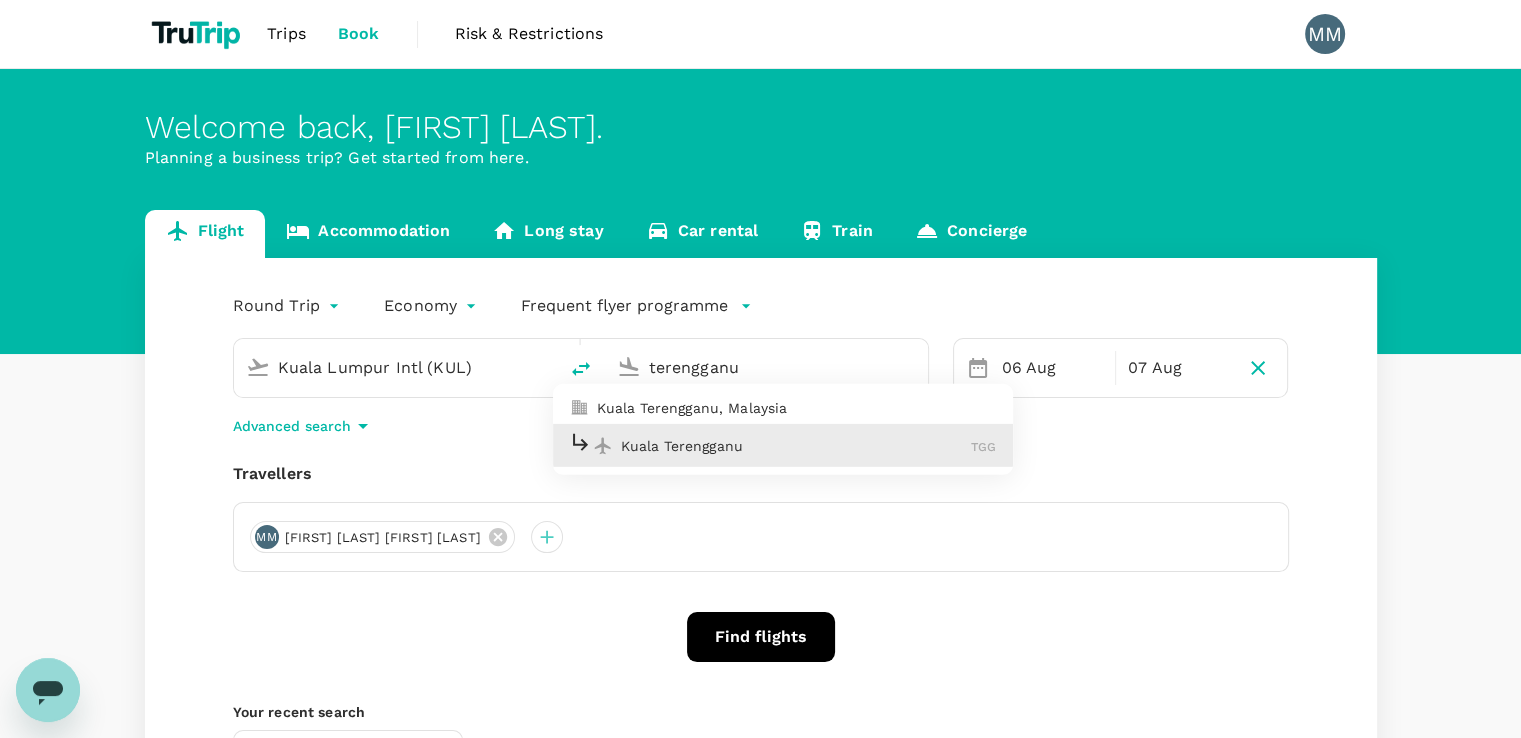 click on "Kuala Terengganu" at bounding box center [796, 446] 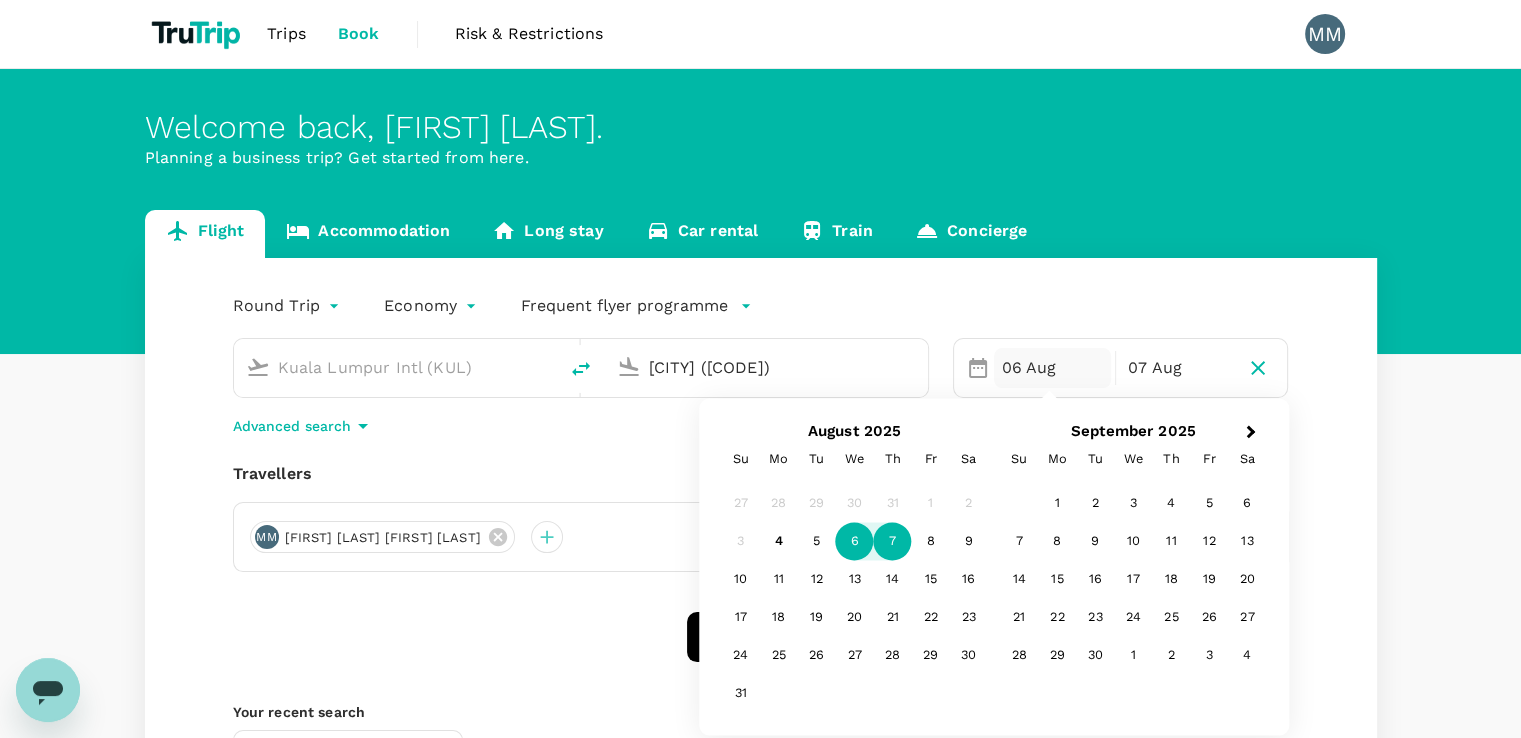 click on "Round Trip roundtrip Economy economy Frequent flyer programme [CITY] Intl ([CODE]) [CITY] ([CODE]) [DATE] Next Month [MONTH] [YEAR] Su Mo Tu We Th Fr Sa 27 28 29 30 31 1 2 3 4 5 6 7 8 9 10 11 12 13 14 15 16 17 18 19 20 21 22 23 24 25 26 27 28 29 30 31 September [YEAR] Su Mo Tu We Th Fr Sa 1 2 3 4 5 6 7 8 9 10 11 12 13 14 15 16 17 18 19 20 21 22 23 24 25 26 27 28 29 30 1 2 3 4 07 Aug Advanced search Travellers   MM [FIRST] [LAST] [FIRST] [LAST] Find flights Your recent search Flight to [CITY] [CODE] - [CODE] [DATE] - [DATE] · [NUMBER] Traveller" at bounding box center (761, 549) 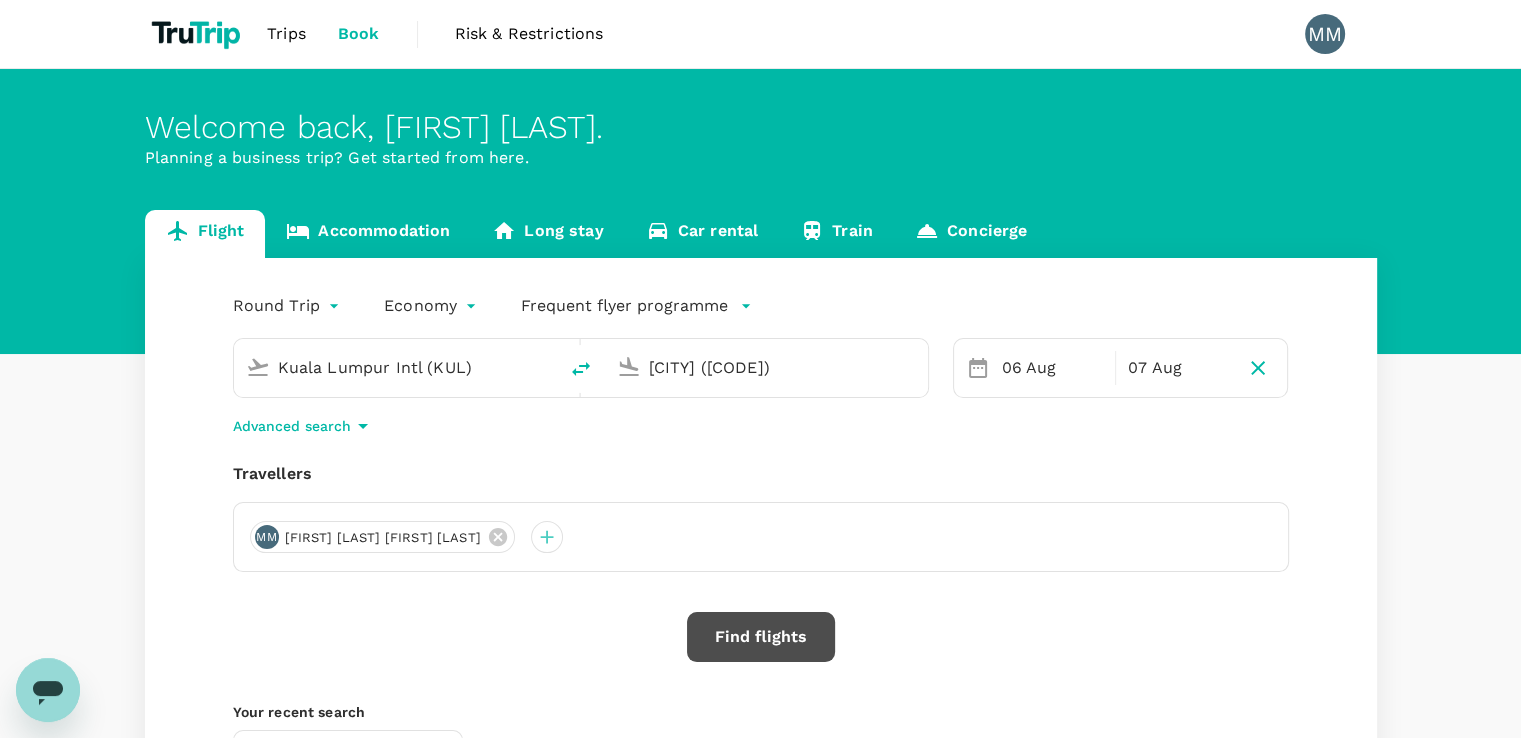 click on "Find flights" at bounding box center [761, 637] 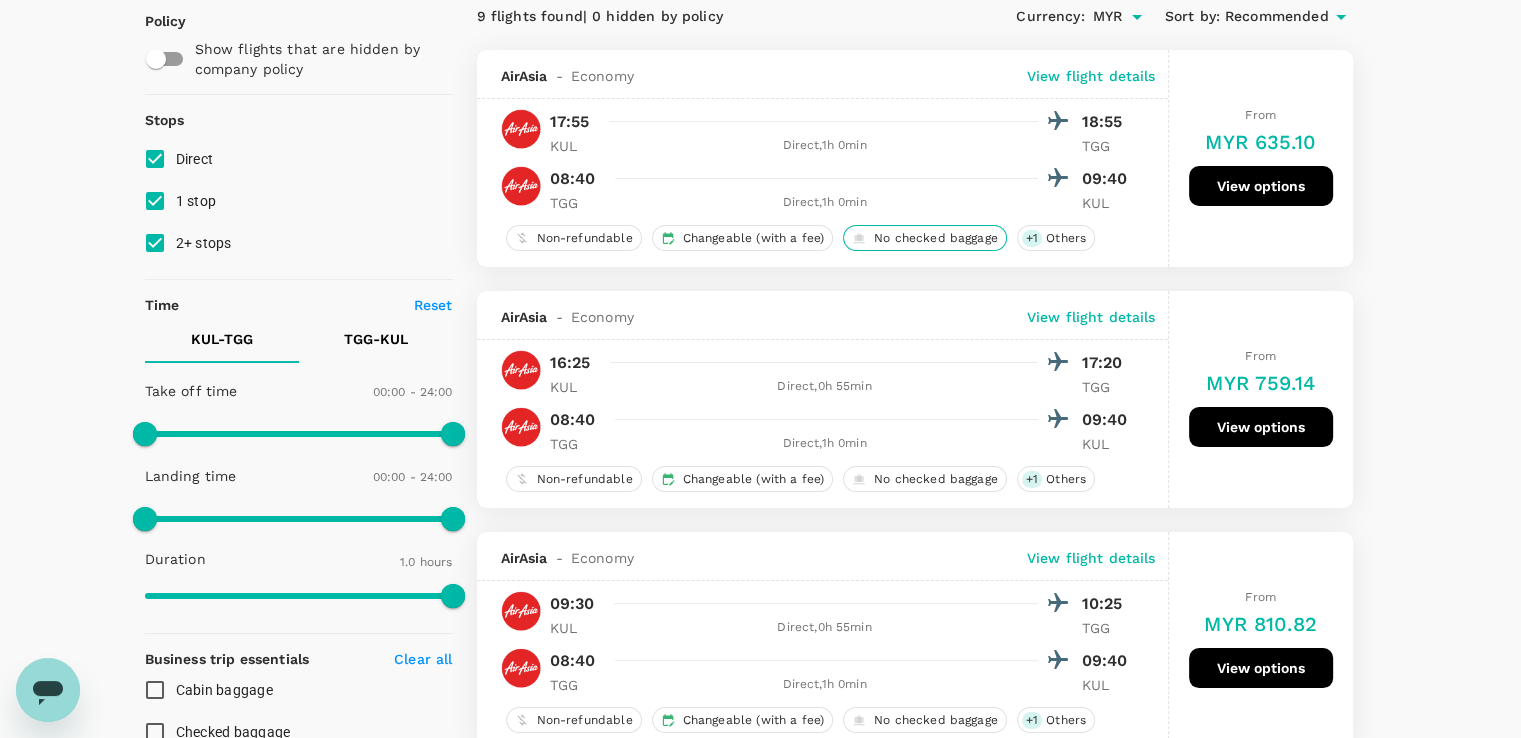 scroll, scrollTop: 0, scrollLeft: 0, axis: both 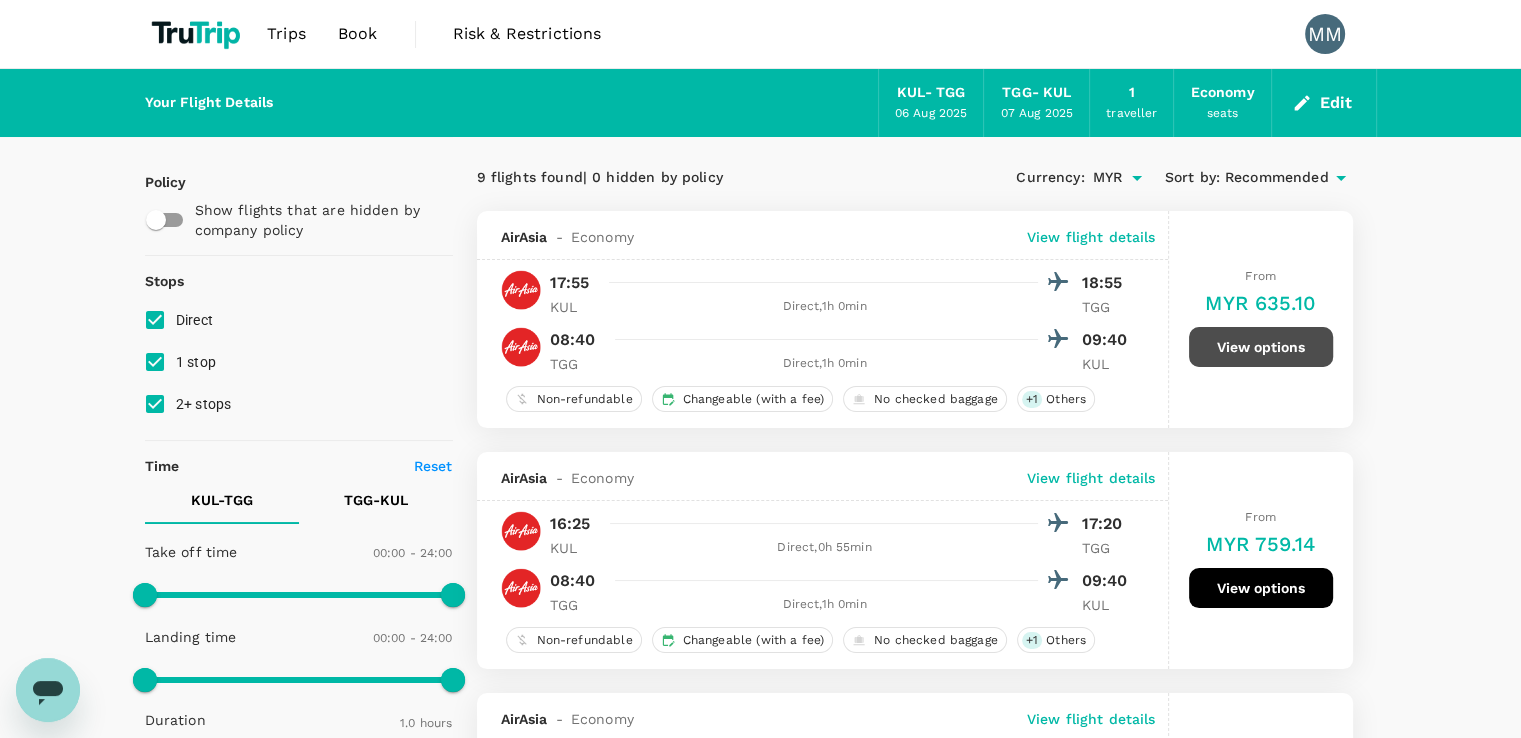 click on "View options" at bounding box center [1261, 347] 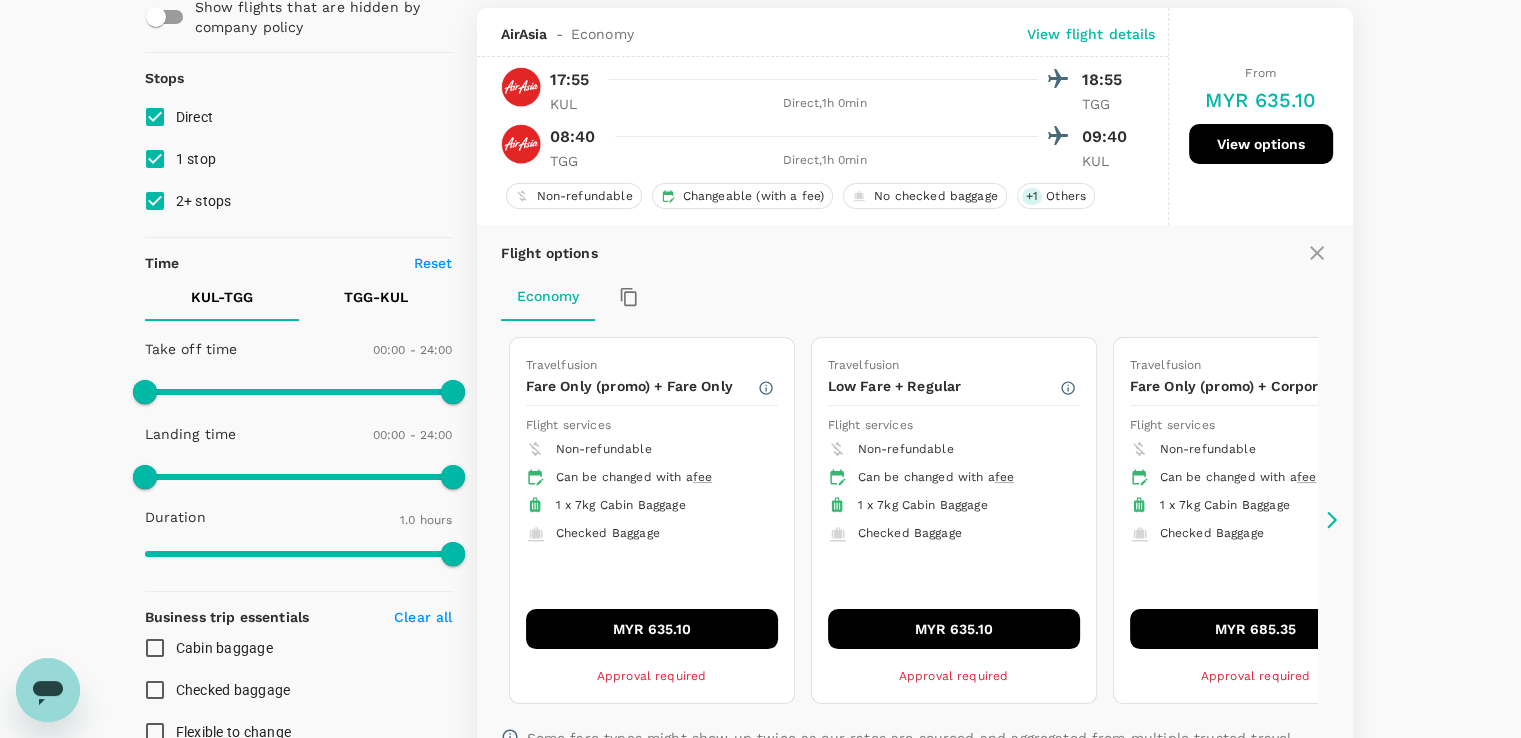 scroll, scrollTop: 211, scrollLeft: 0, axis: vertical 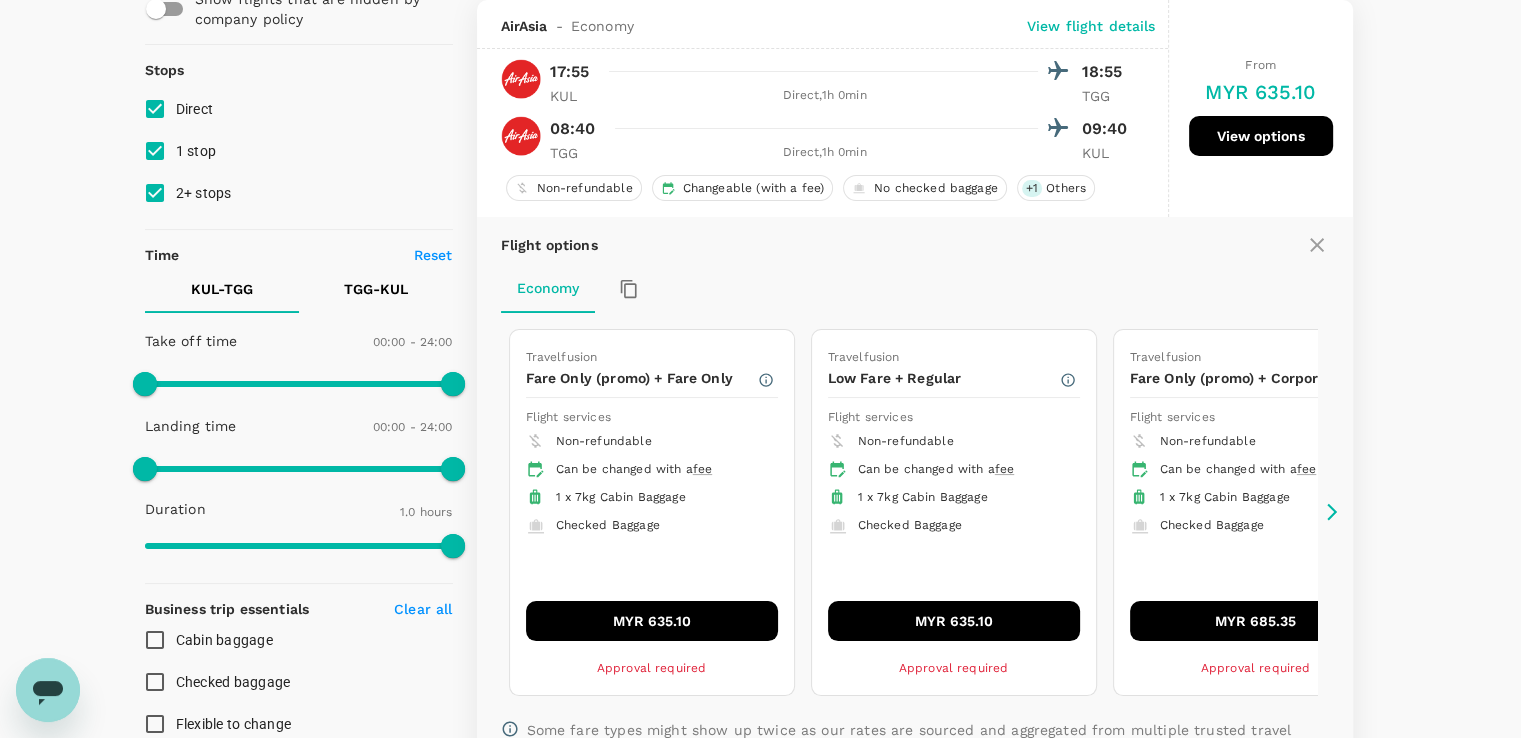 click 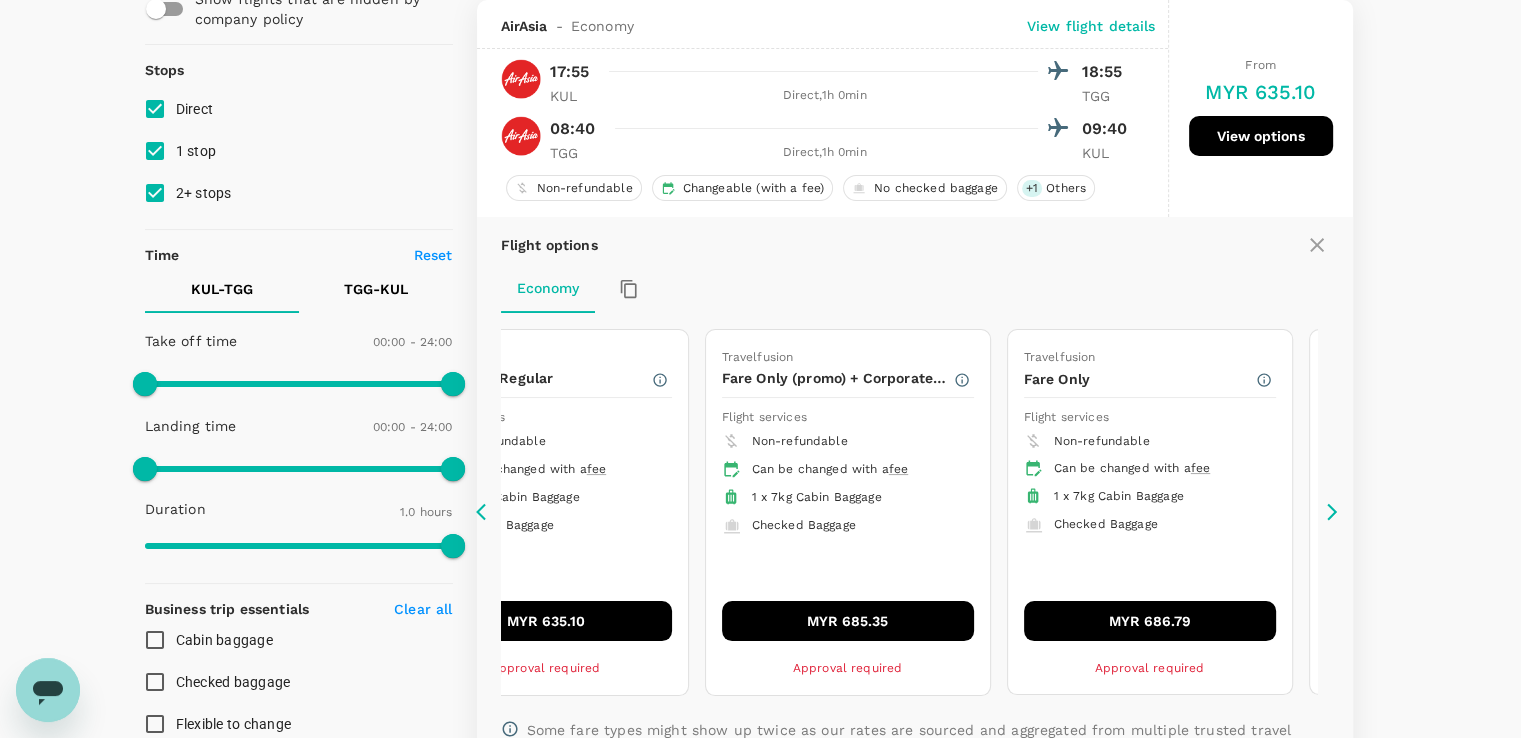 click 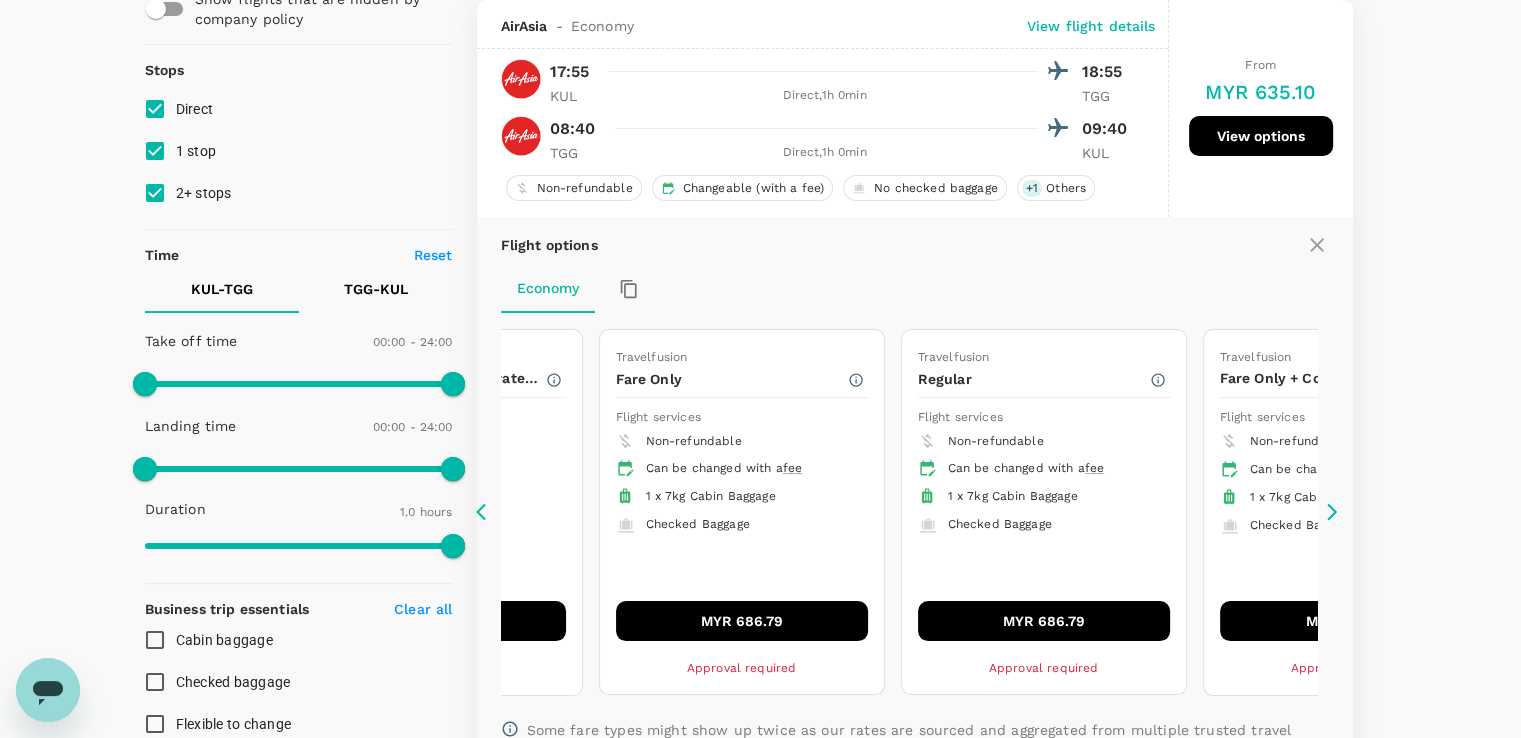 click 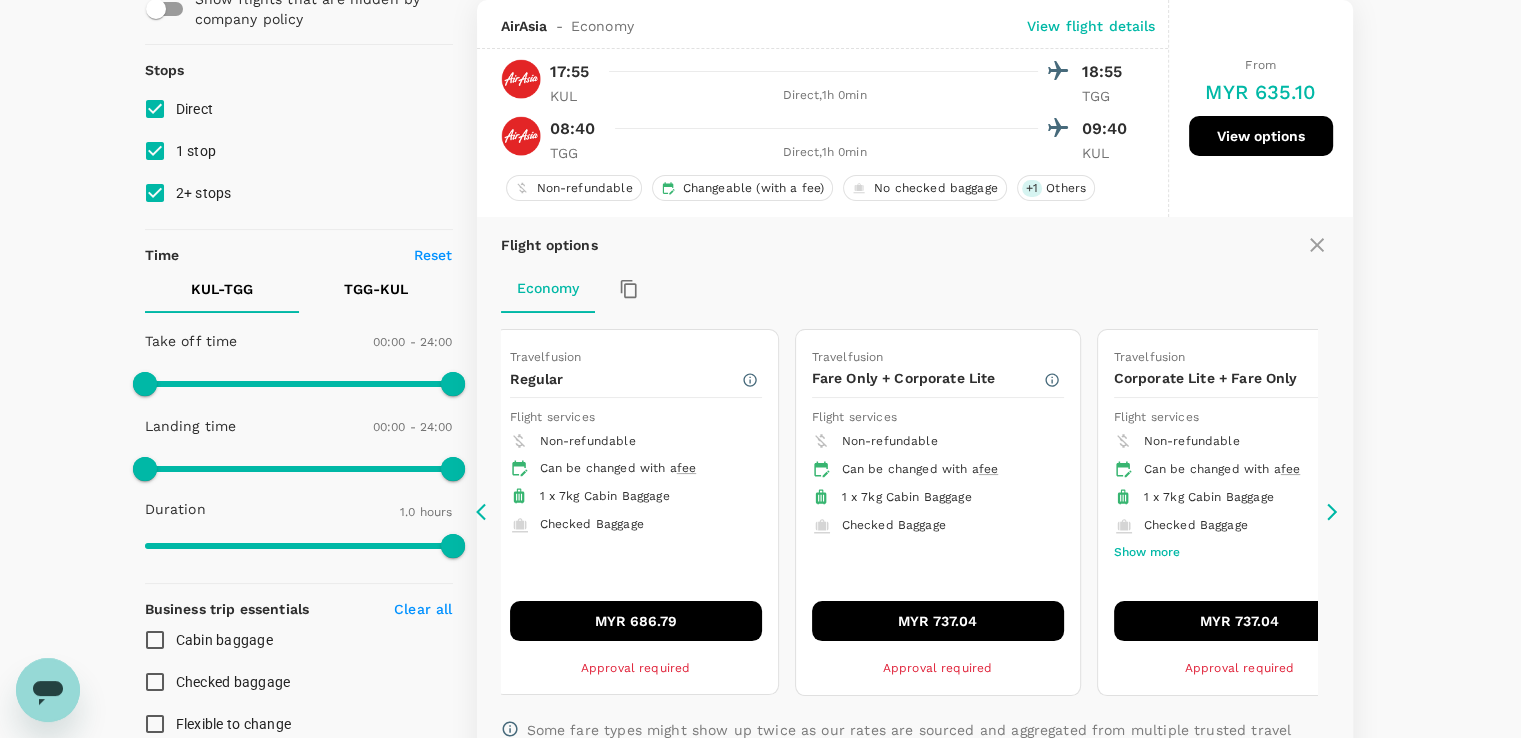 click 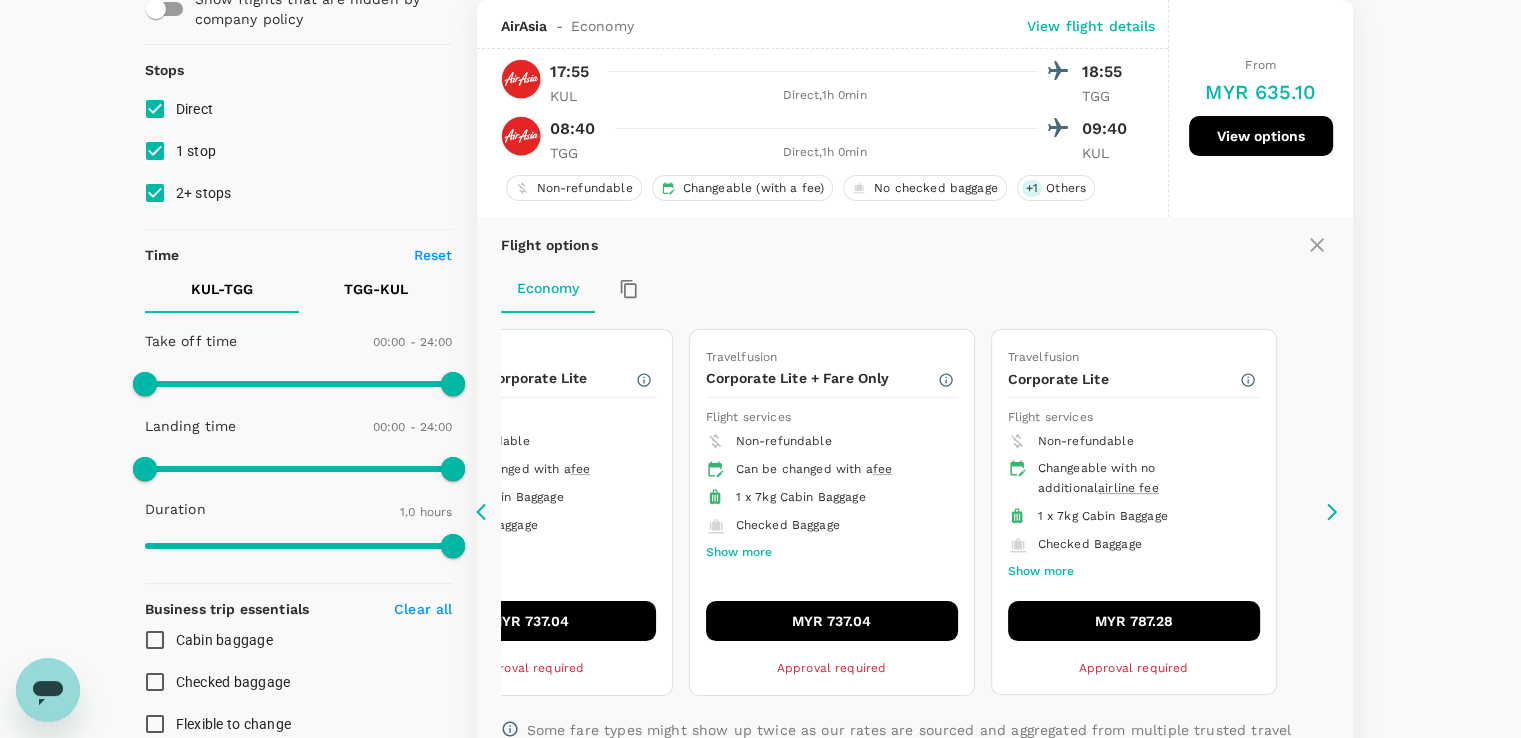 click 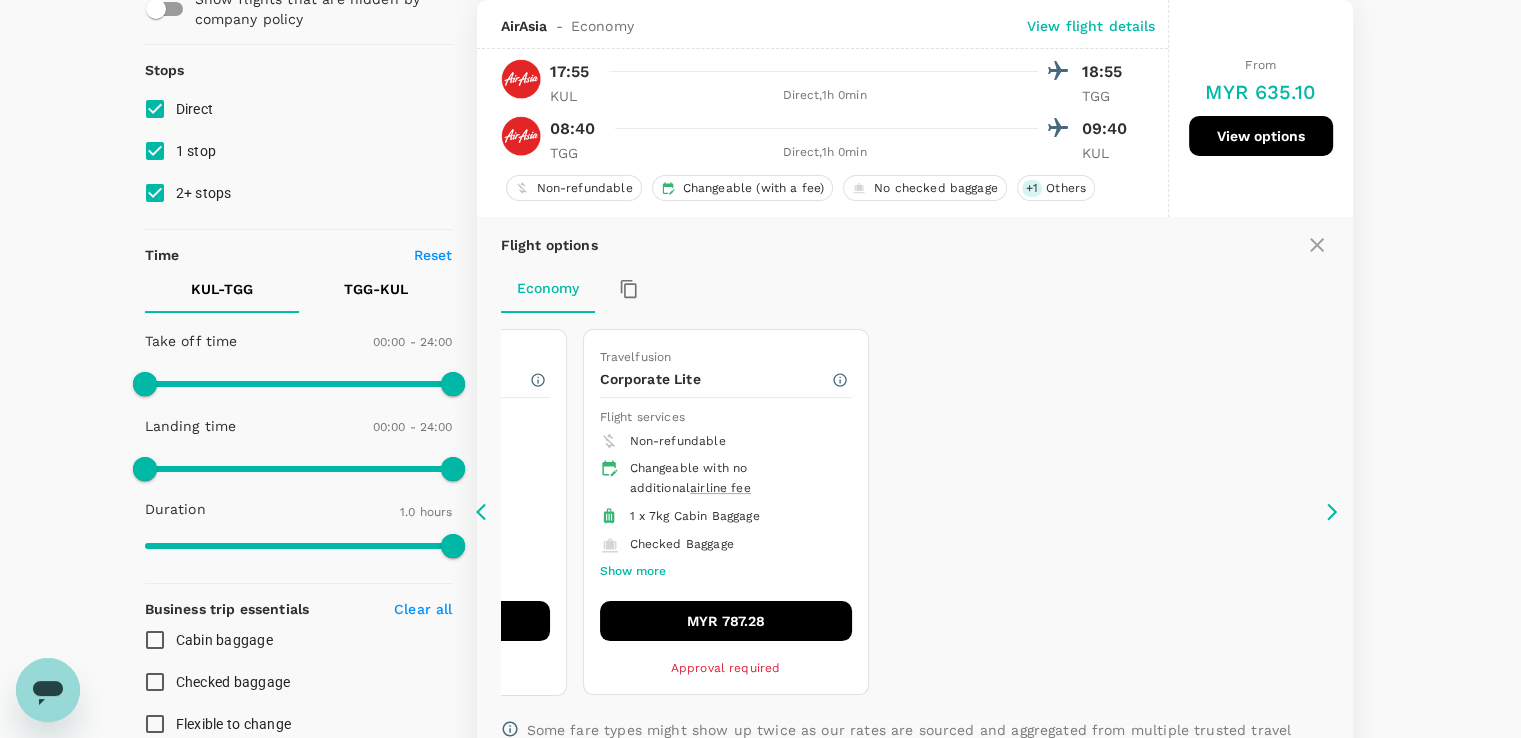 click 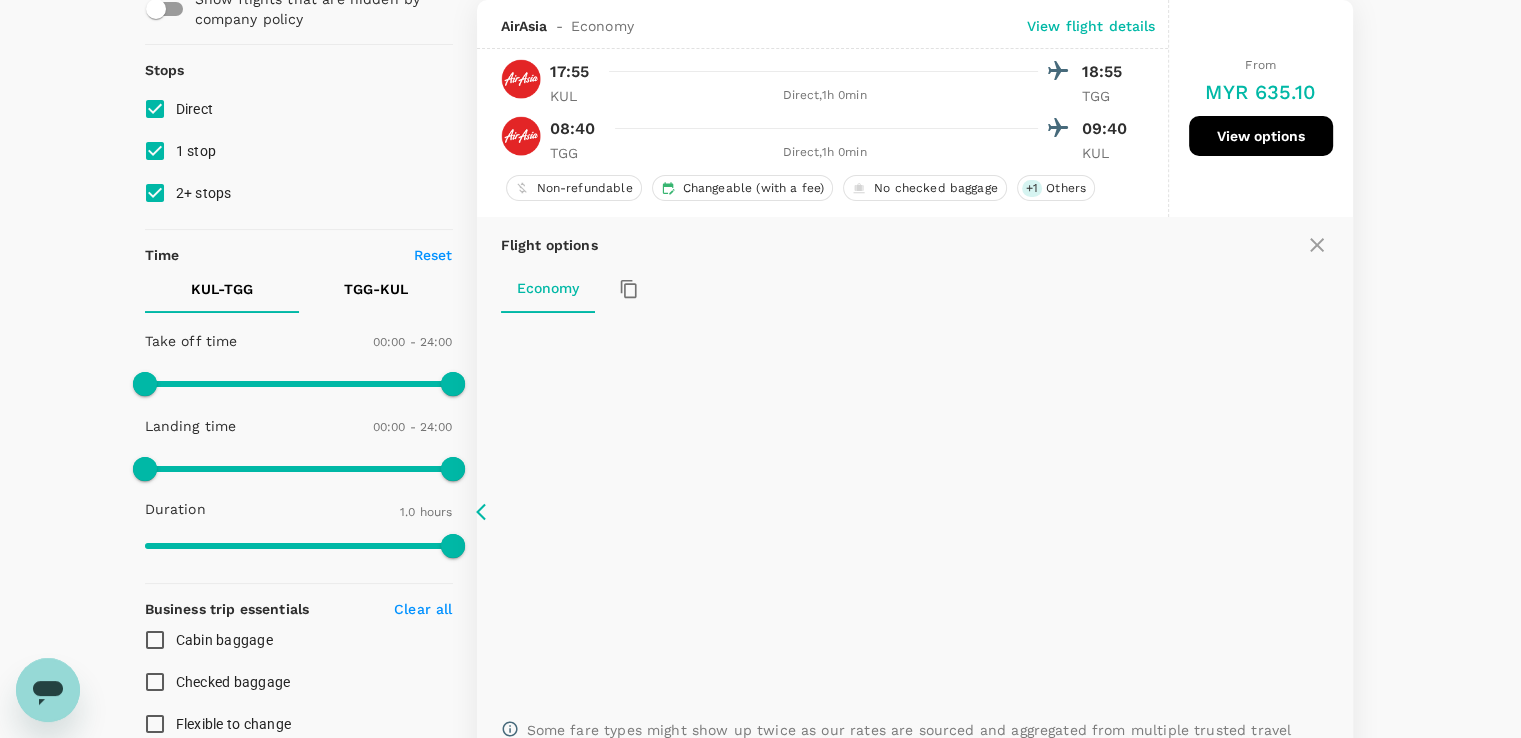click 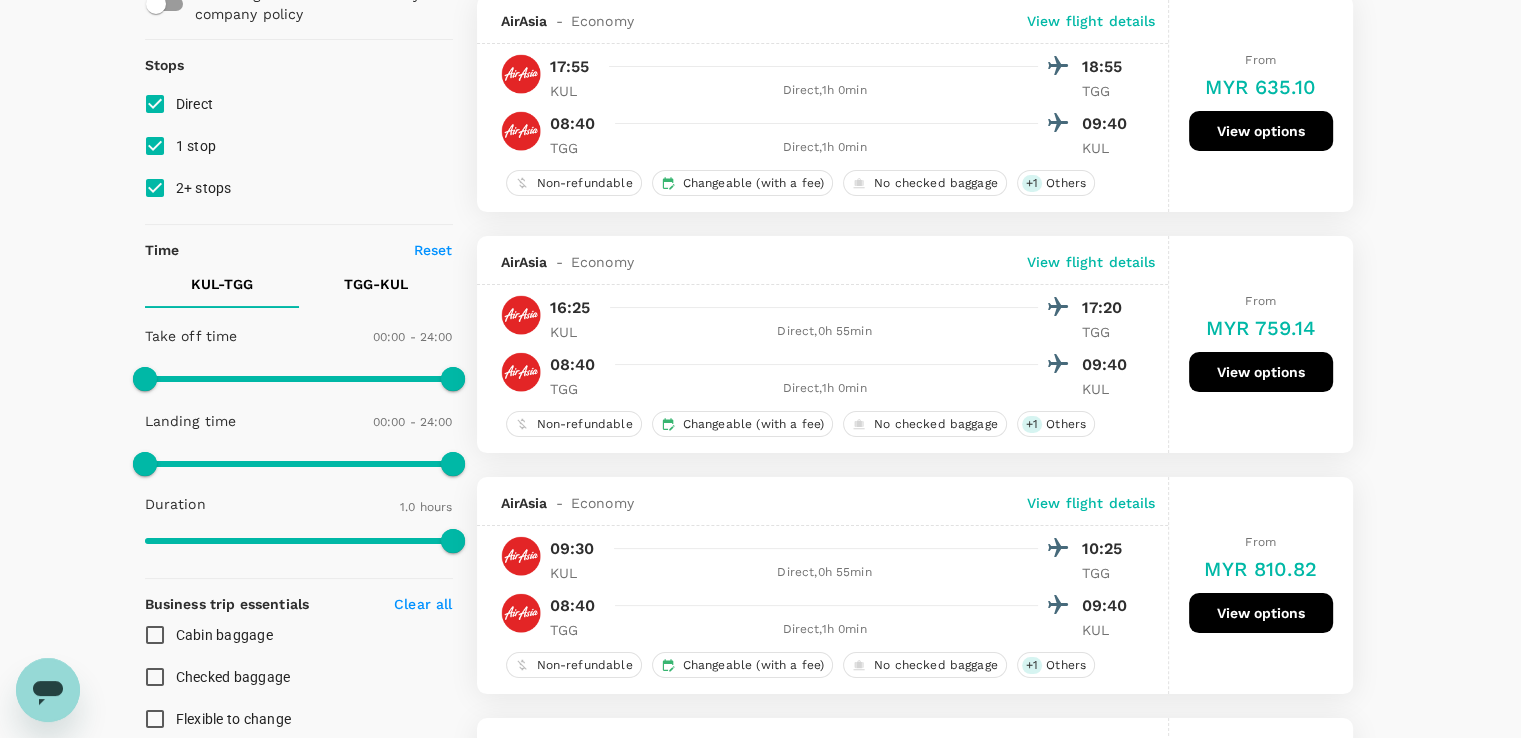 scroll, scrollTop: 0, scrollLeft: 0, axis: both 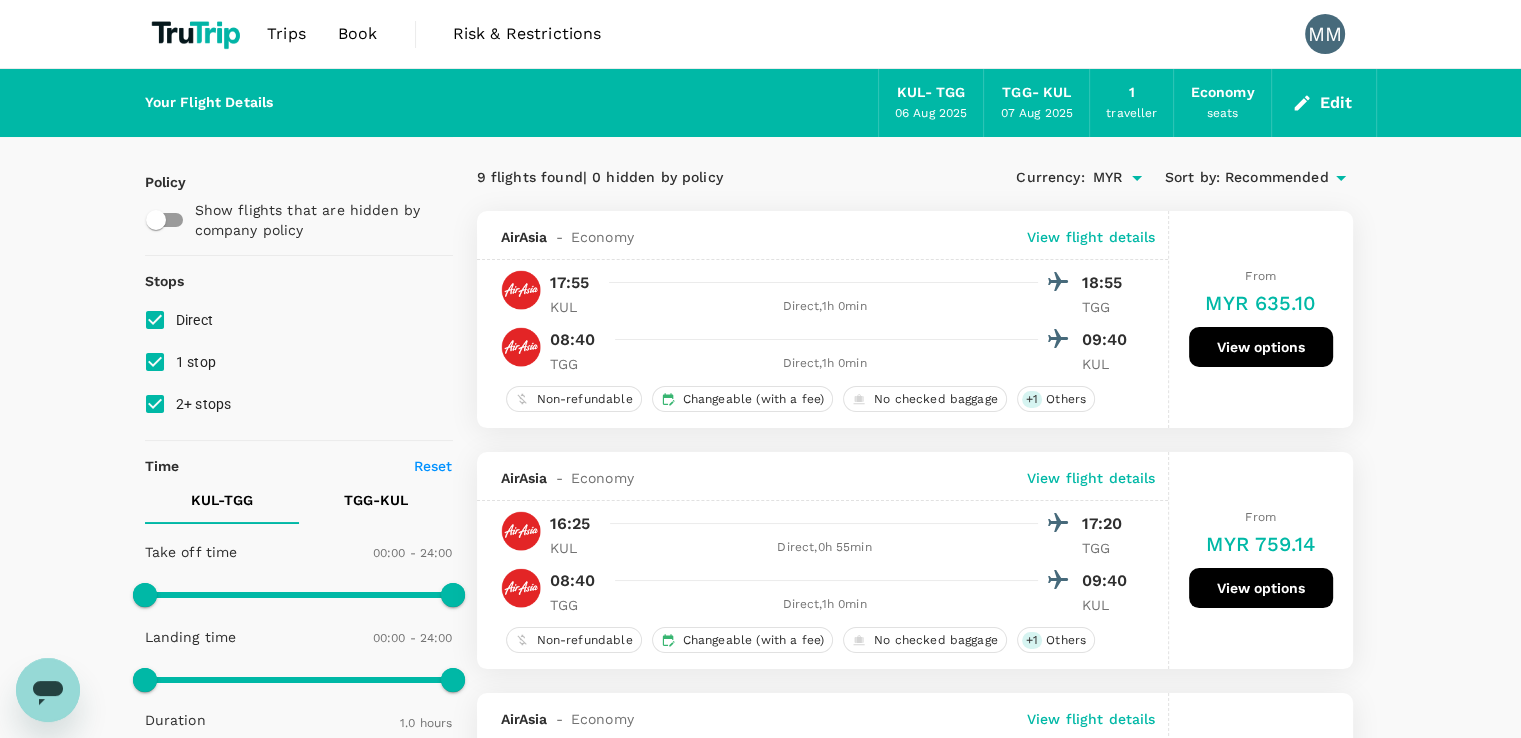 drag, startPoint x: 1337, startPoint y: 85, endPoint x: 1324, endPoint y: 101, distance: 20.615528 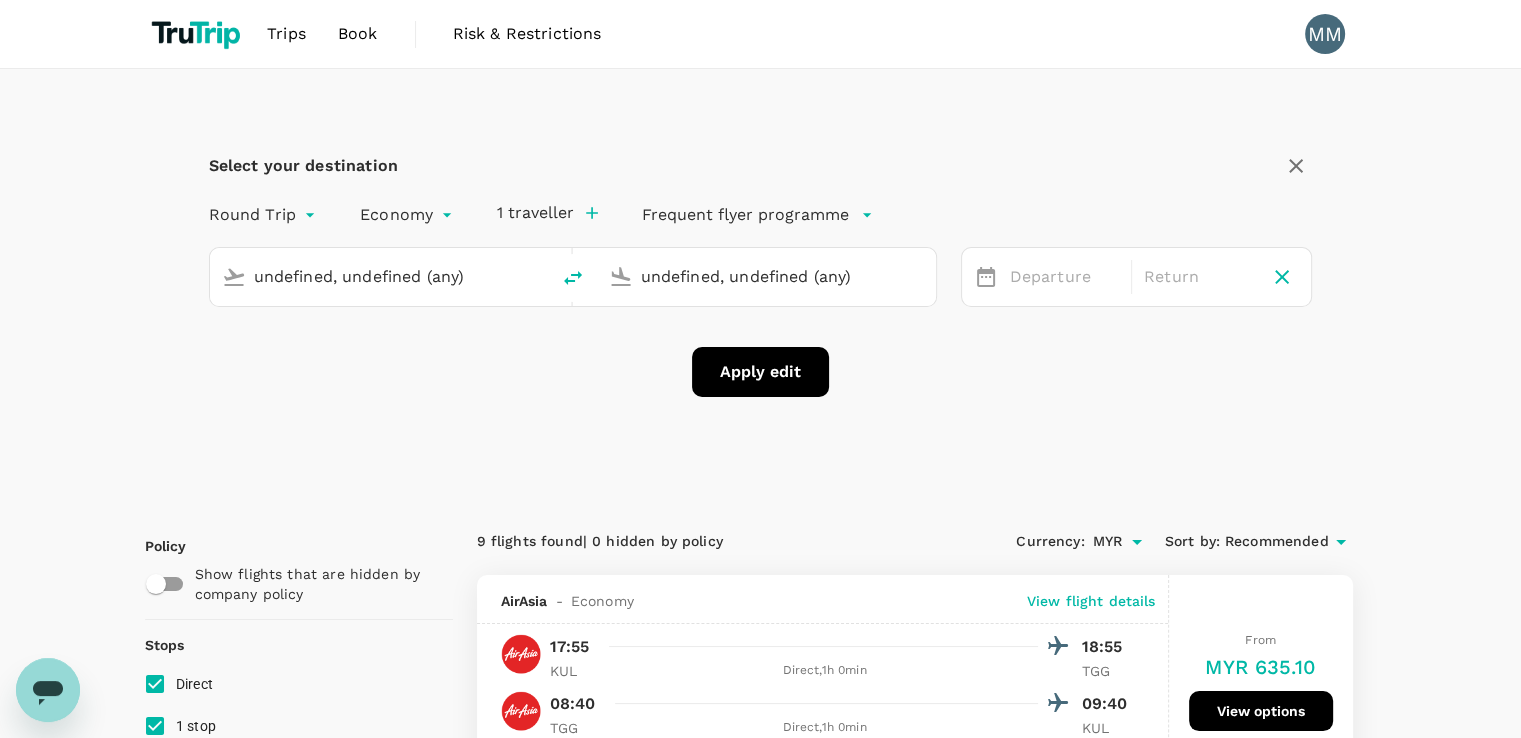 type 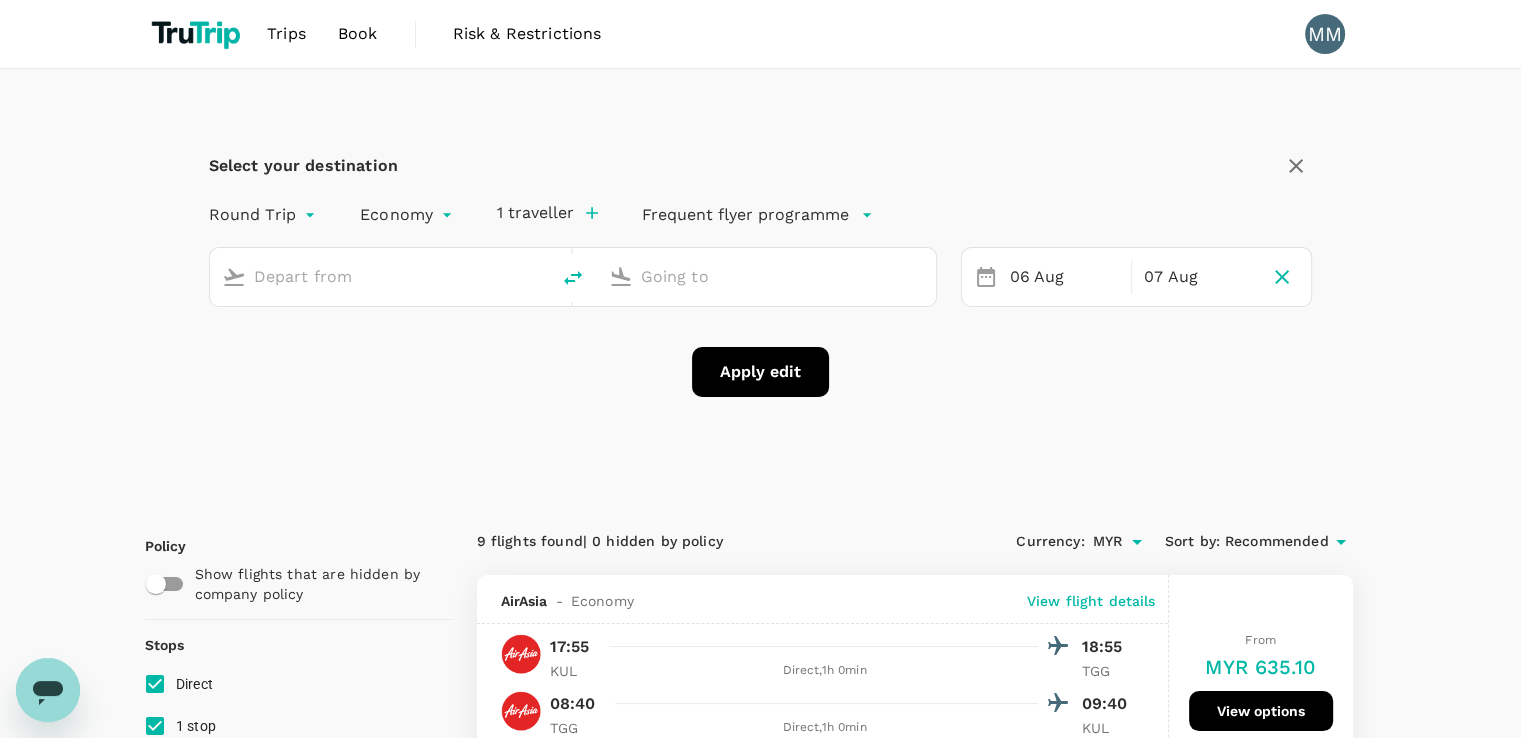 type on "Kuala Lumpur Intl (KUL)" 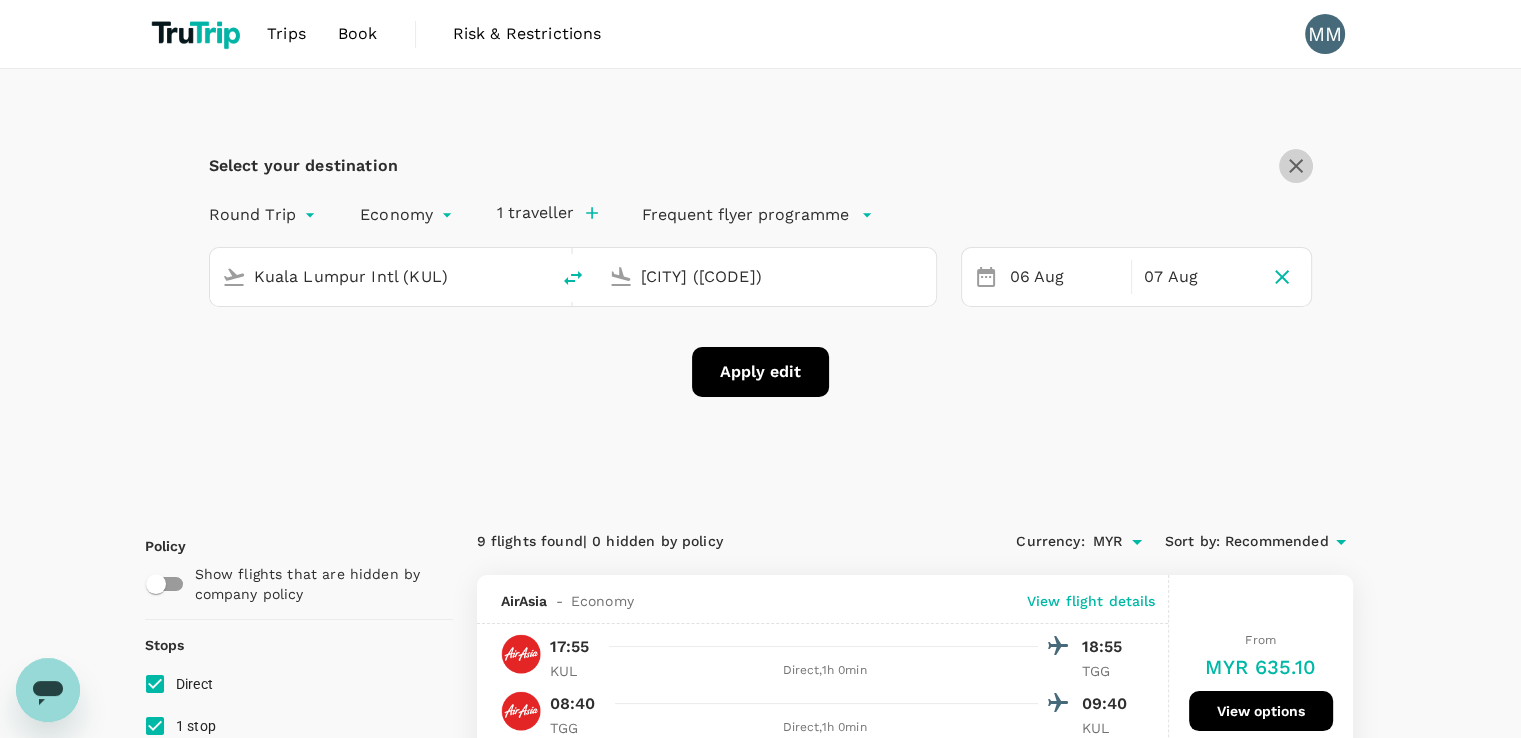 click 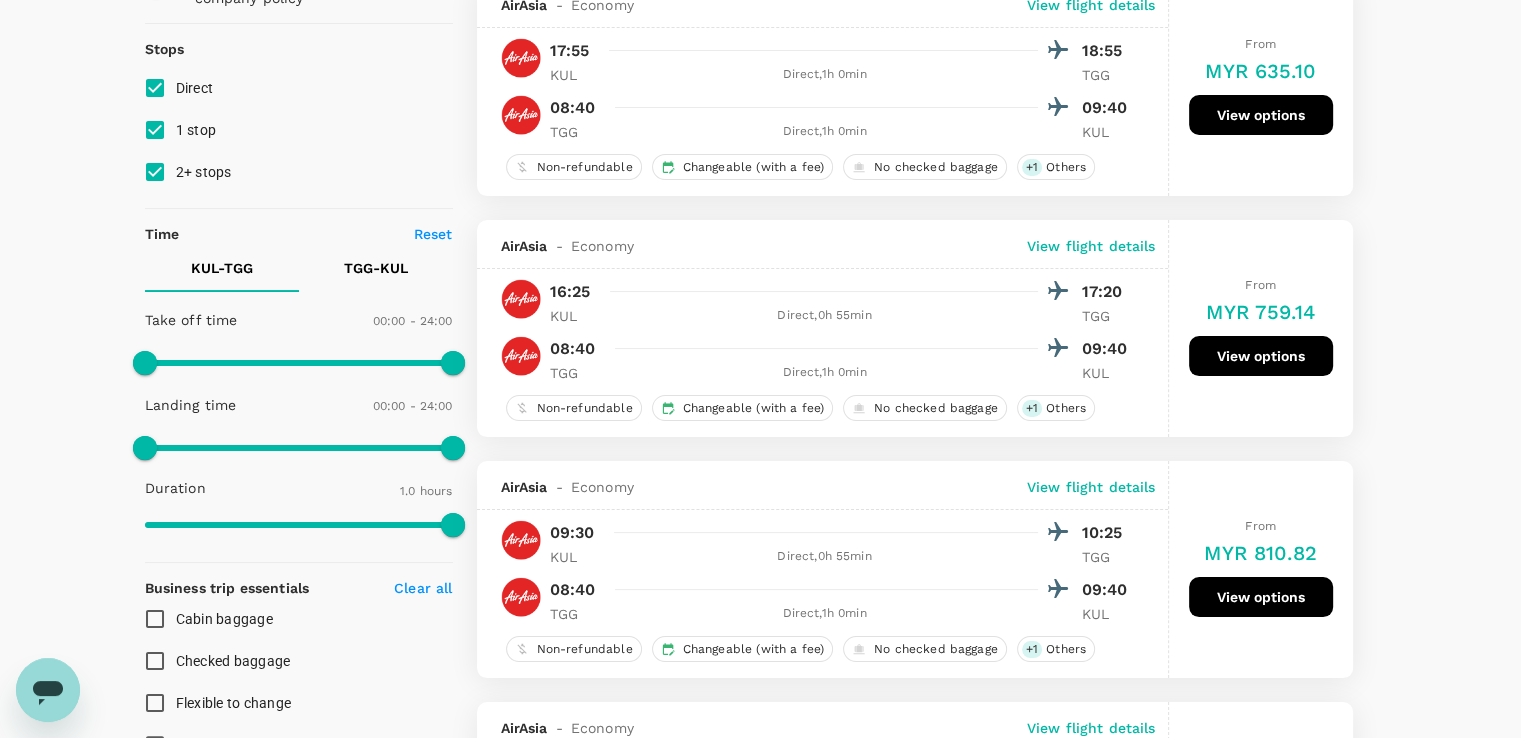 scroll, scrollTop: 0, scrollLeft: 0, axis: both 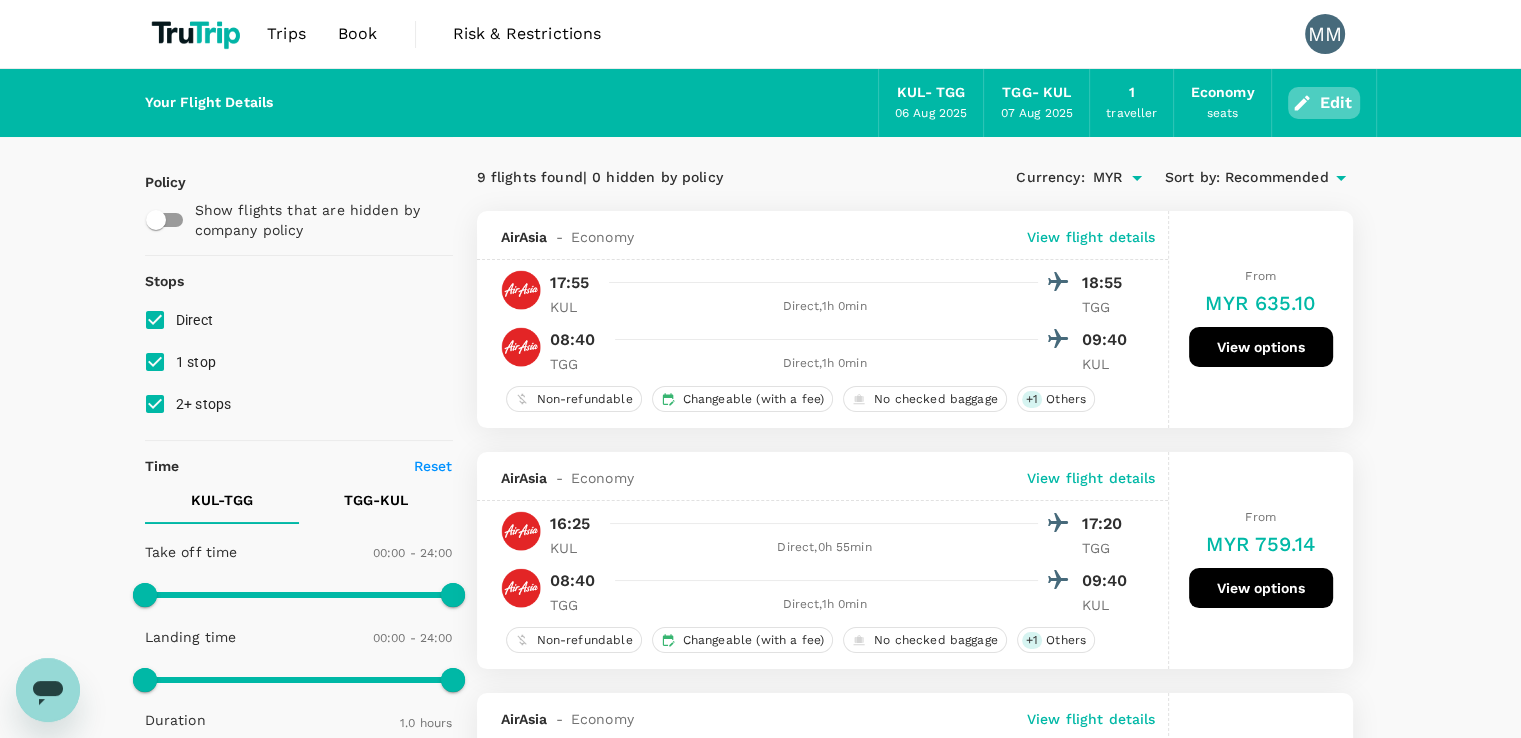 click on "Edit" at bounding box center [1324, 103] 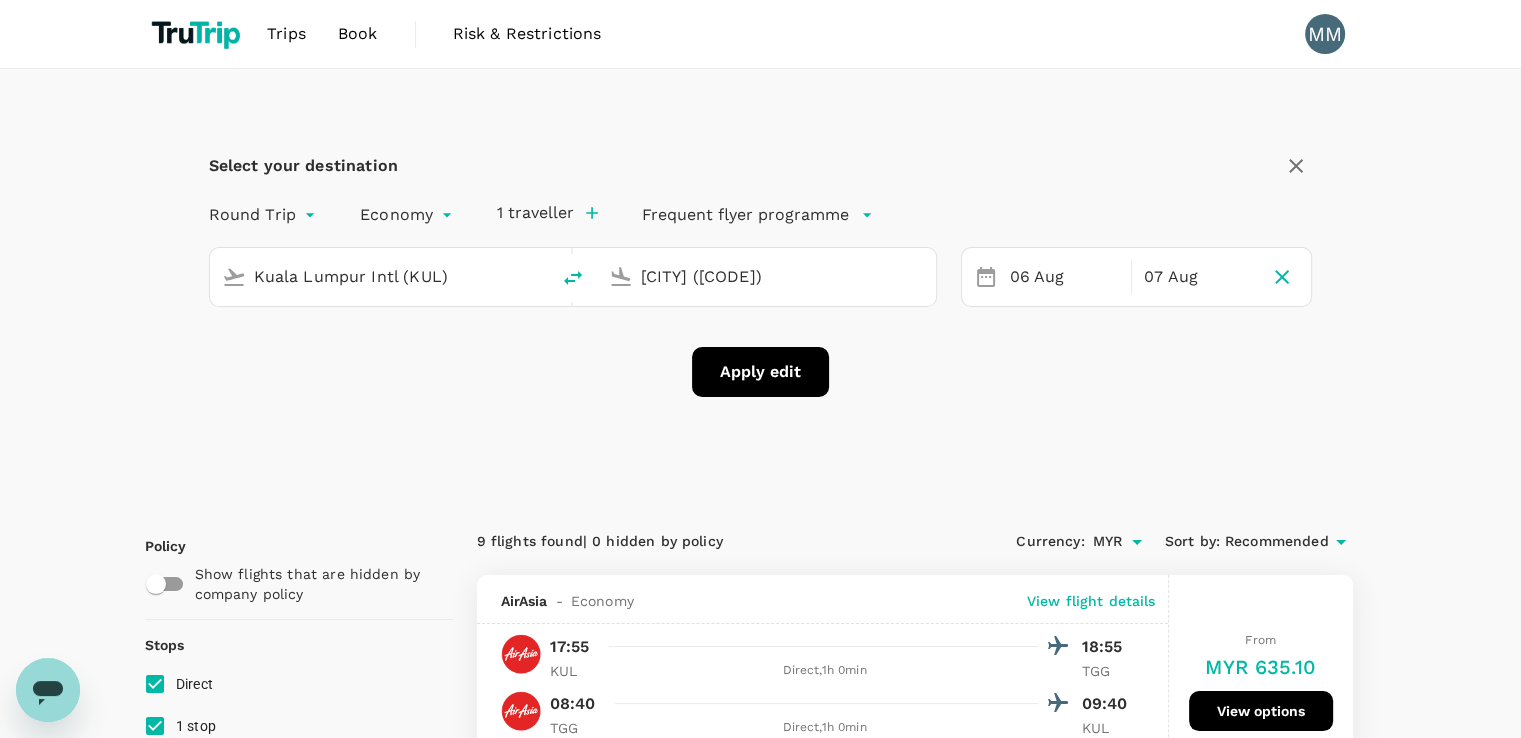 type 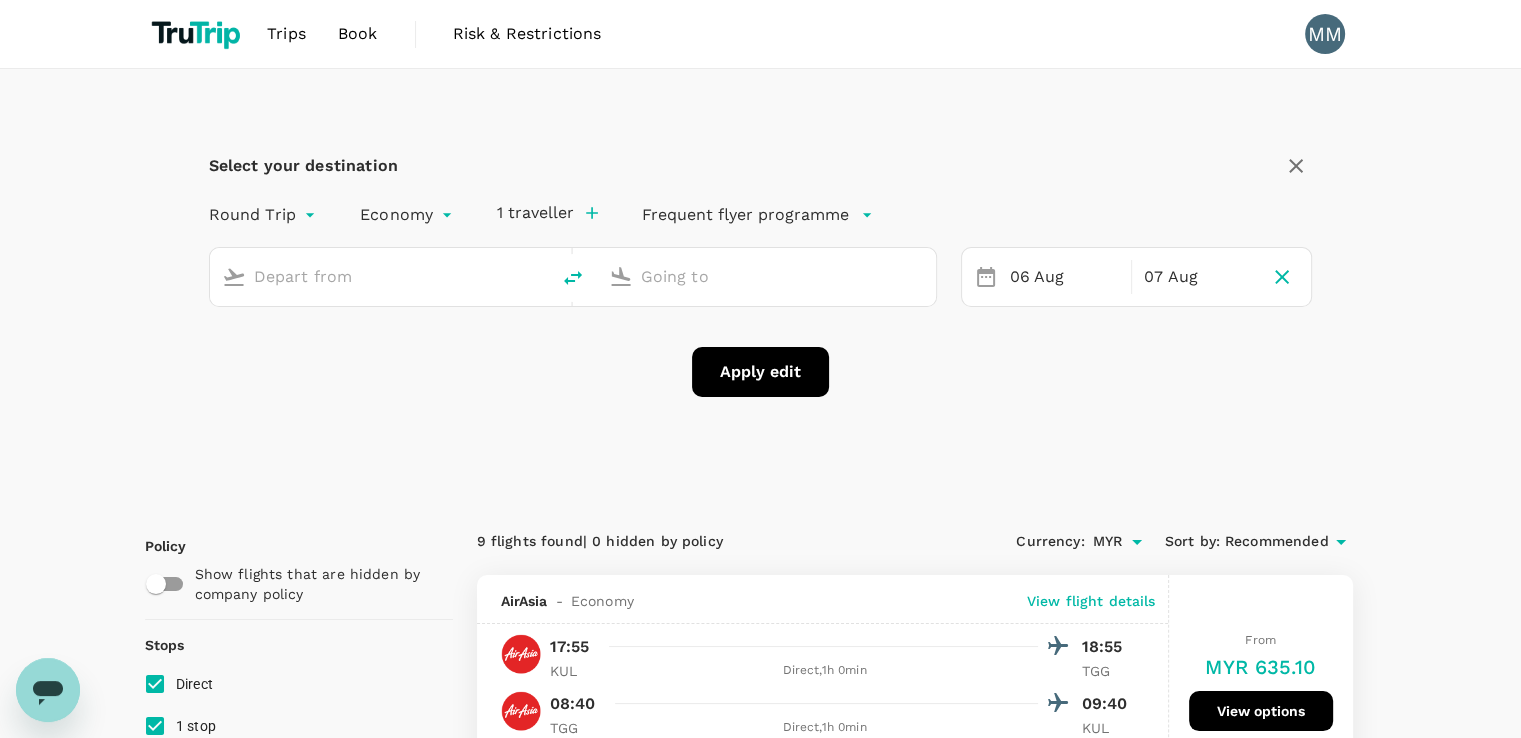 type on "Kuala Lumpur Intl (KUL)" 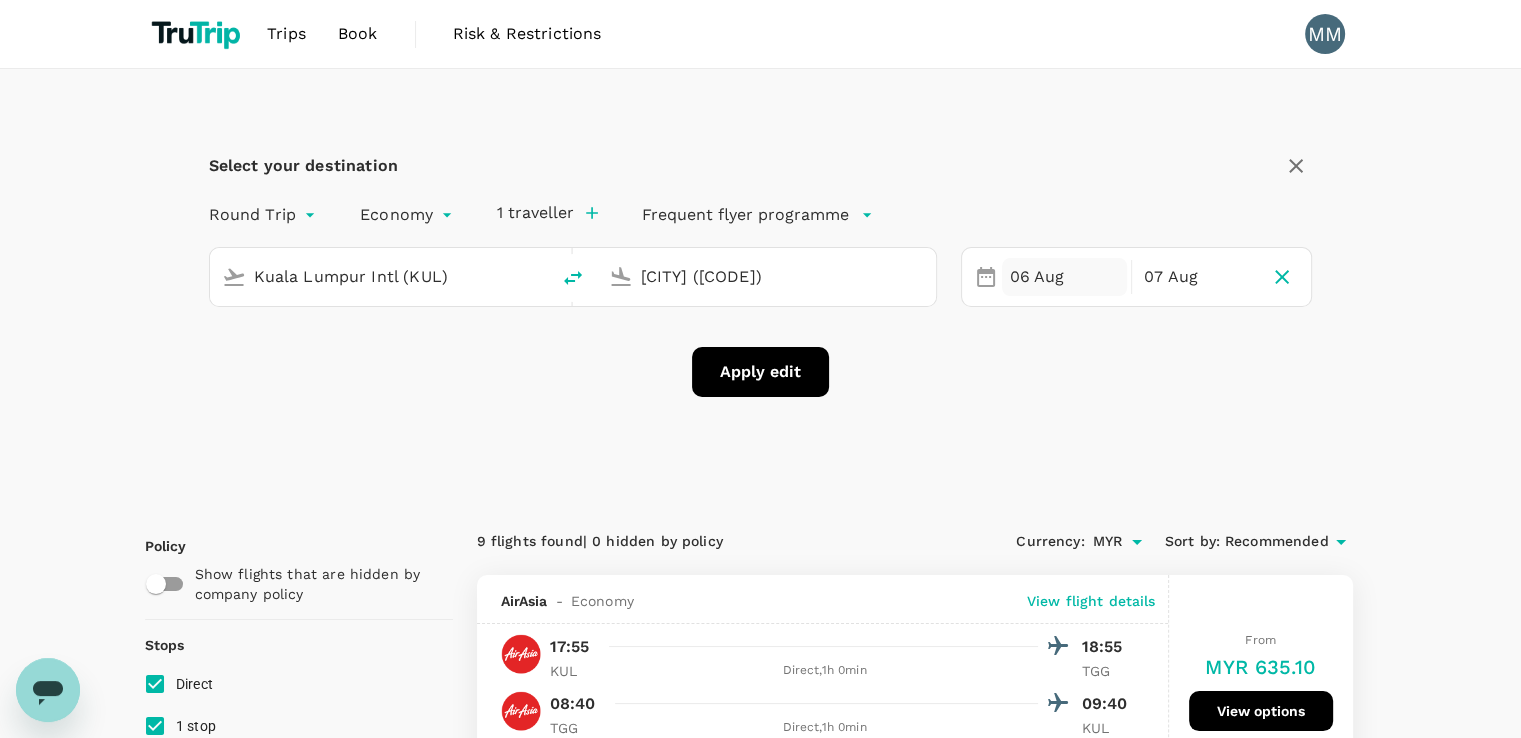 click on "06 Aug" at bounding box center (1064, 277) 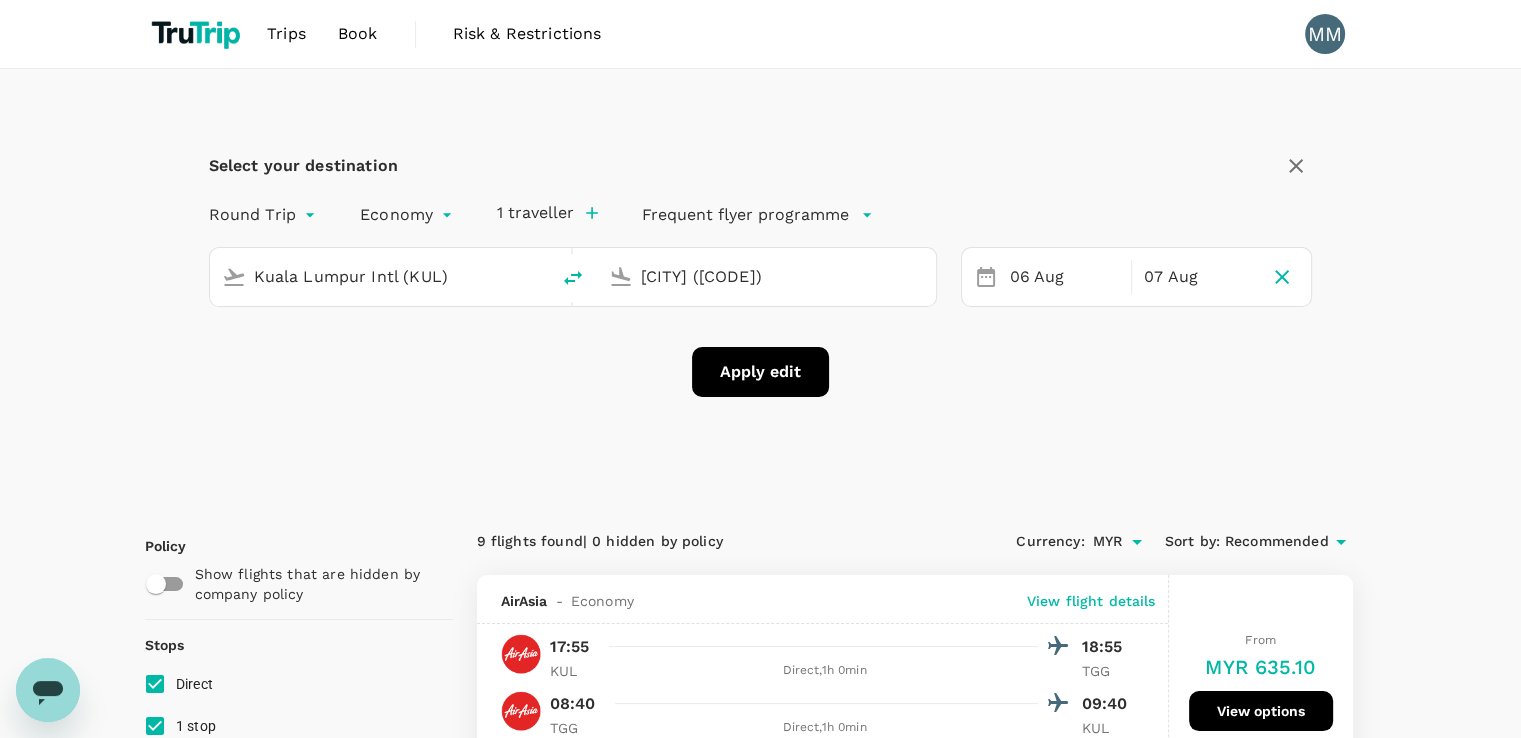 click on "Select your destination Round Trip roundtrip Economy economy [NUMBER]   traveller Frequent flyer programme [CITY] Intl ([CODE]) [CITY] ([CODE]) [DATE] [DATE] Apply edit" at bounding box center [761, 285] 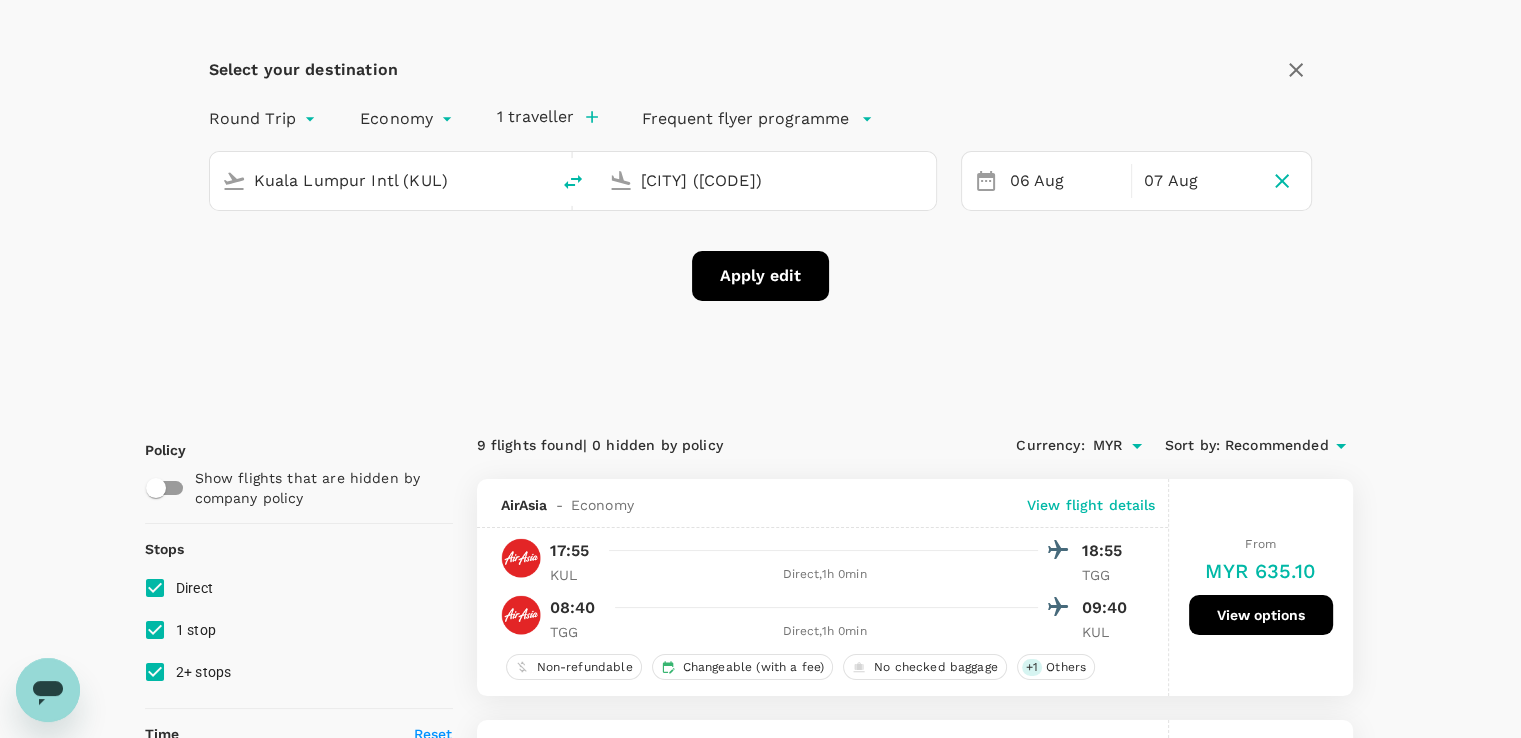 scroll, scrollTop: 0, scrollLeft: 0, axis: both 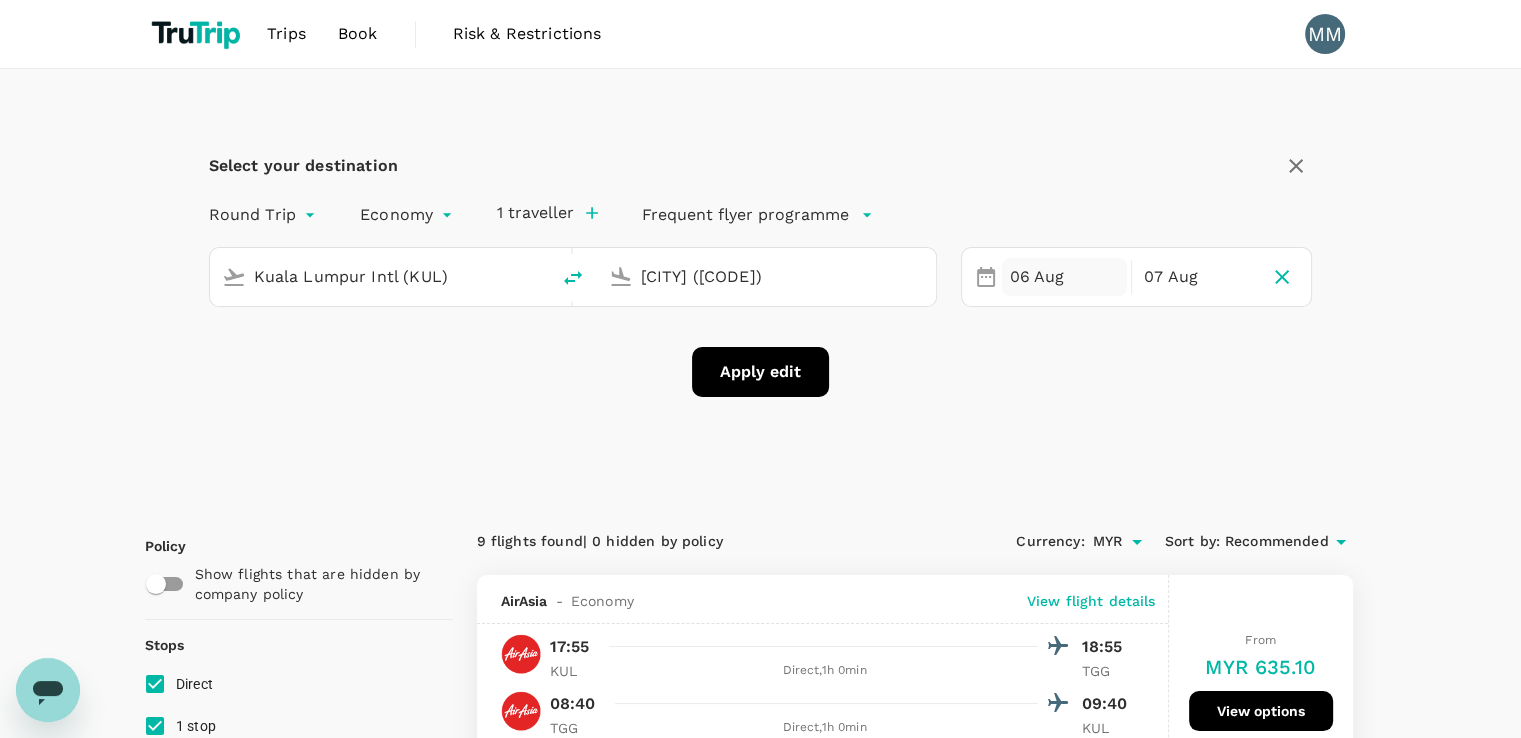click on "06 Aug" at bounding box center [1064, 277] 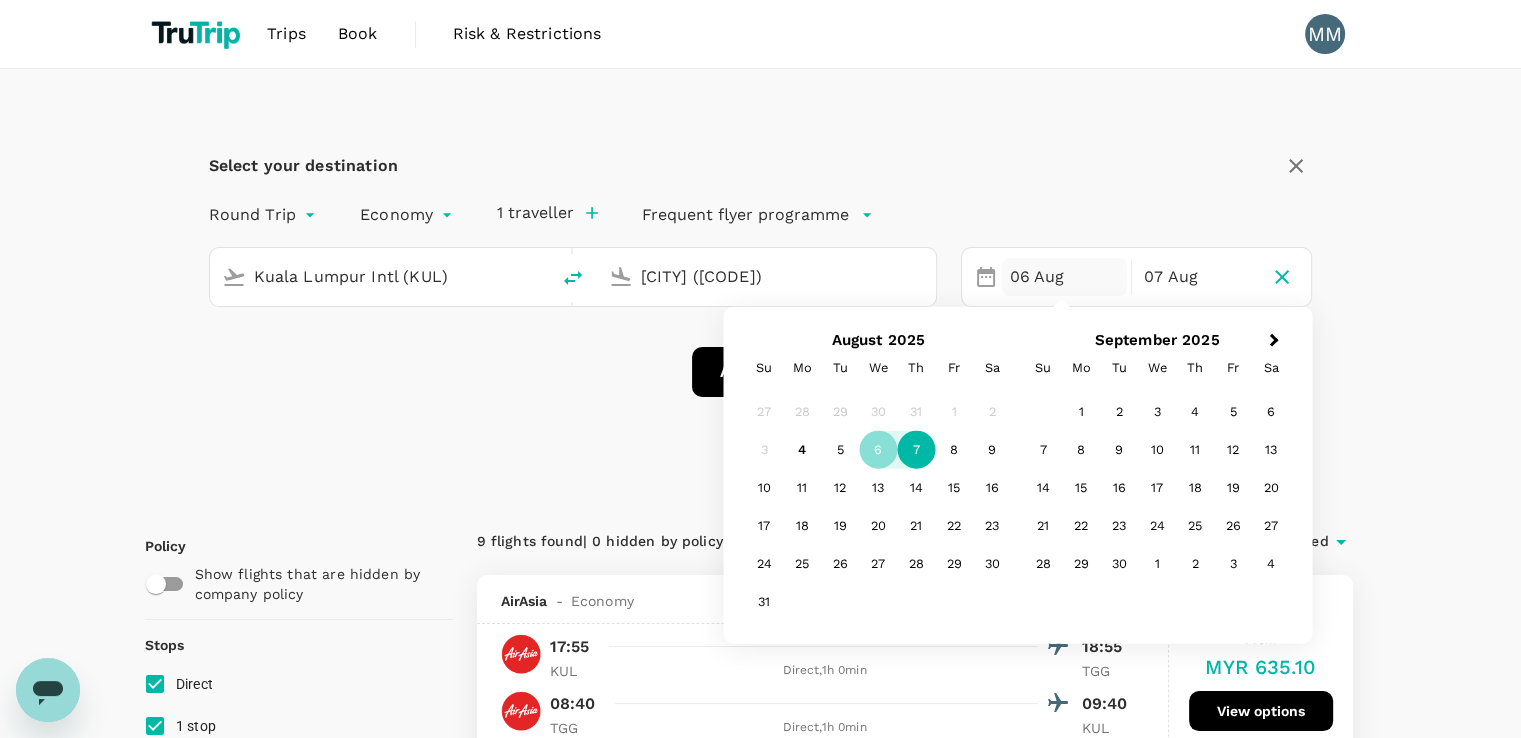 click on "7" at bounding box center [916, 450] 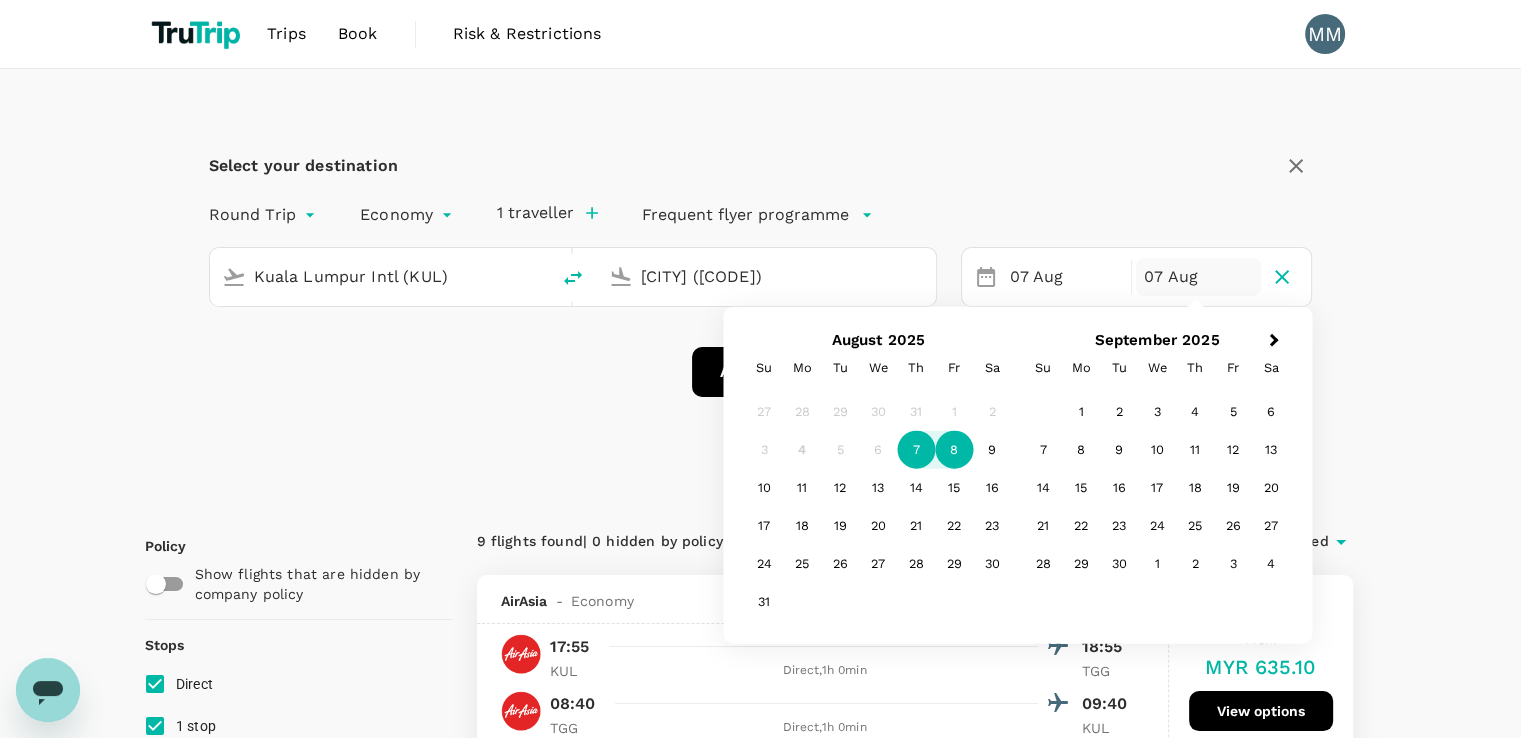 click on "8" at bounding box center [954, 450] 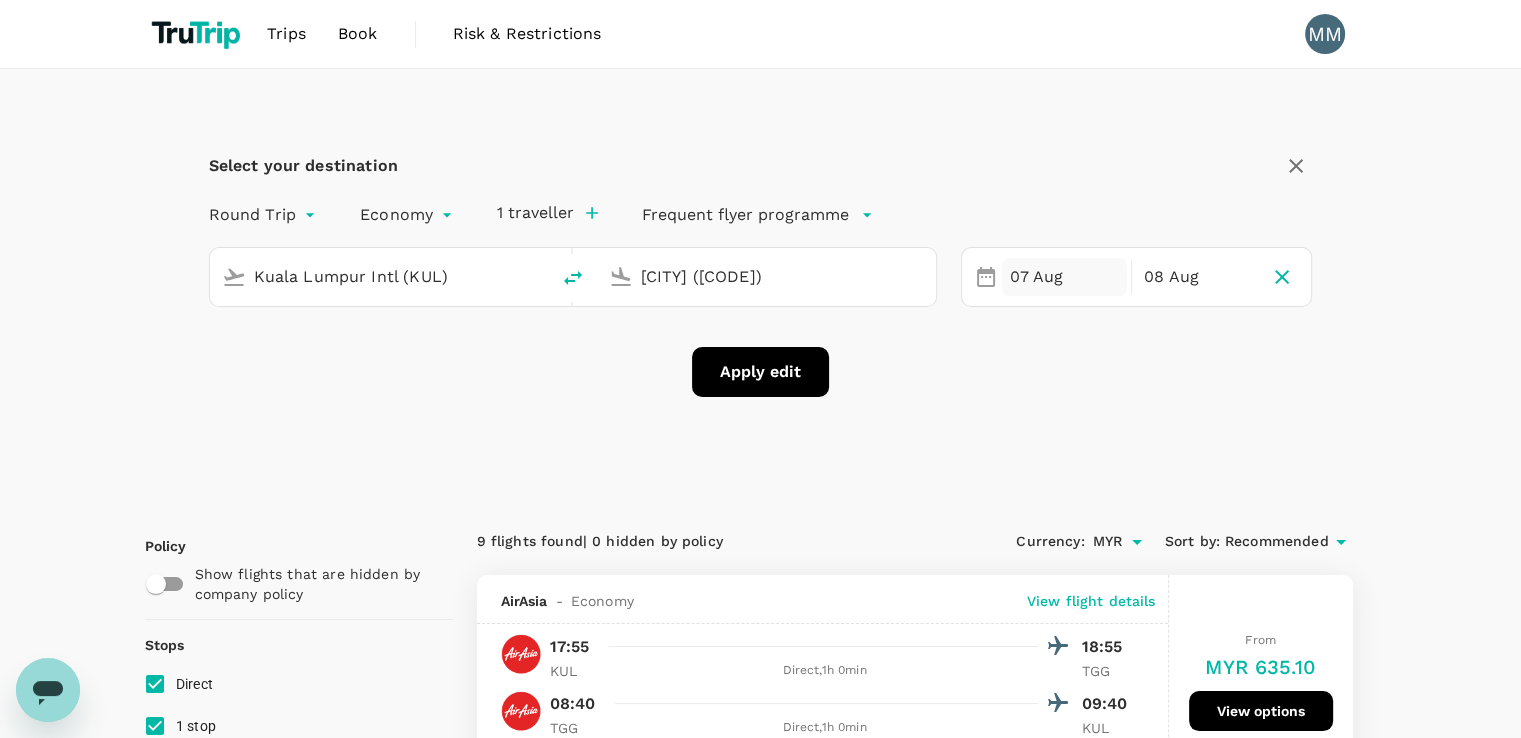 click on "07 Aug" at bounding box center [1064, 277] 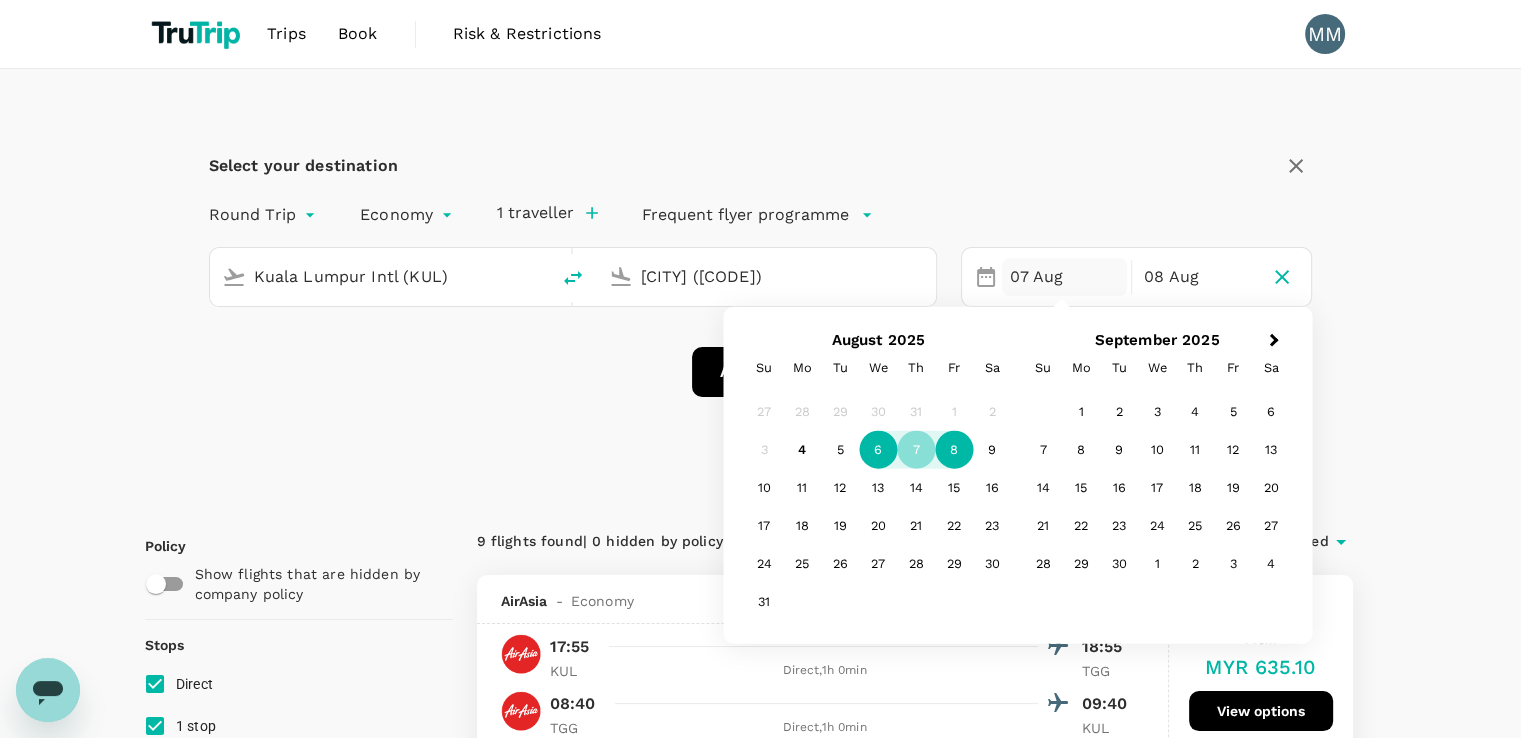 click on "6" at bounding box center [878, 450] 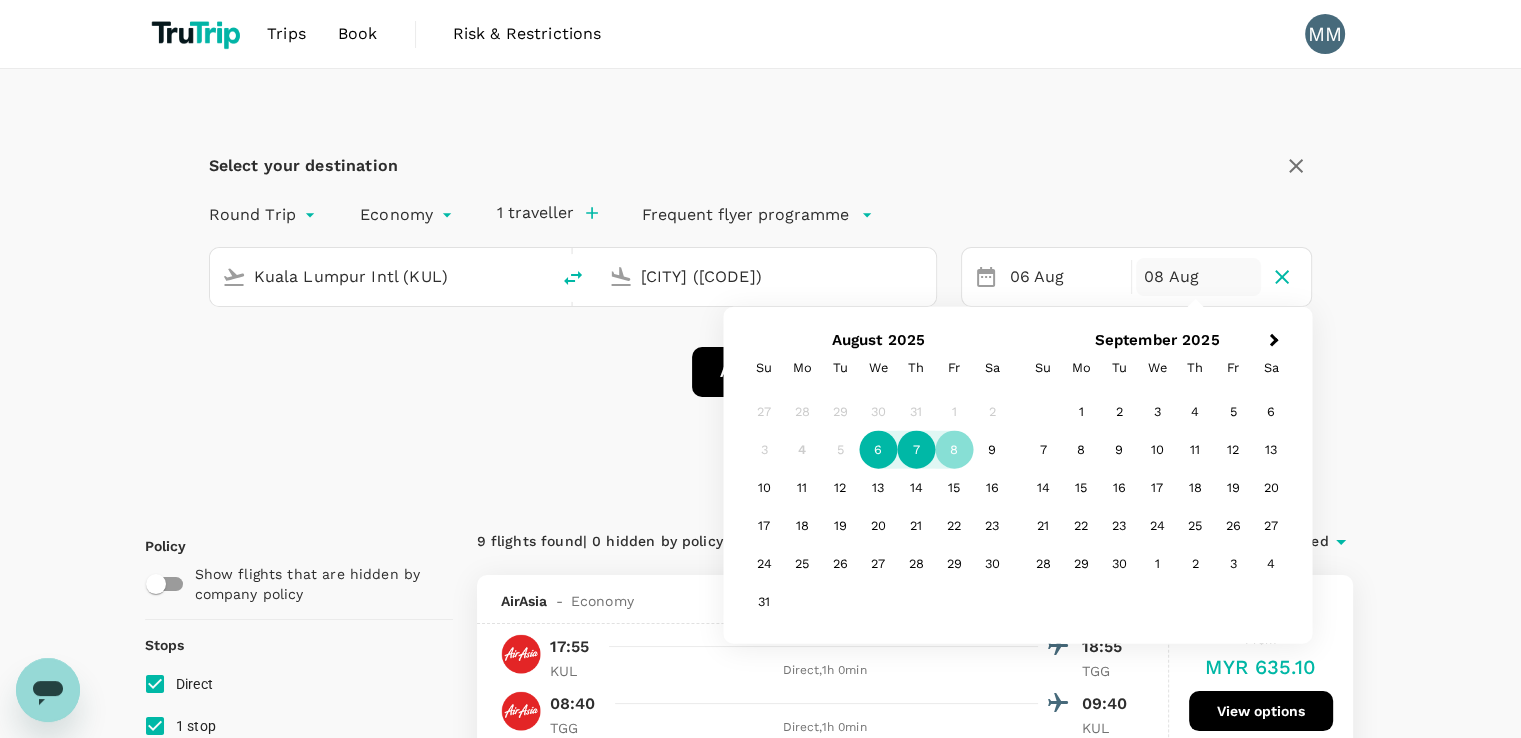 click on "7" at bounding box center [916, 450] 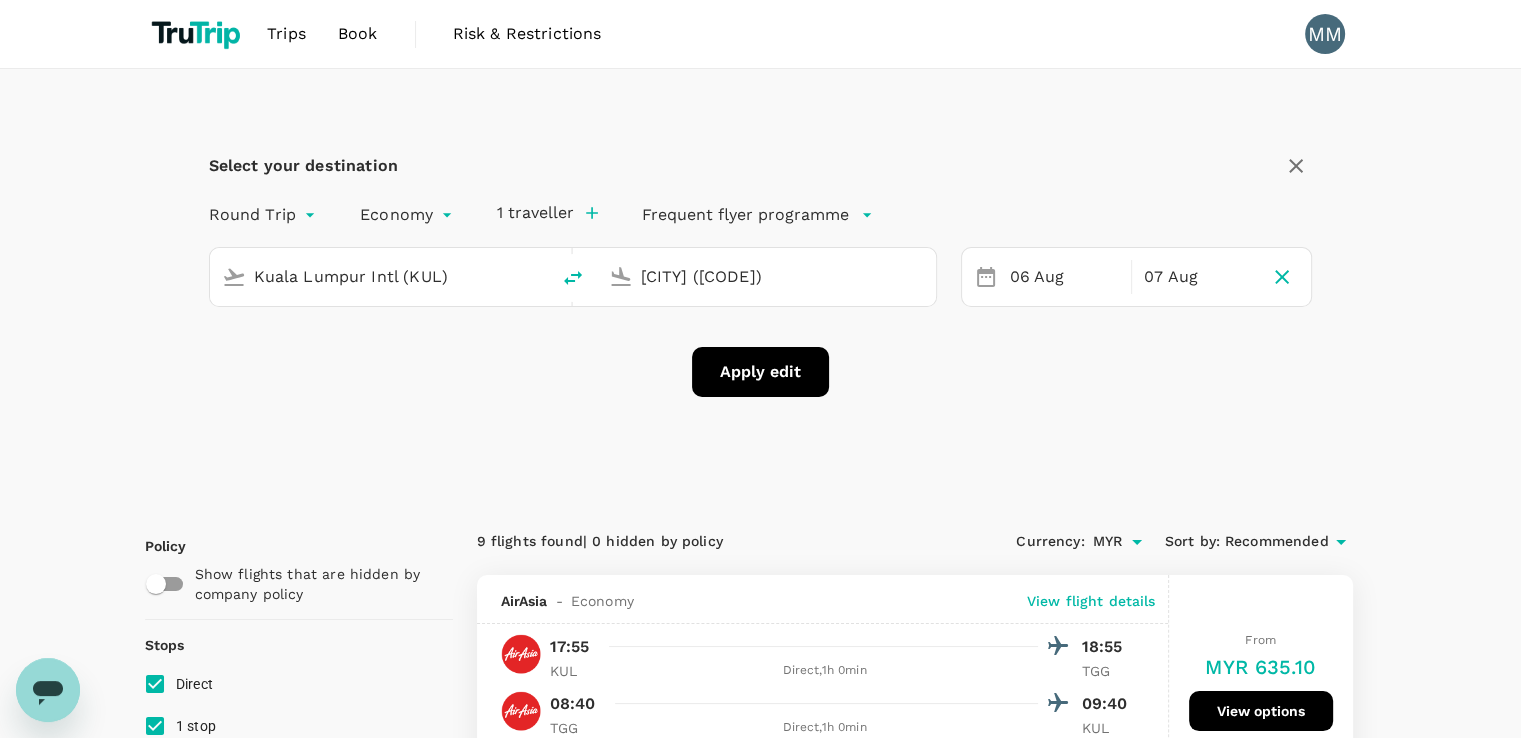 click on "Select your destination Round Trip roundtrip Economy economy [NUMBER]   traveller Frequent flyer programme [CITY] Intl ([CODE]) [CITY] ([CODE]) Selected date: [DAY_OF_WEEK], [MONTH] [DATE], [YEAR] [DATE] Selected date: [DAY_OF_WEEK], [MONTH] [DATE], [YEAR] [DATE] Apply edit" at bounding box center (761, 285) 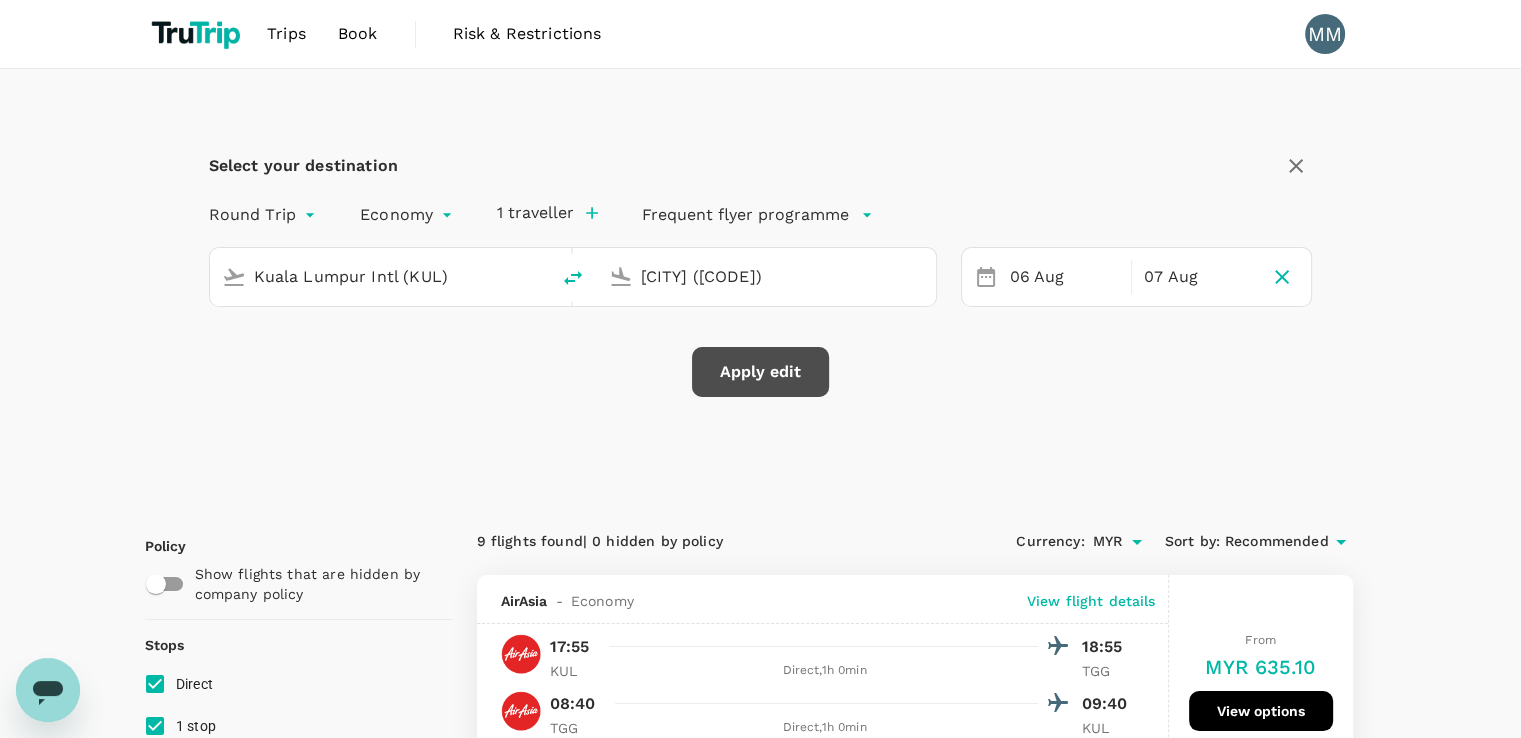 click on "Apply edit" at bounding box center (760, 372) 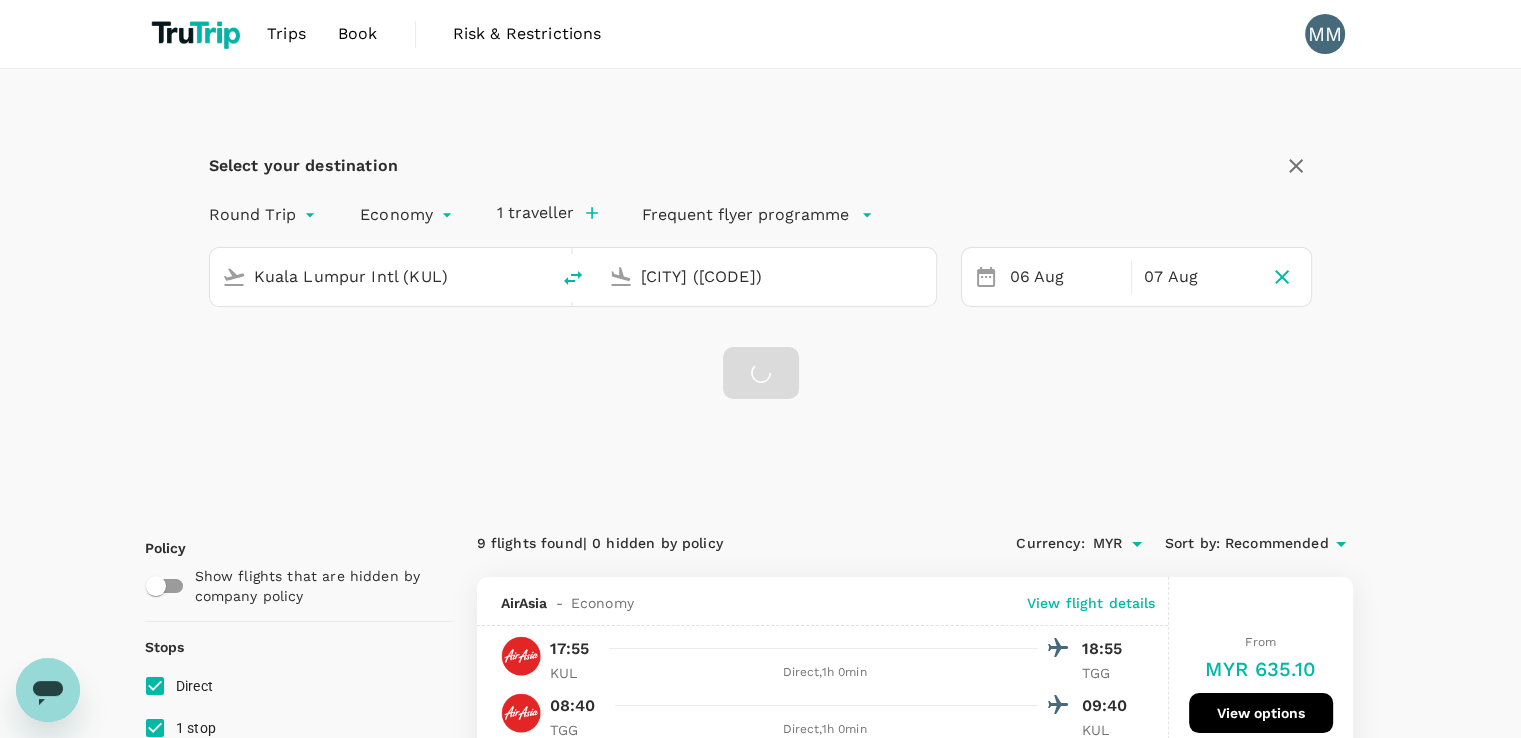 checkbox on "false" 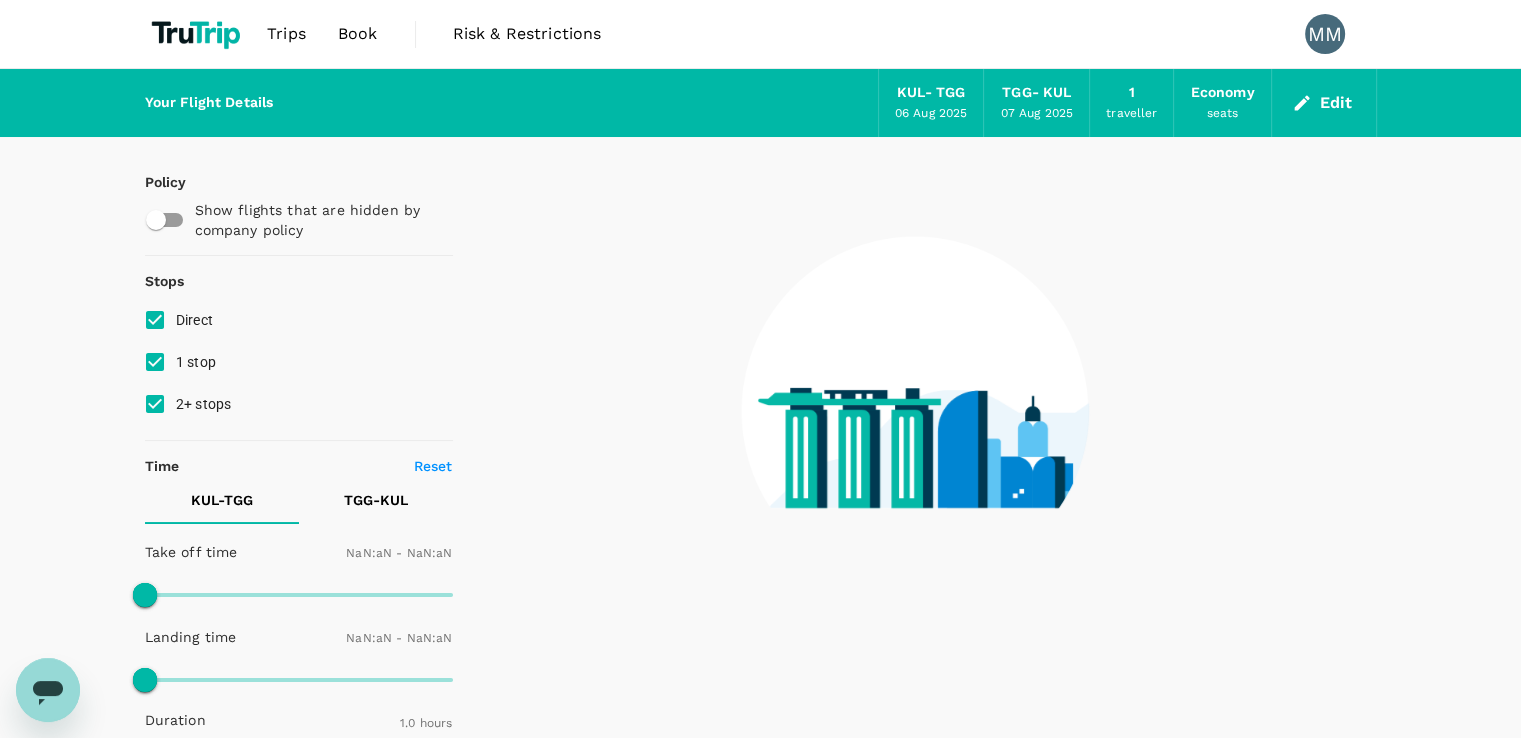 type on "1440" 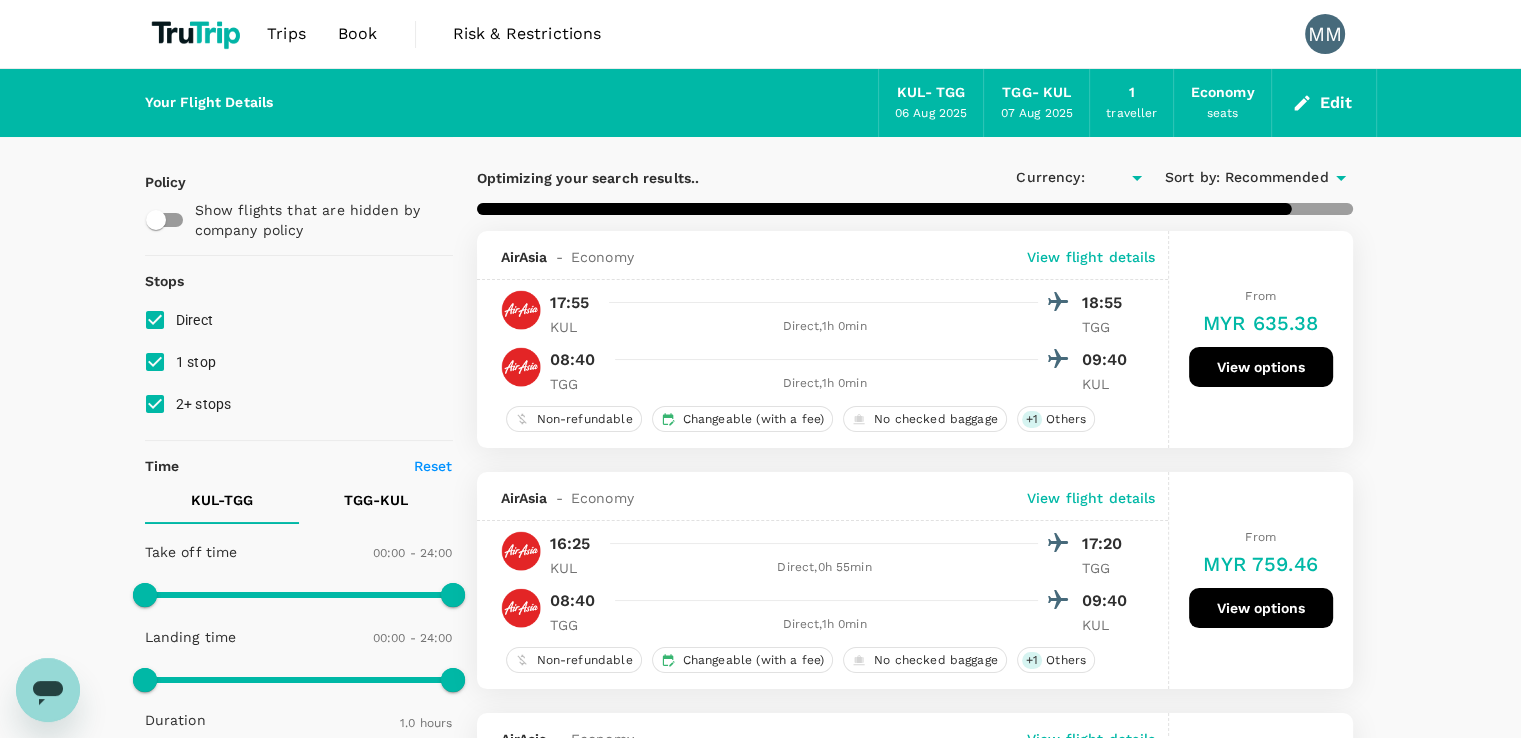checkbox on "true" 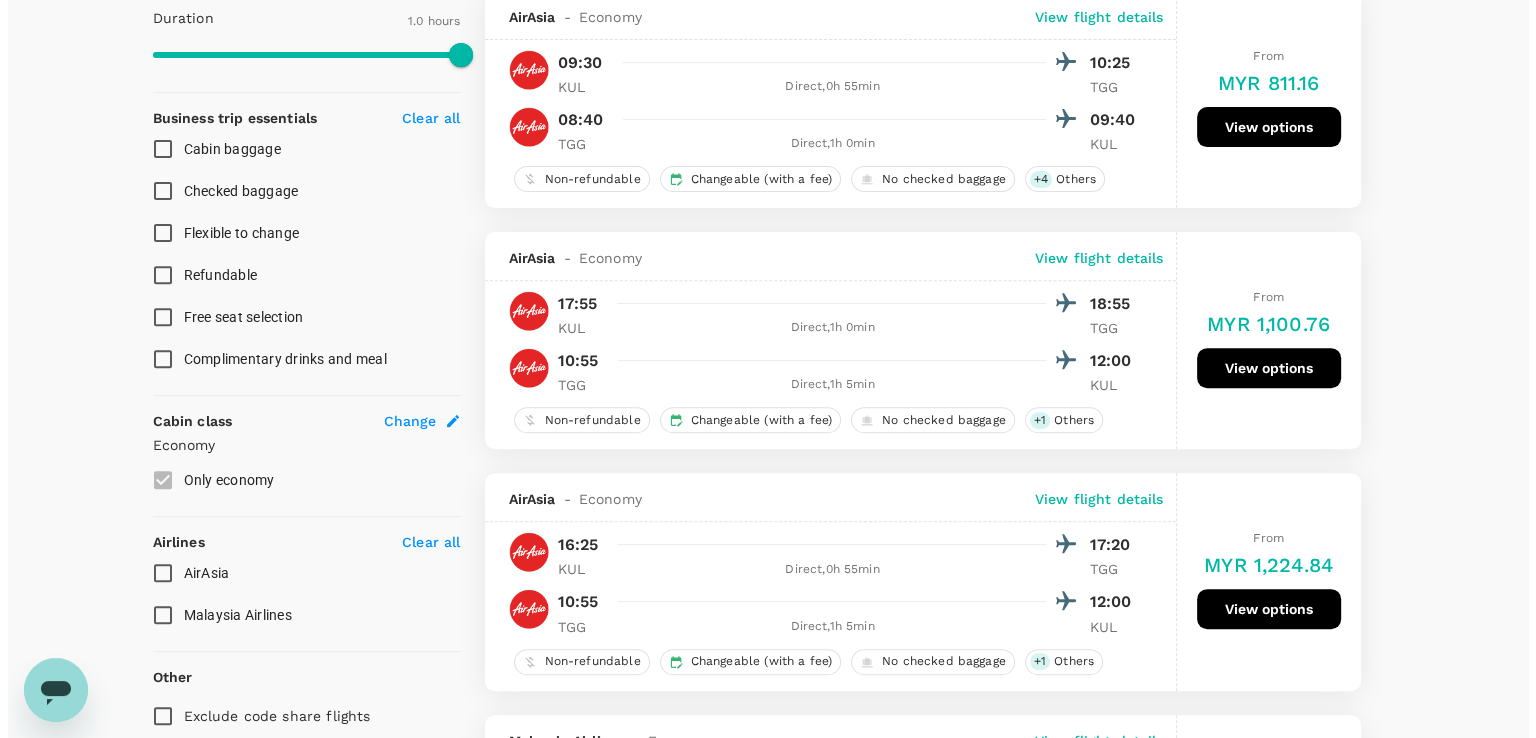 scroll, scrollTop: 706, scrollLeft: 0, axis: vertical 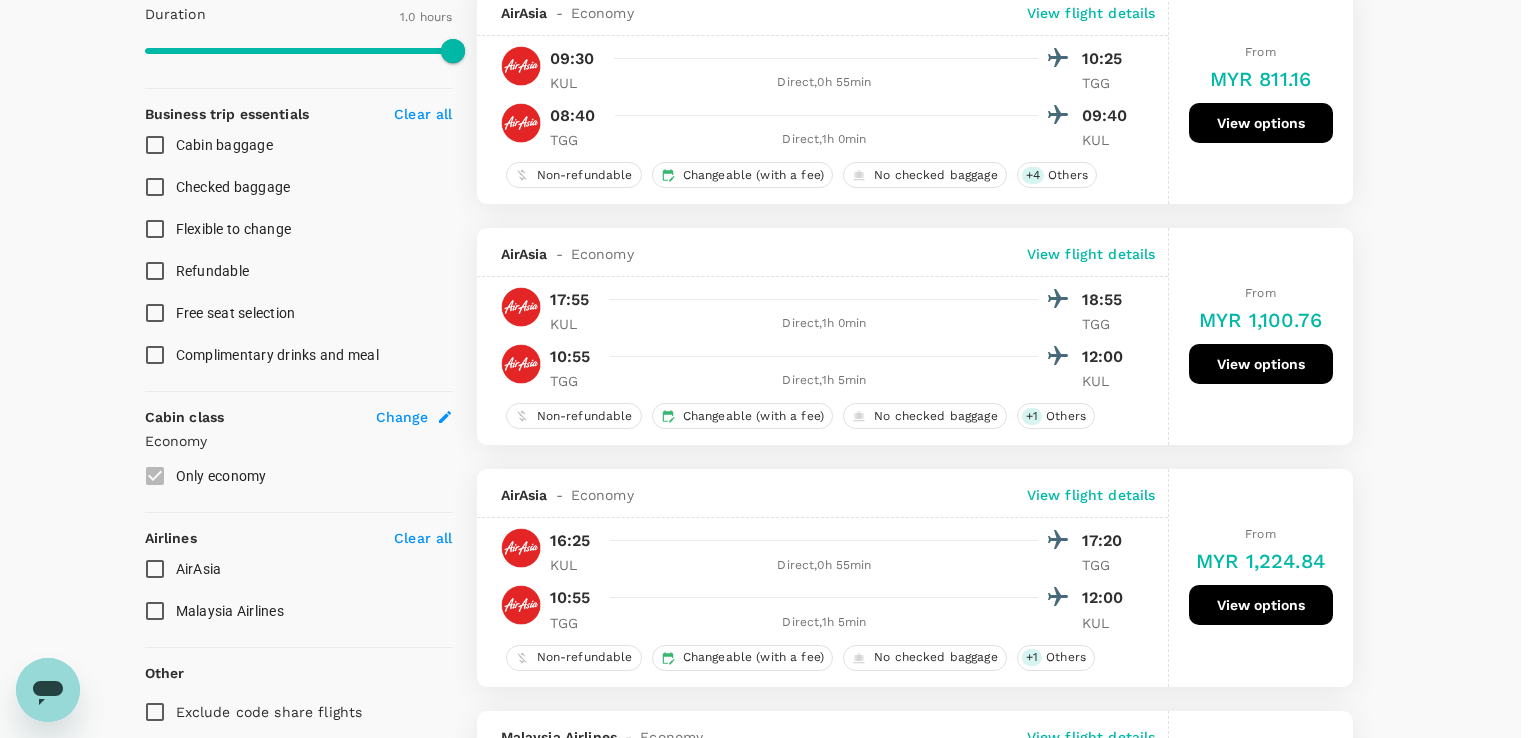 click on "Refresh Search" at bounding box center [48, 2210] 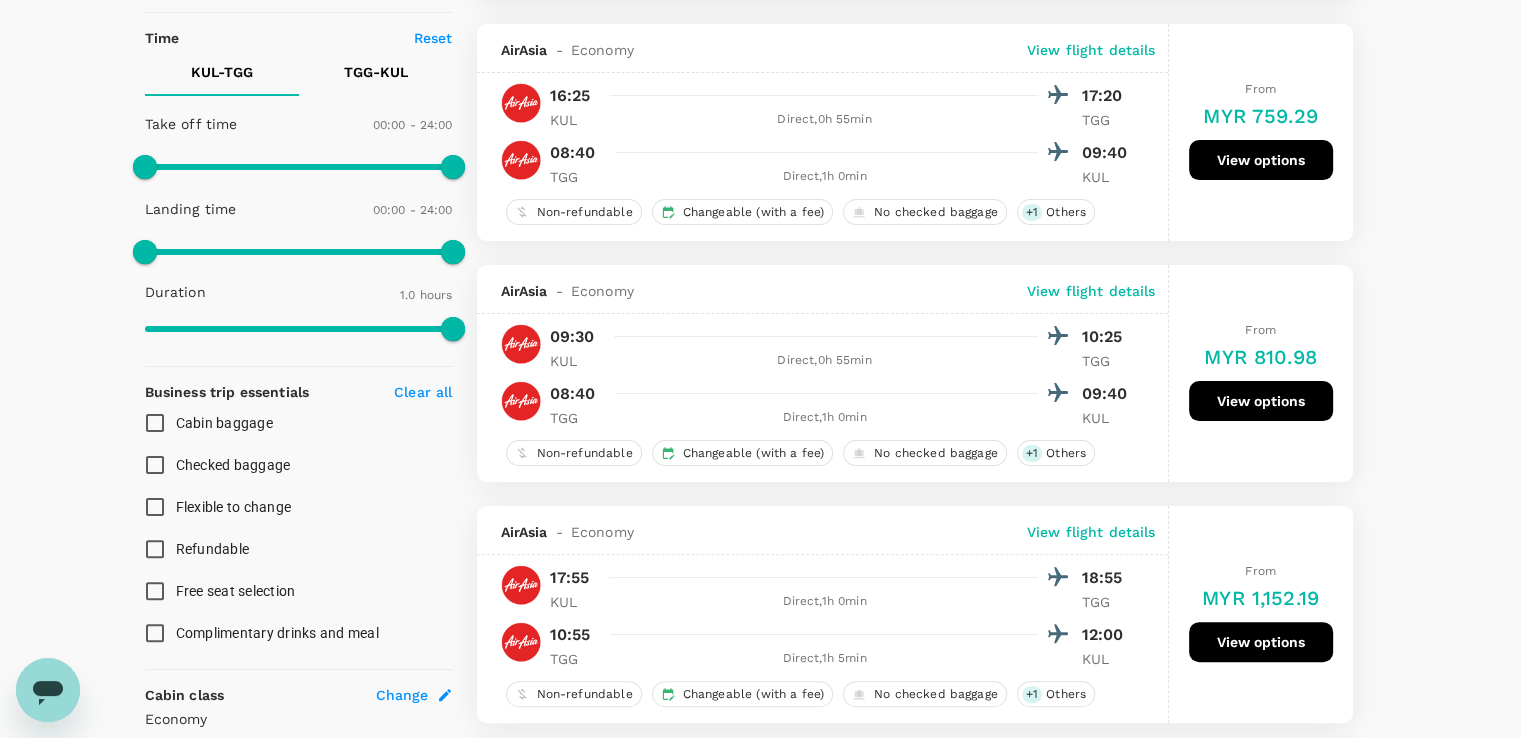 scroll, scrollTop: 0, scrollLeft: 0, axis: both 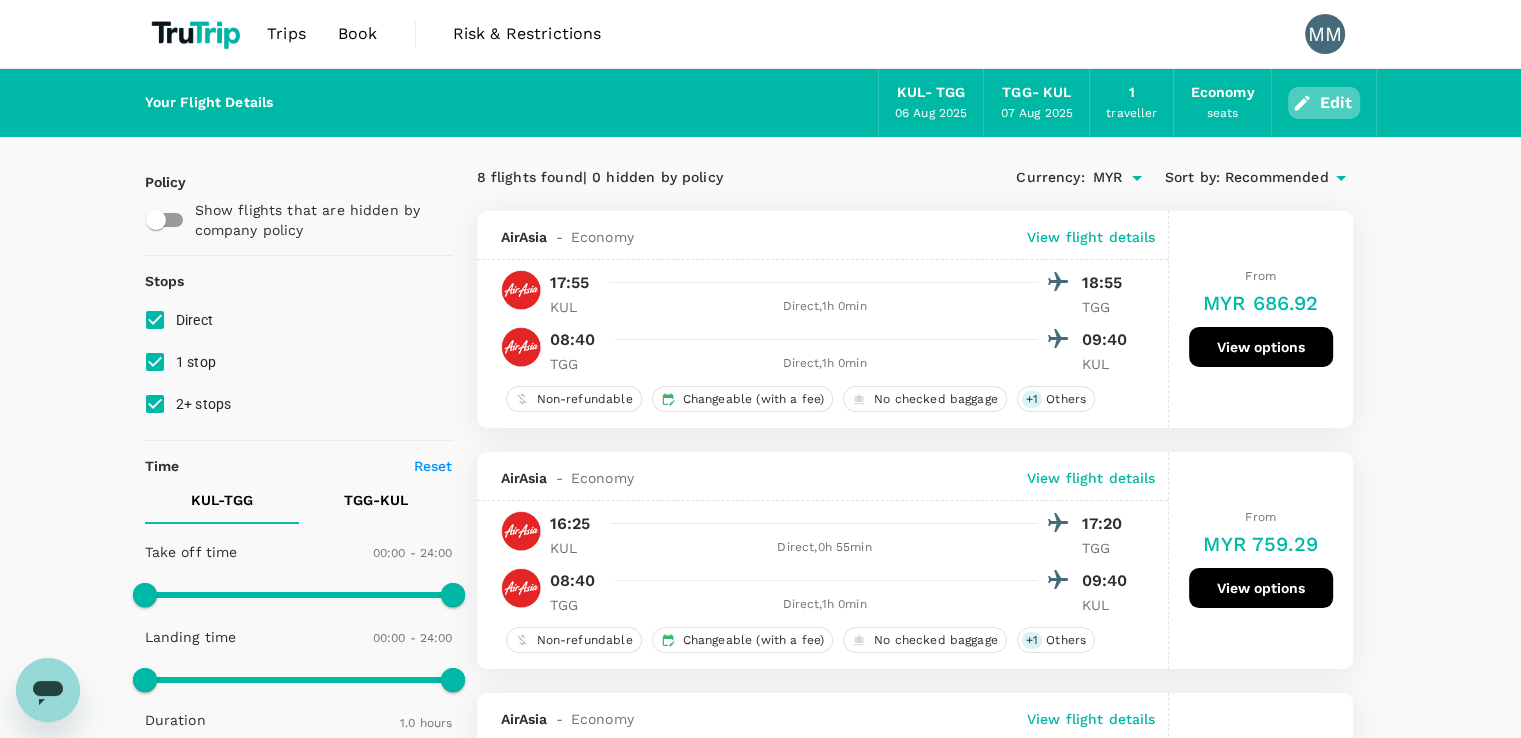 click on "Edit" at bounding box center [1324, 103] 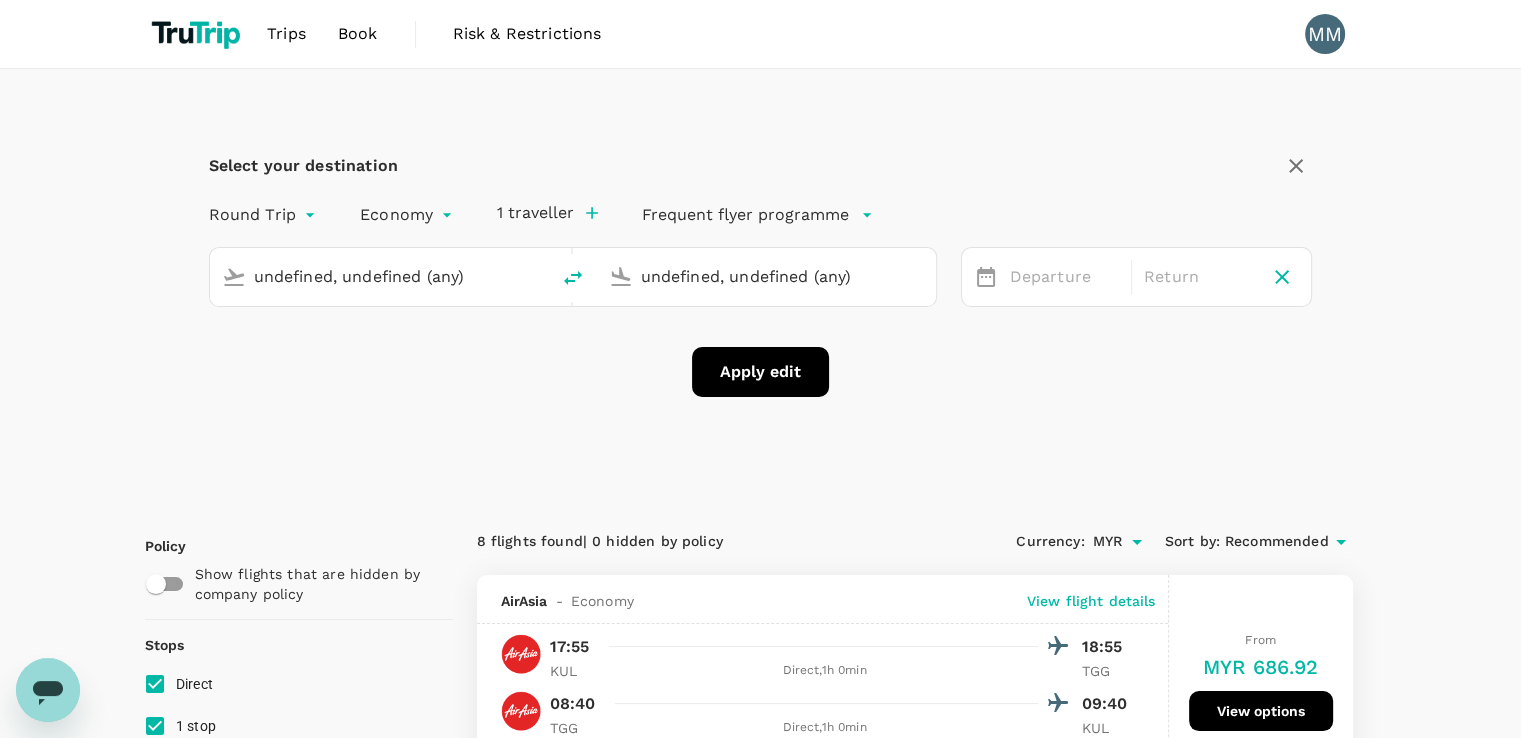 type 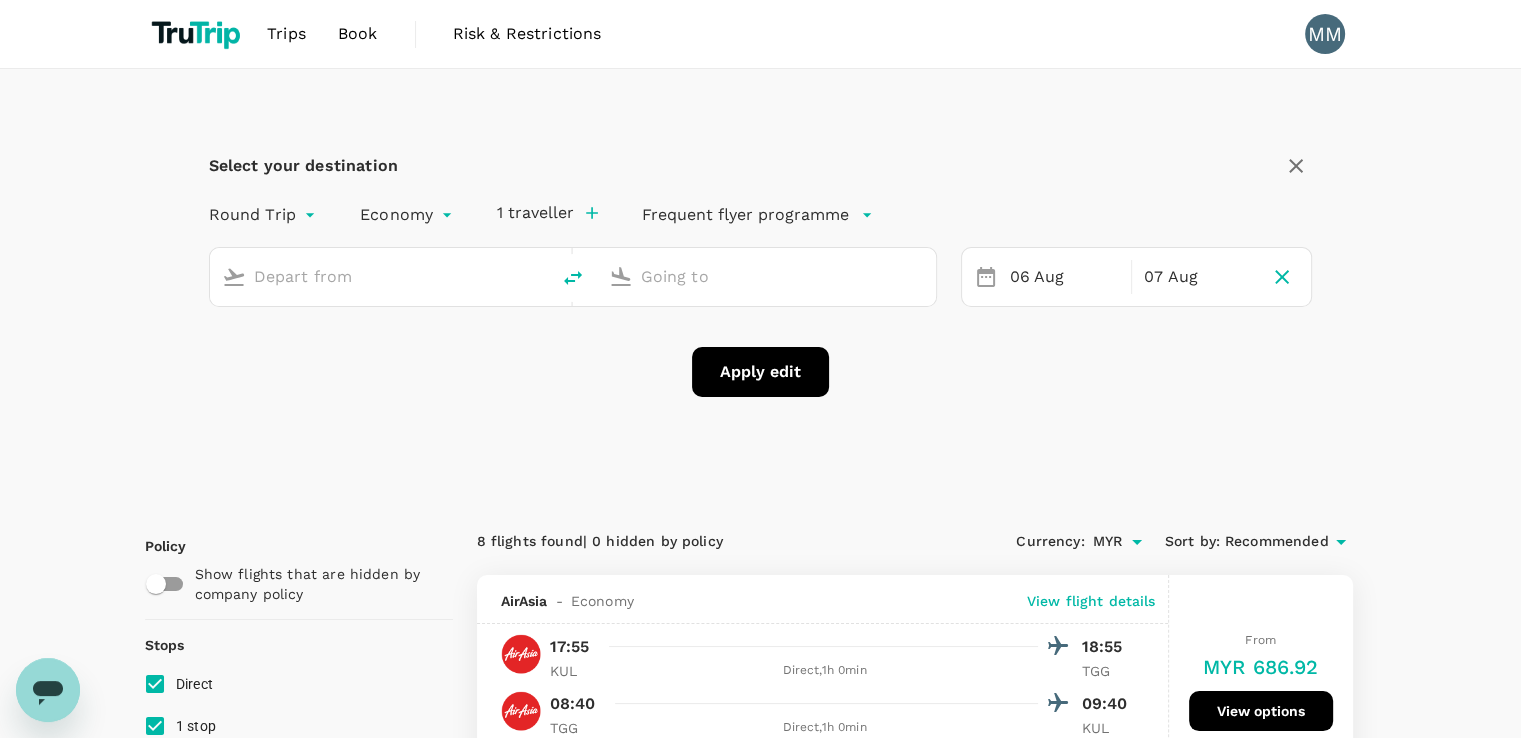 type on "Kuala Lumpur Intl (KUL)" 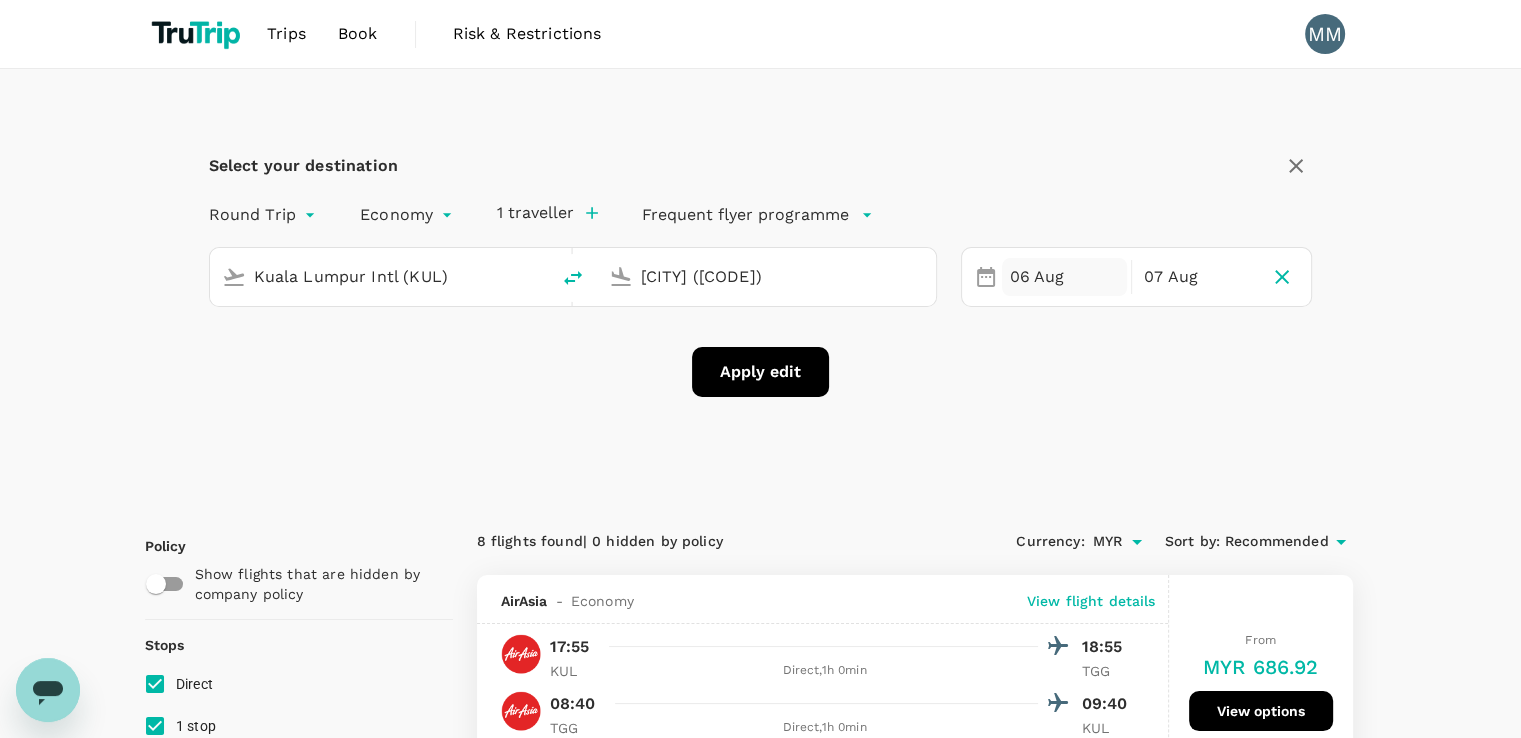 click on "06 Aug" at bounding box center [1064, 277] 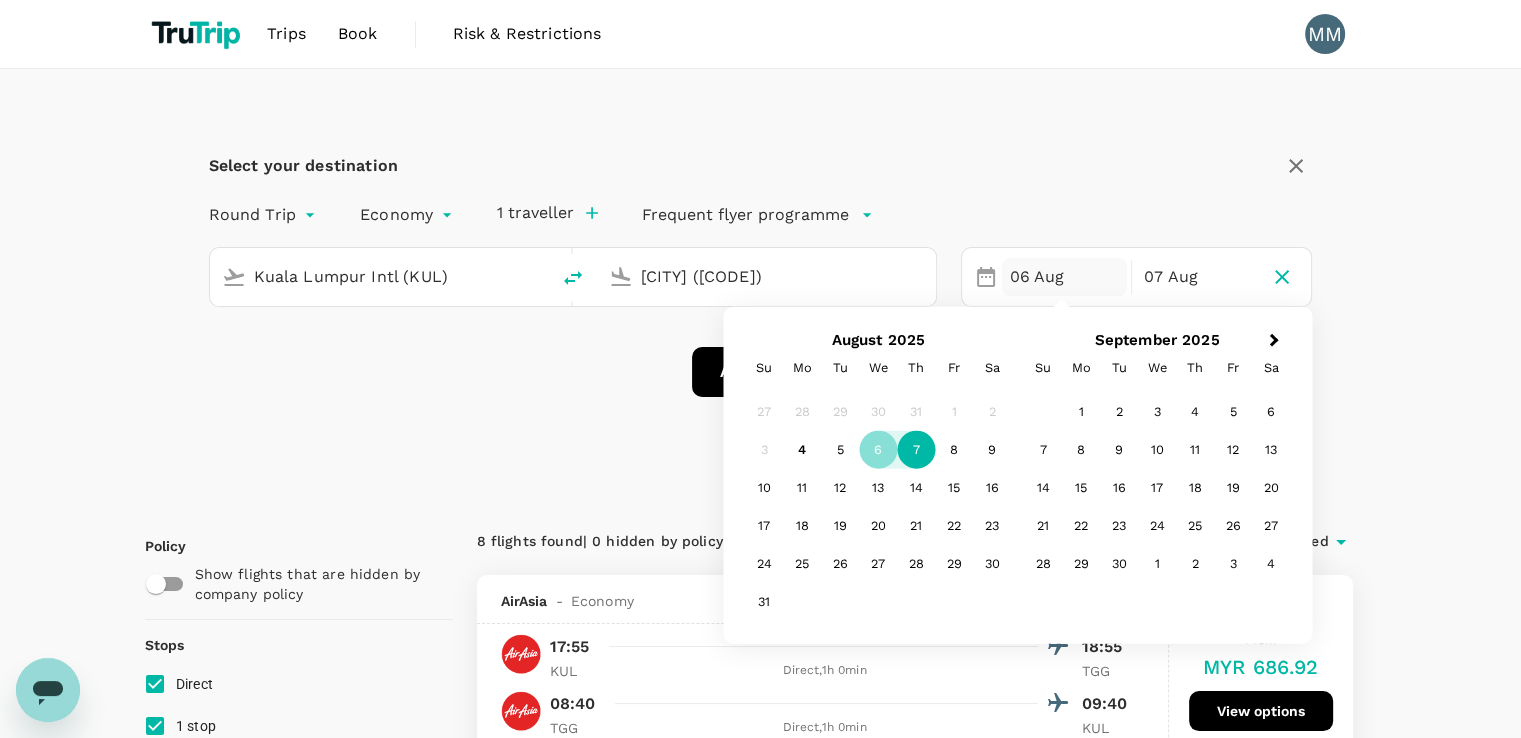 click on "7" at bounding box center (916, 450) 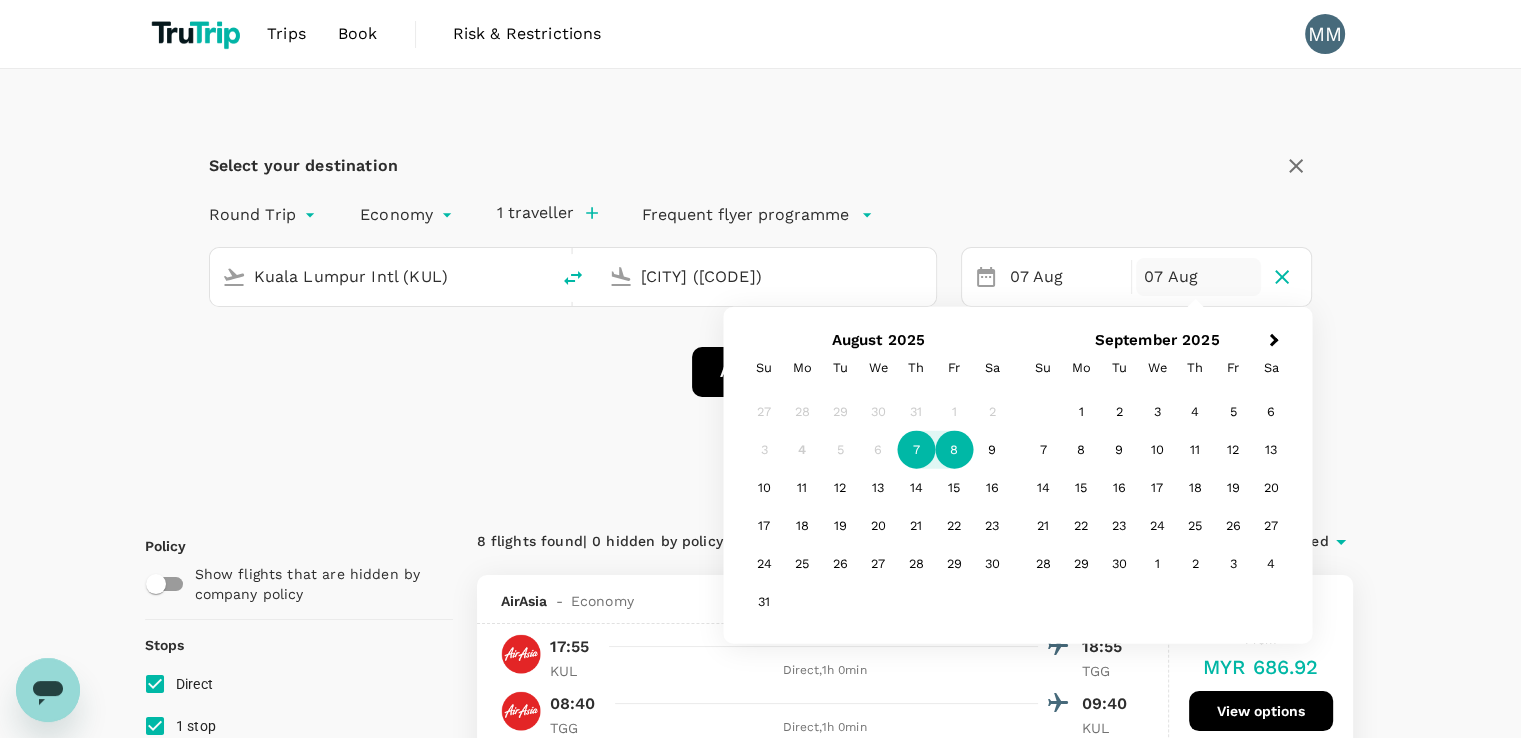 click on "8" at bounding box center [954, 450] 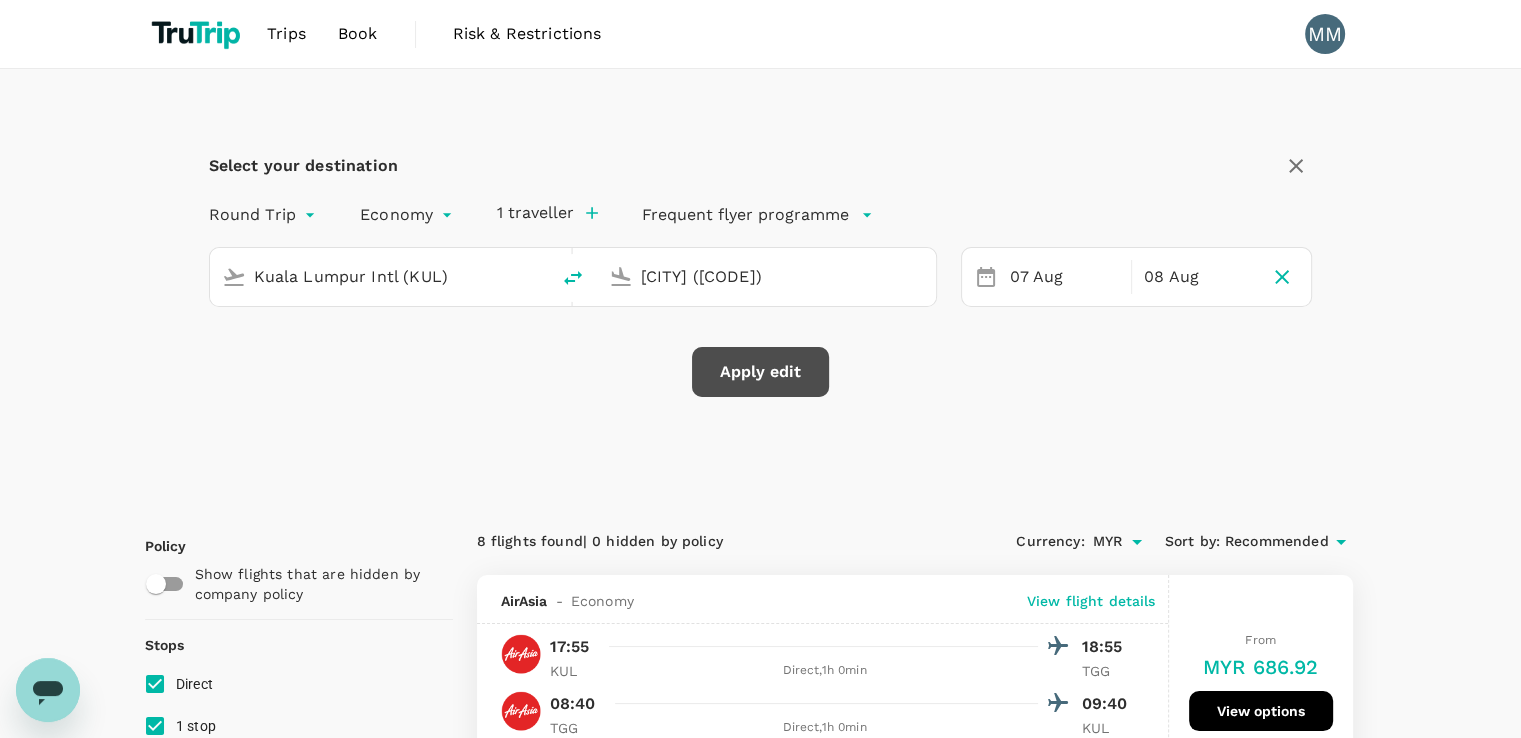 click on "Apply edit" at bounding box center (760, 372) 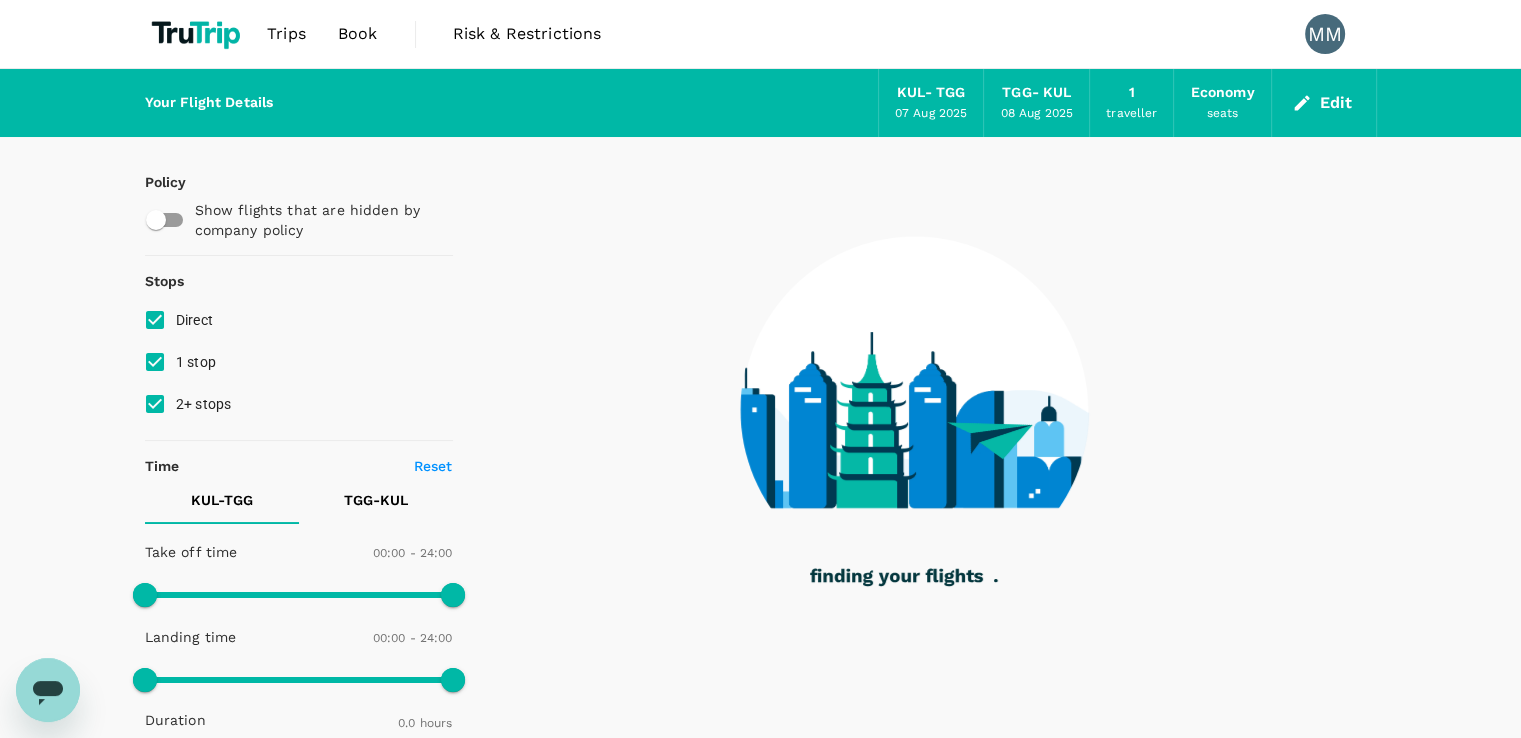 checkbox on "true" 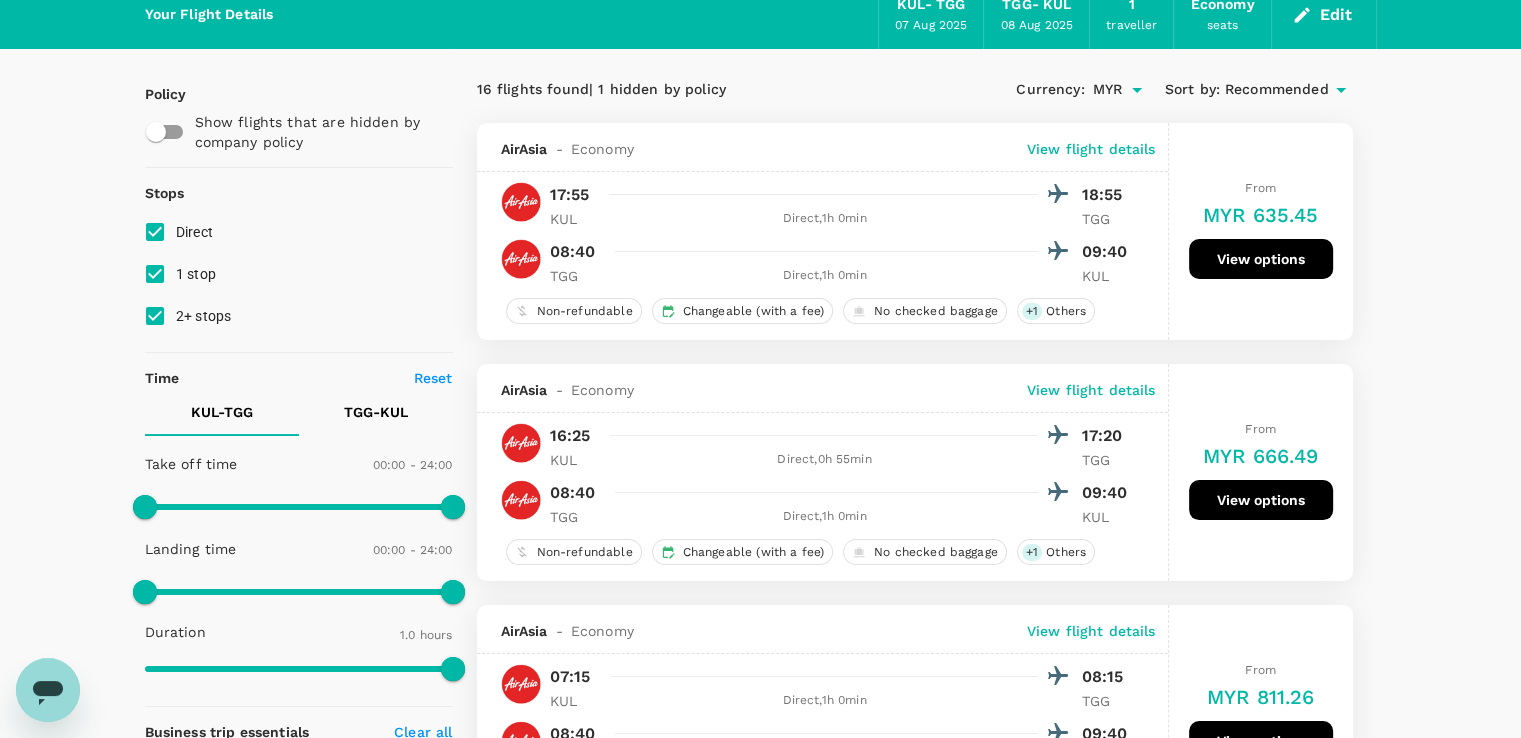 scroll, scrollTop: 0, scrollLeft: 0, axis: both 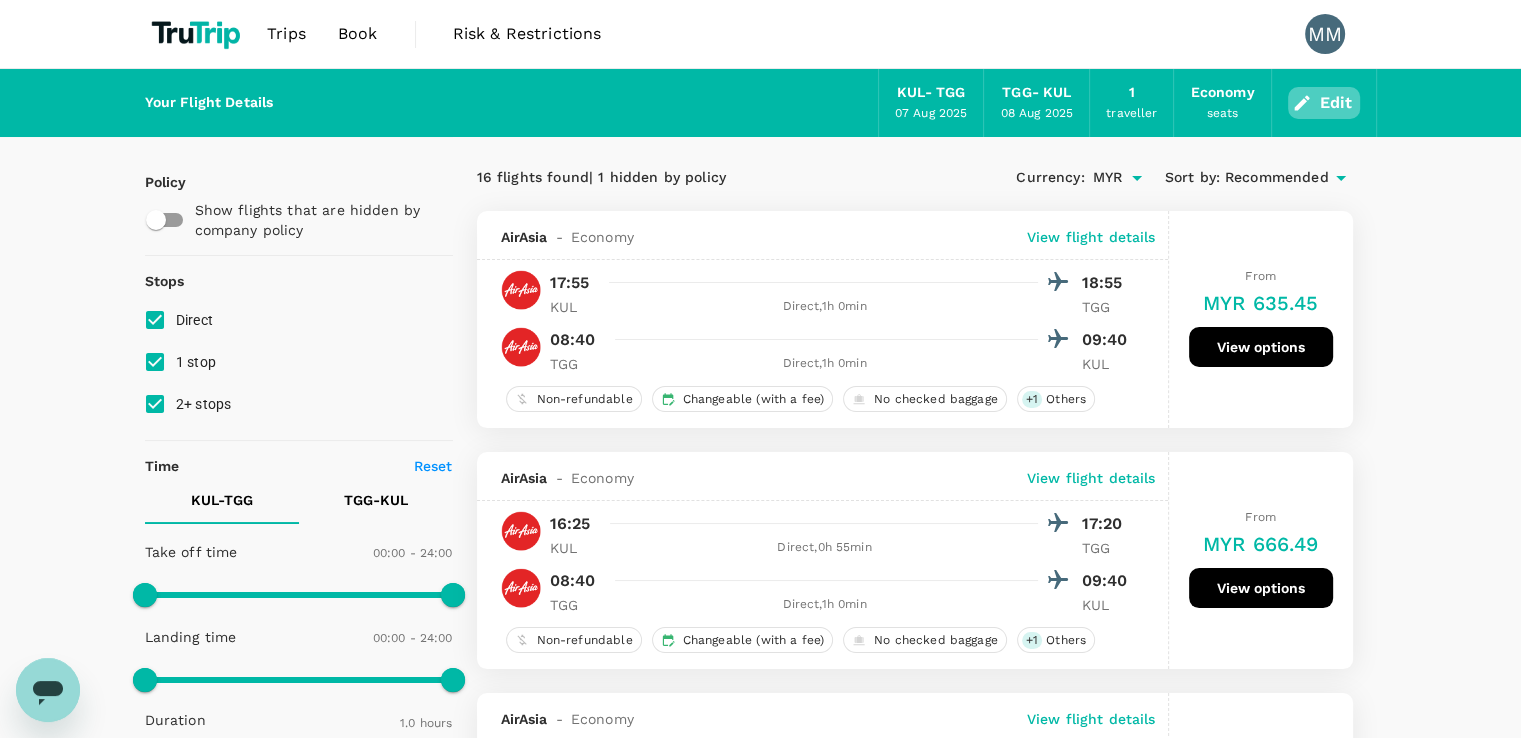 click on "Edit" at bounding box center (1324, 103) 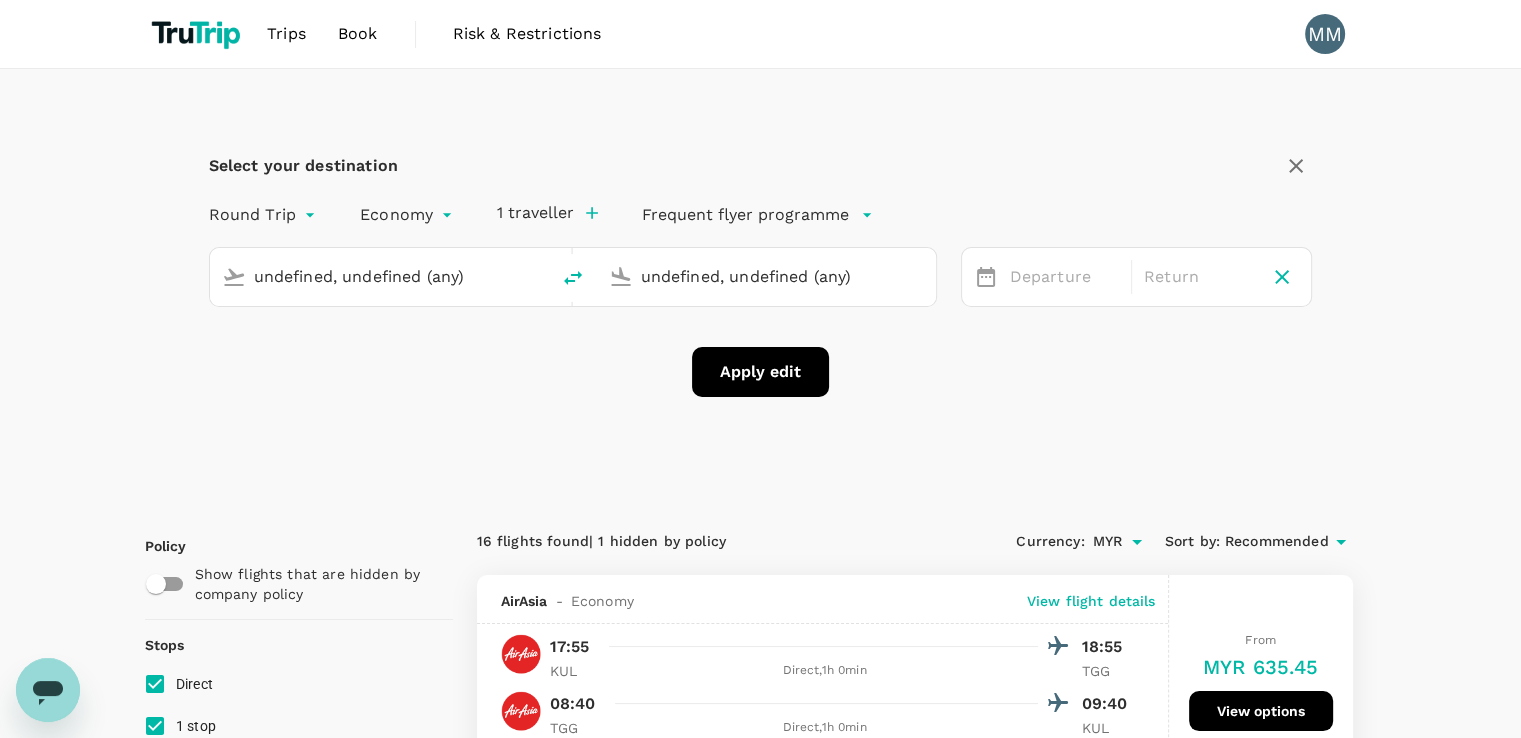 type on "Kuala Lumpur Intl (KUL)" 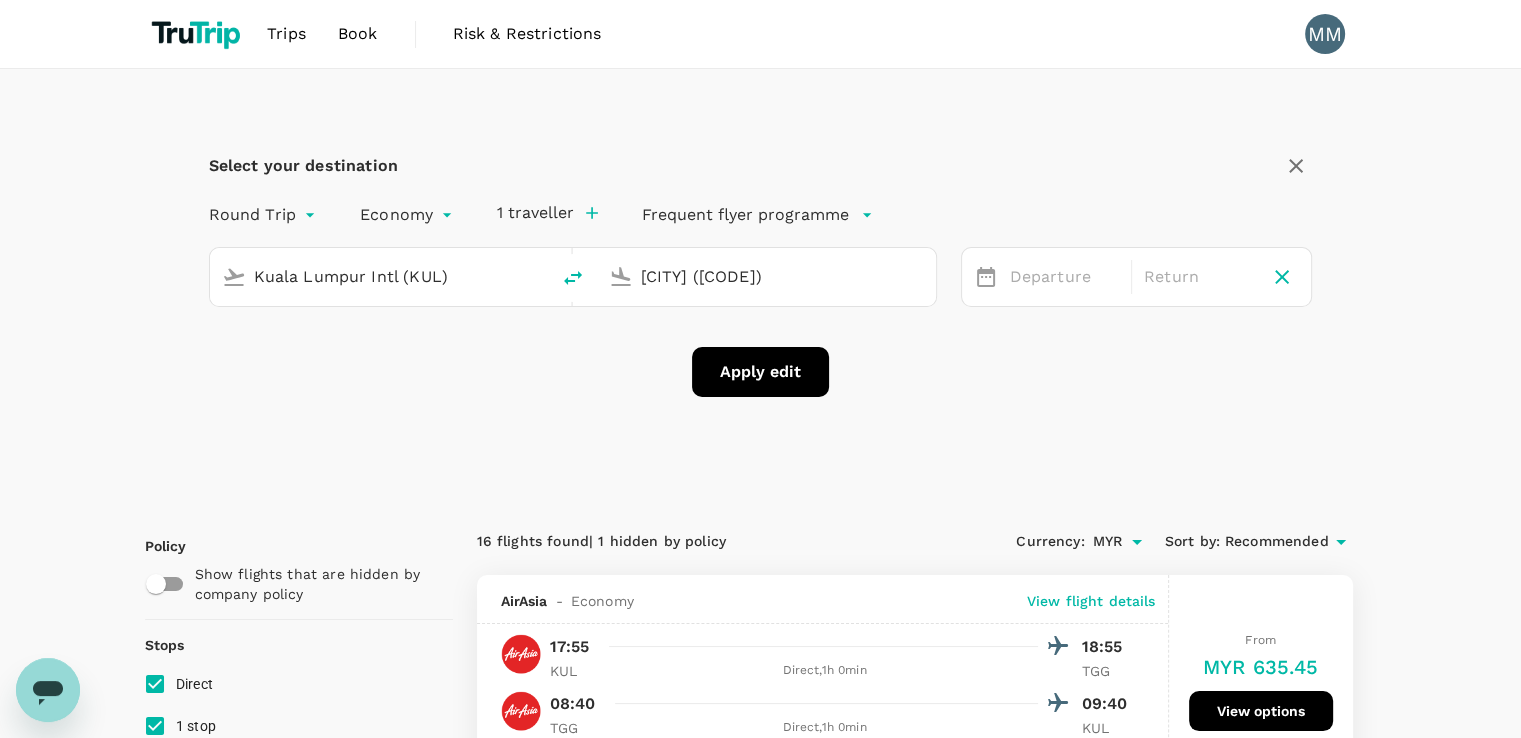 type 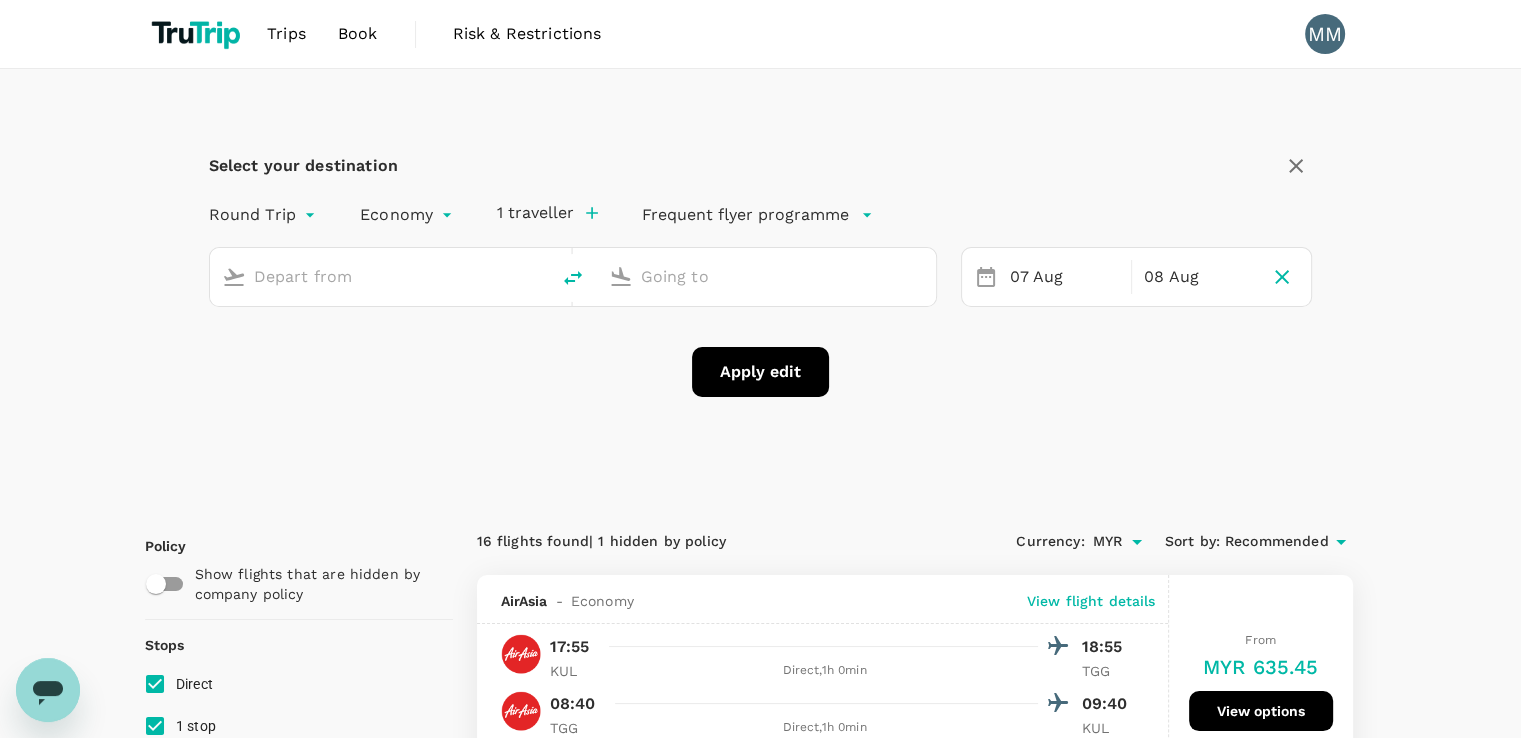 type on "Kuala Lumpur Intl (KUL)" 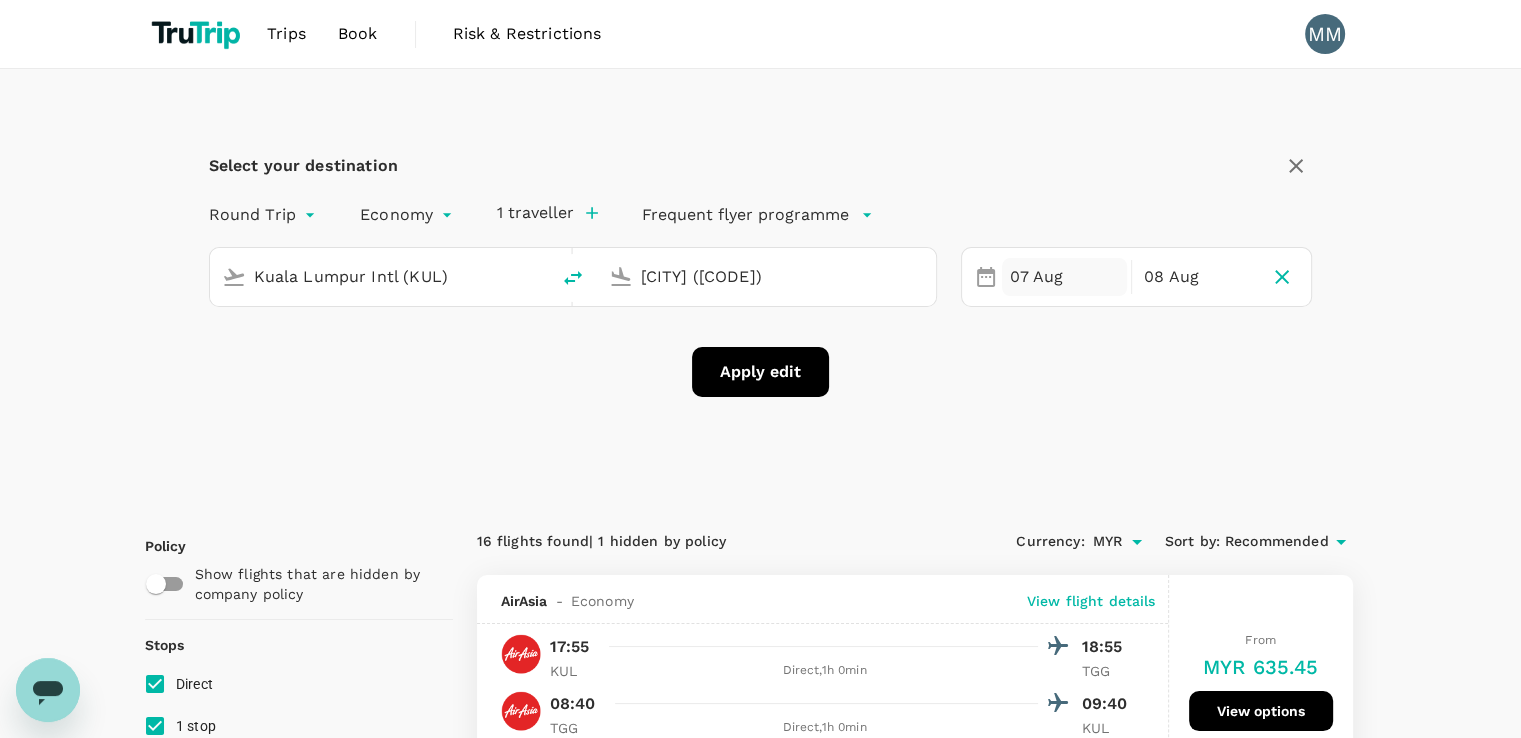 click on "07 Aug" at bounding box center (1064, 277) 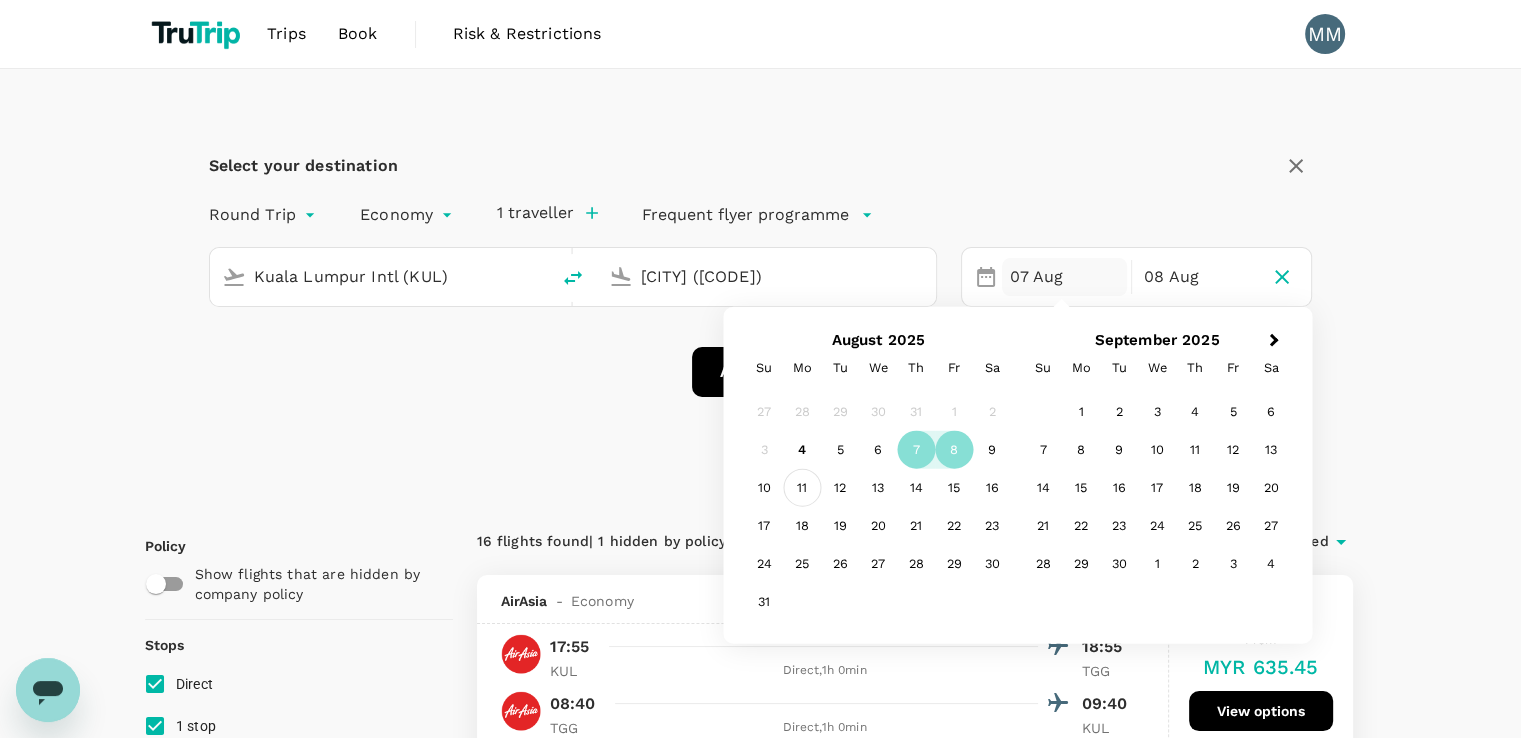 click on "11" at bounding box center (802, 488) 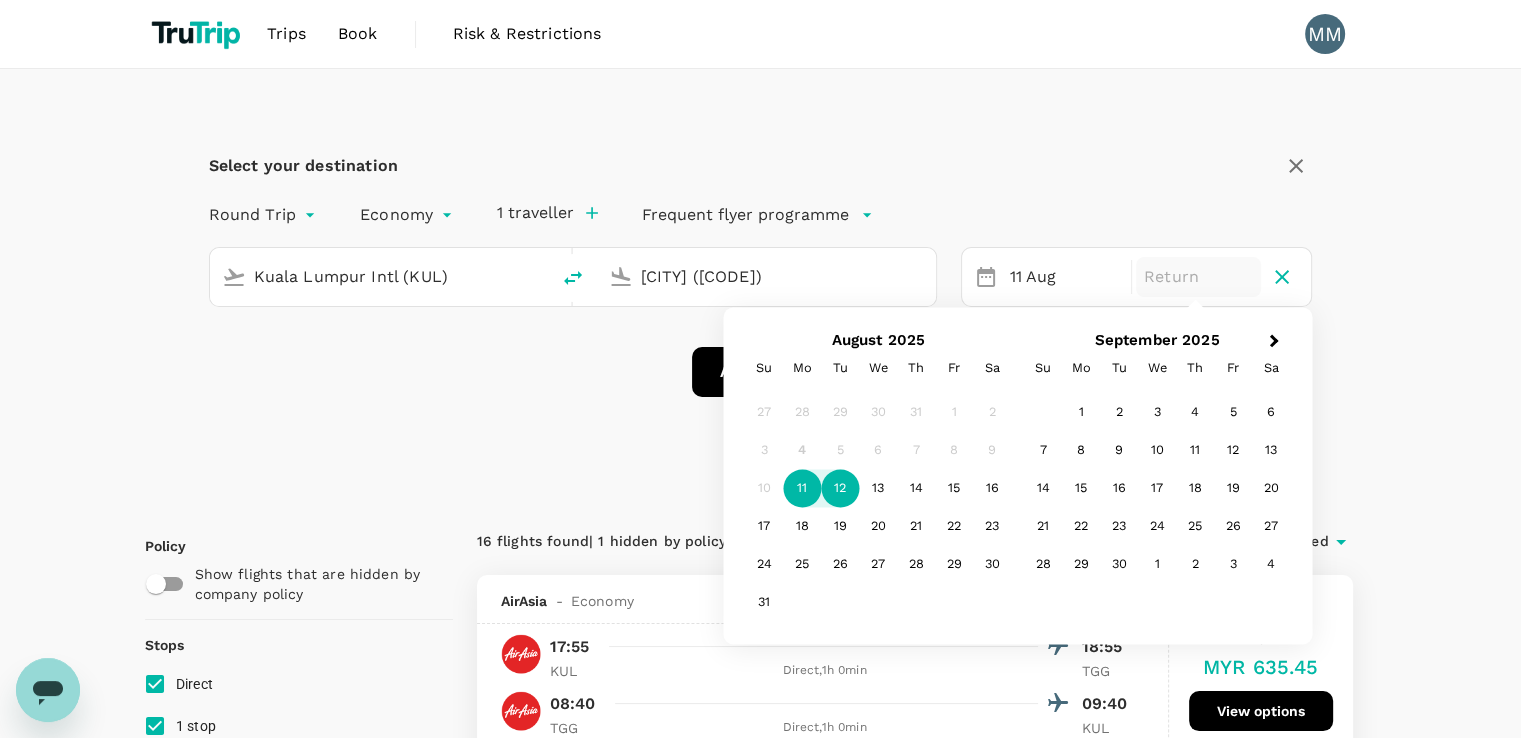 click on "12" at bounding box center (840, 489) 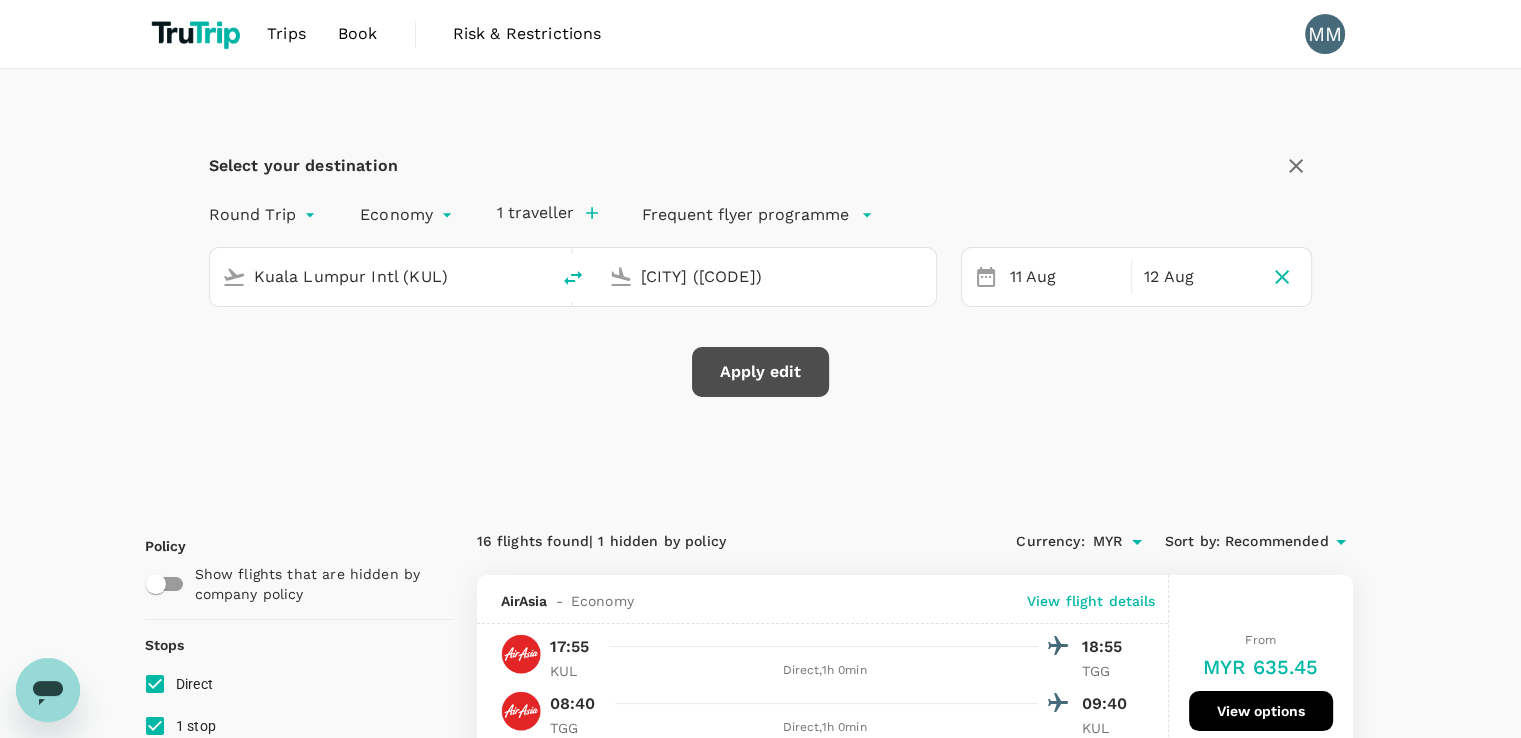 click on "Apply edit" at bounding box center [760, 372] 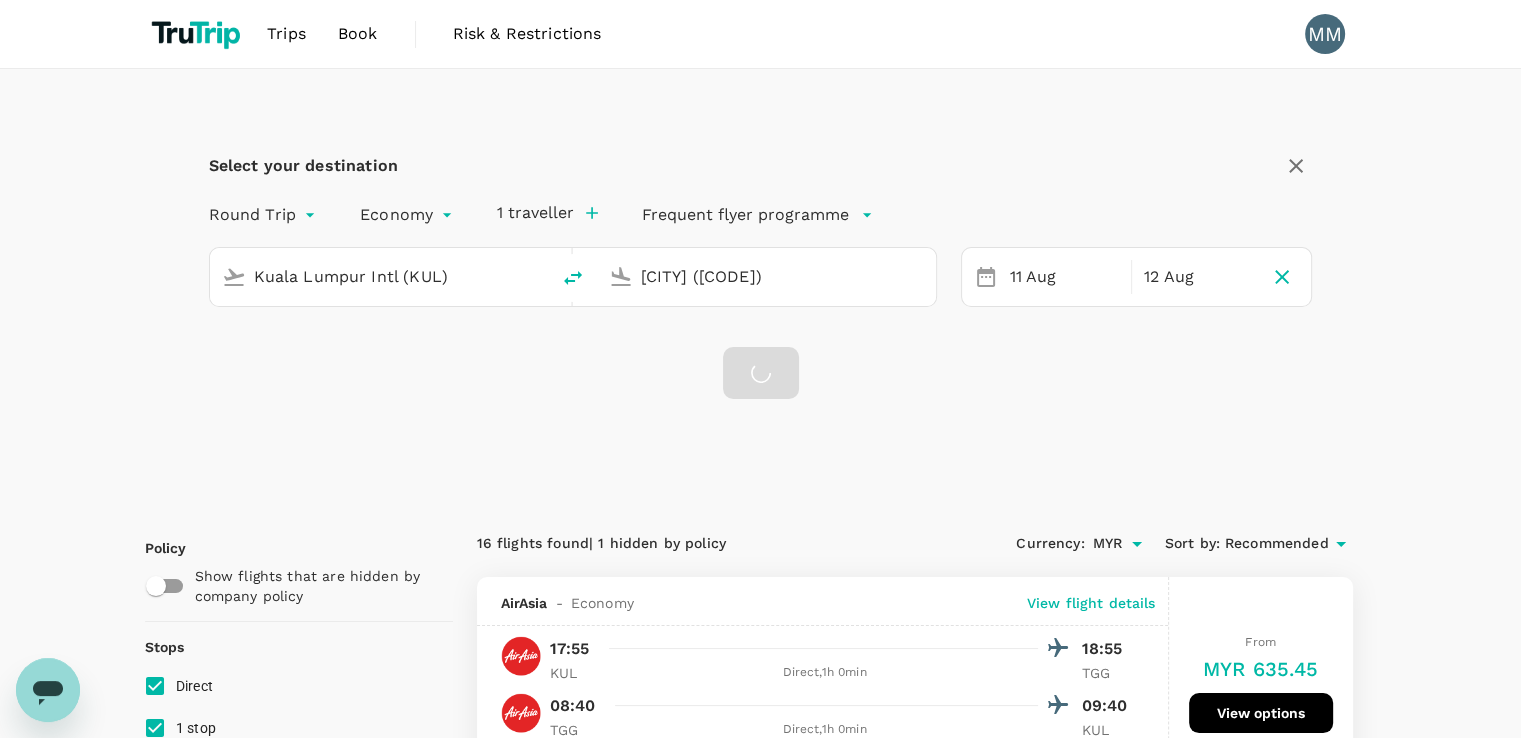checkbox on "false" 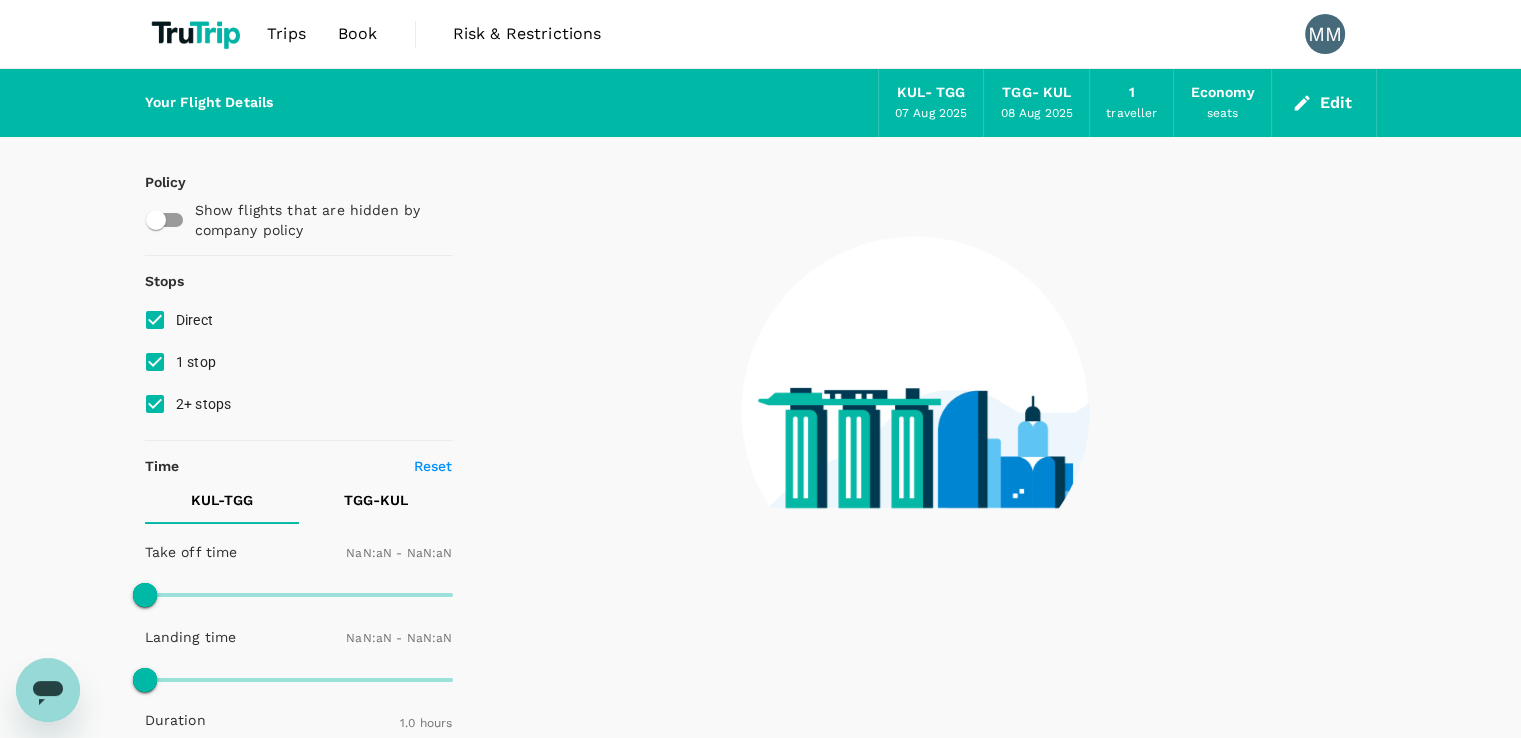 type on "1440" 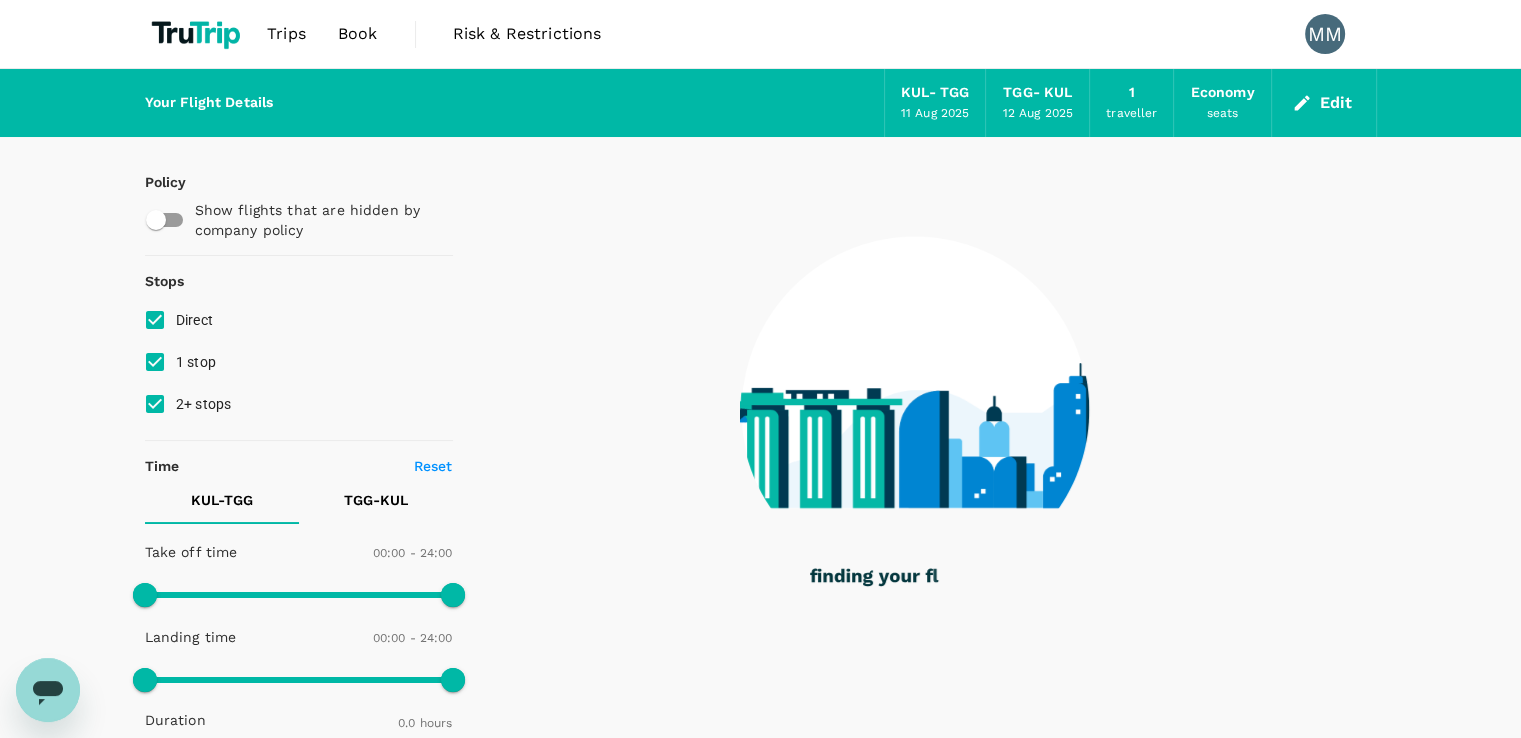 checkbox on "true" 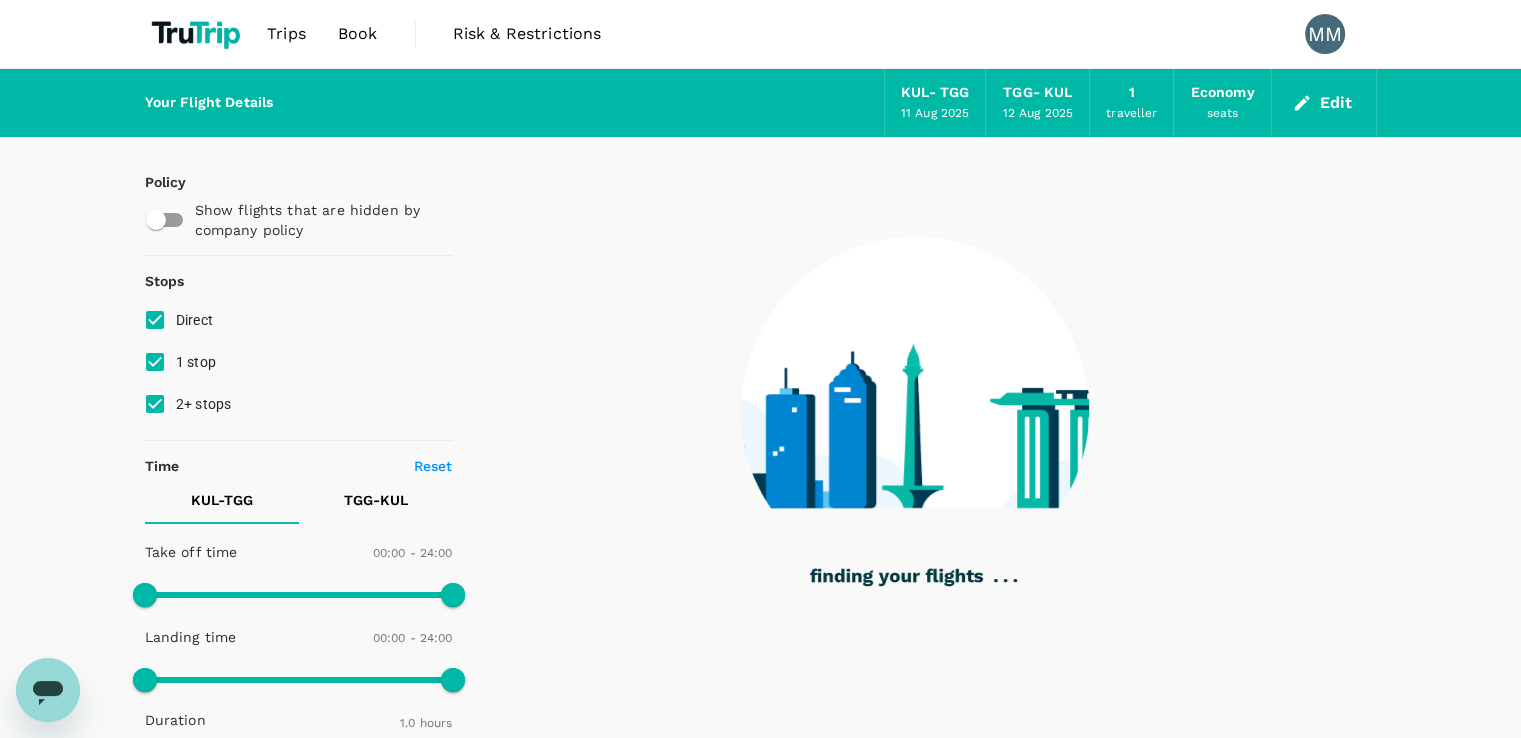 checkbox on "false" 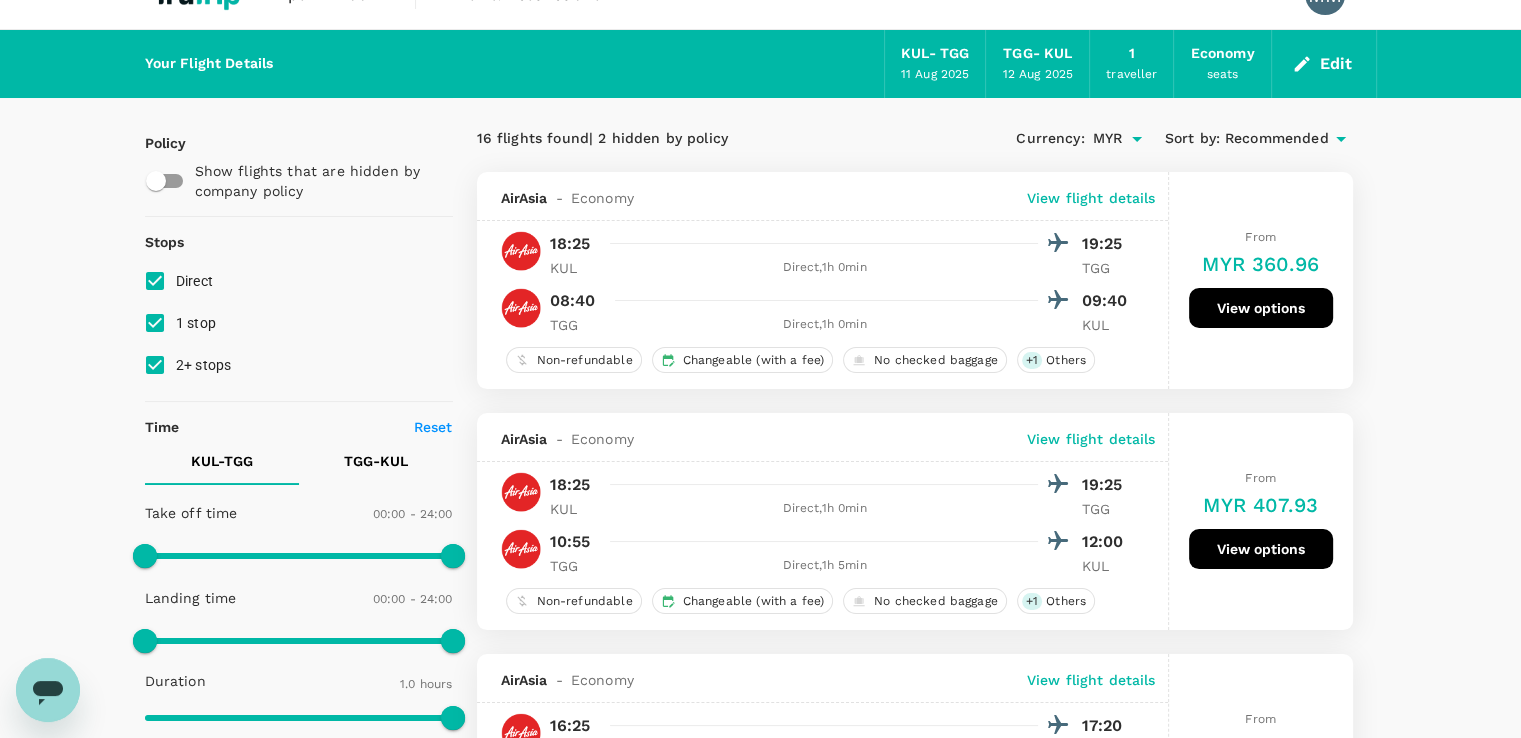 scroll, scrollTop: 0, scrollLeft: 0, axis: both 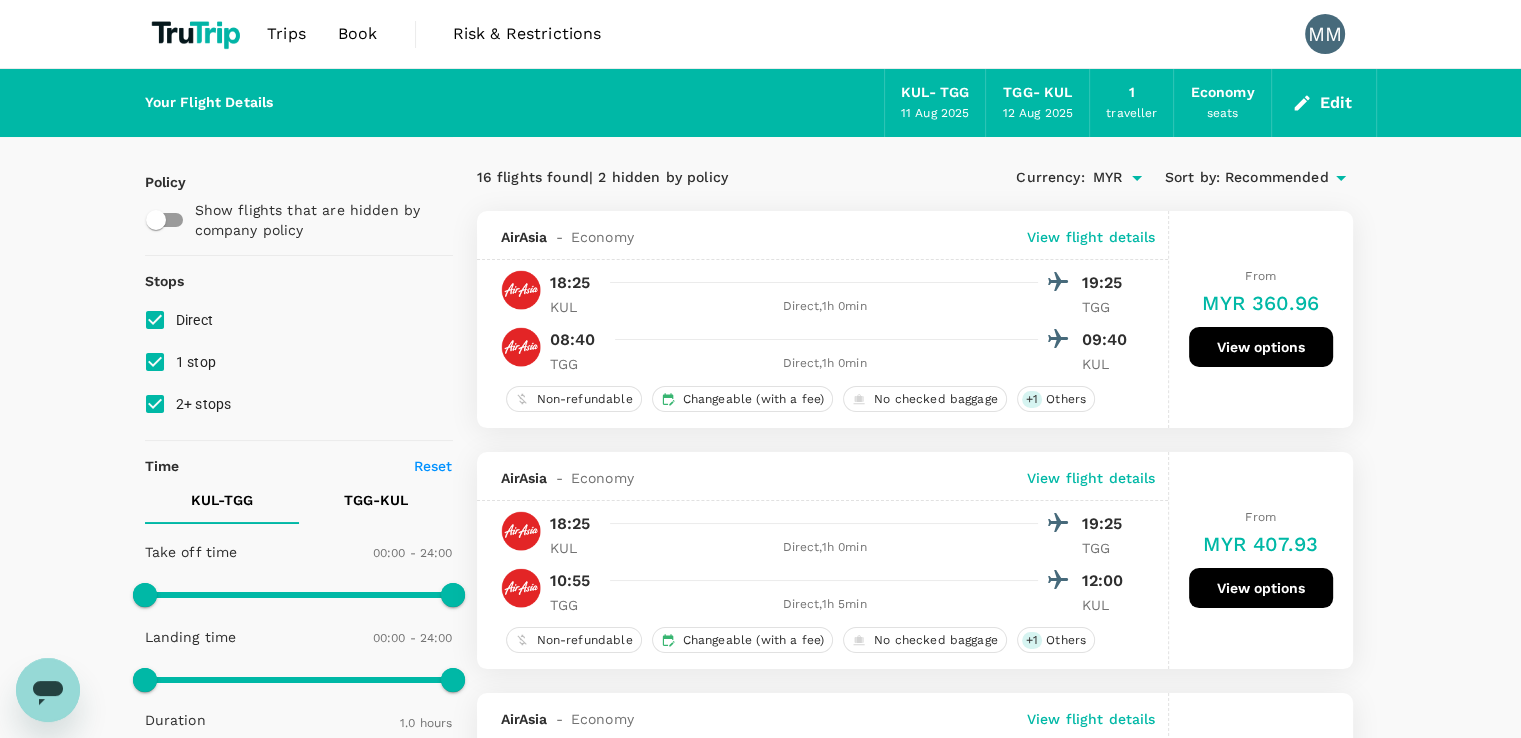click on "Edit" at bounding box center (1324, 103) 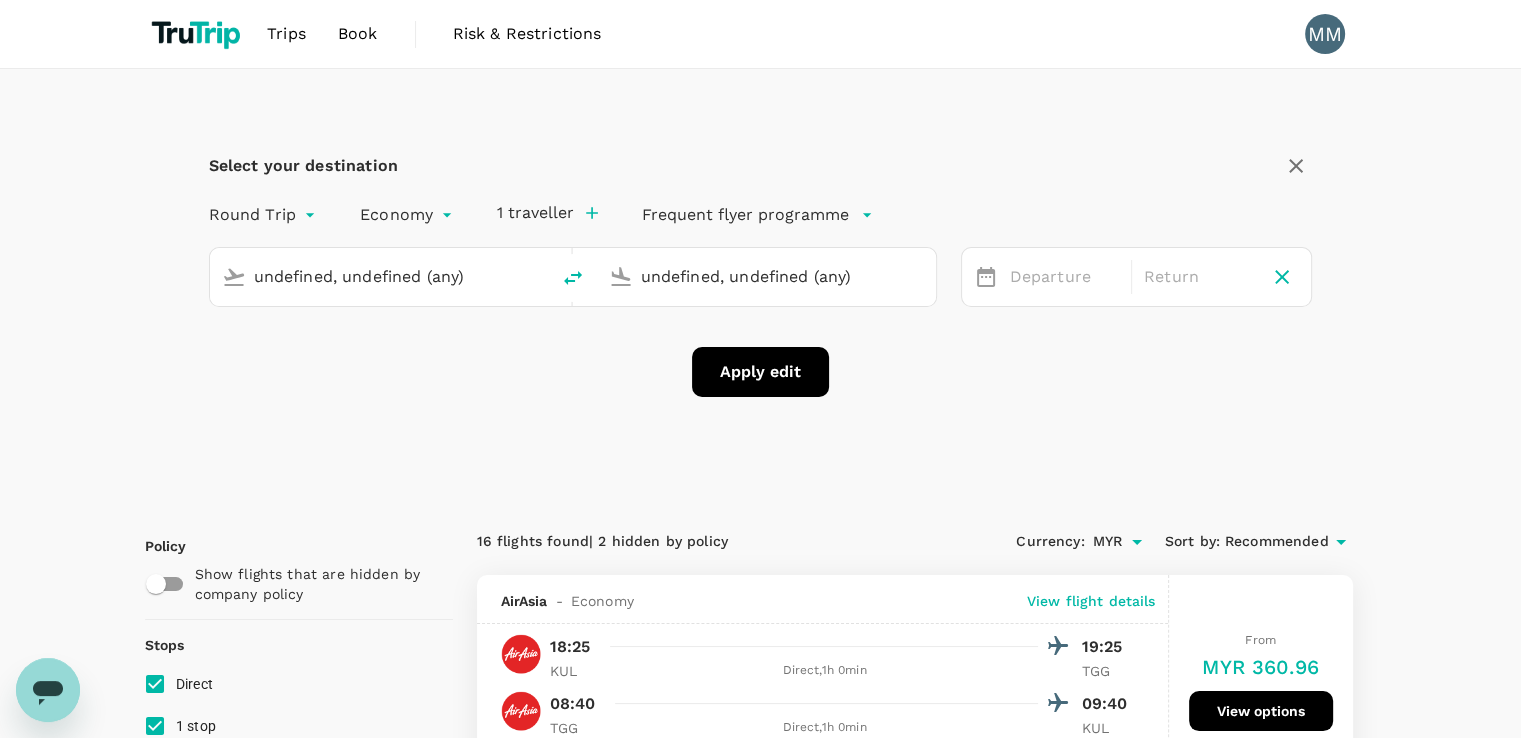 type 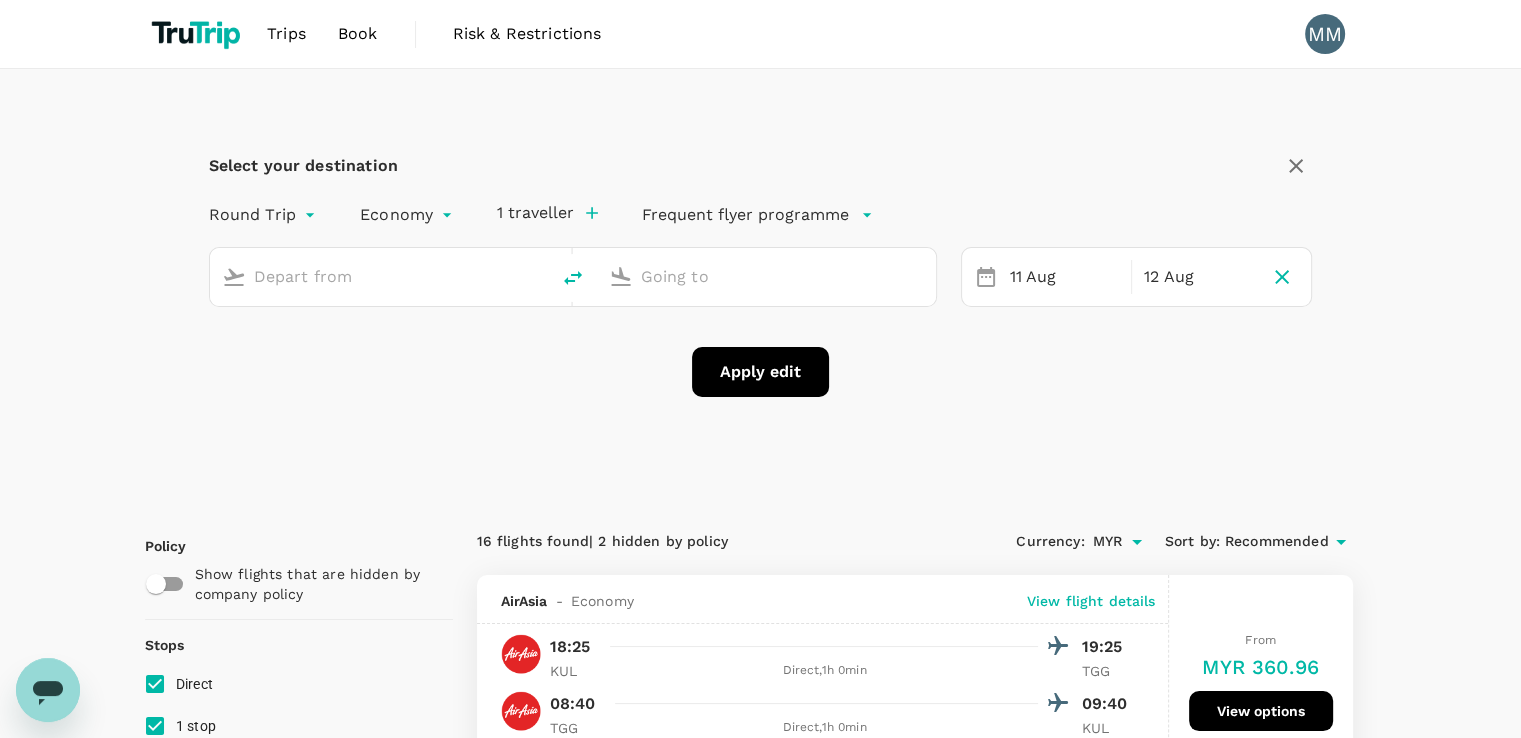 type on "Kuala Lumpur Intl (KUL)" 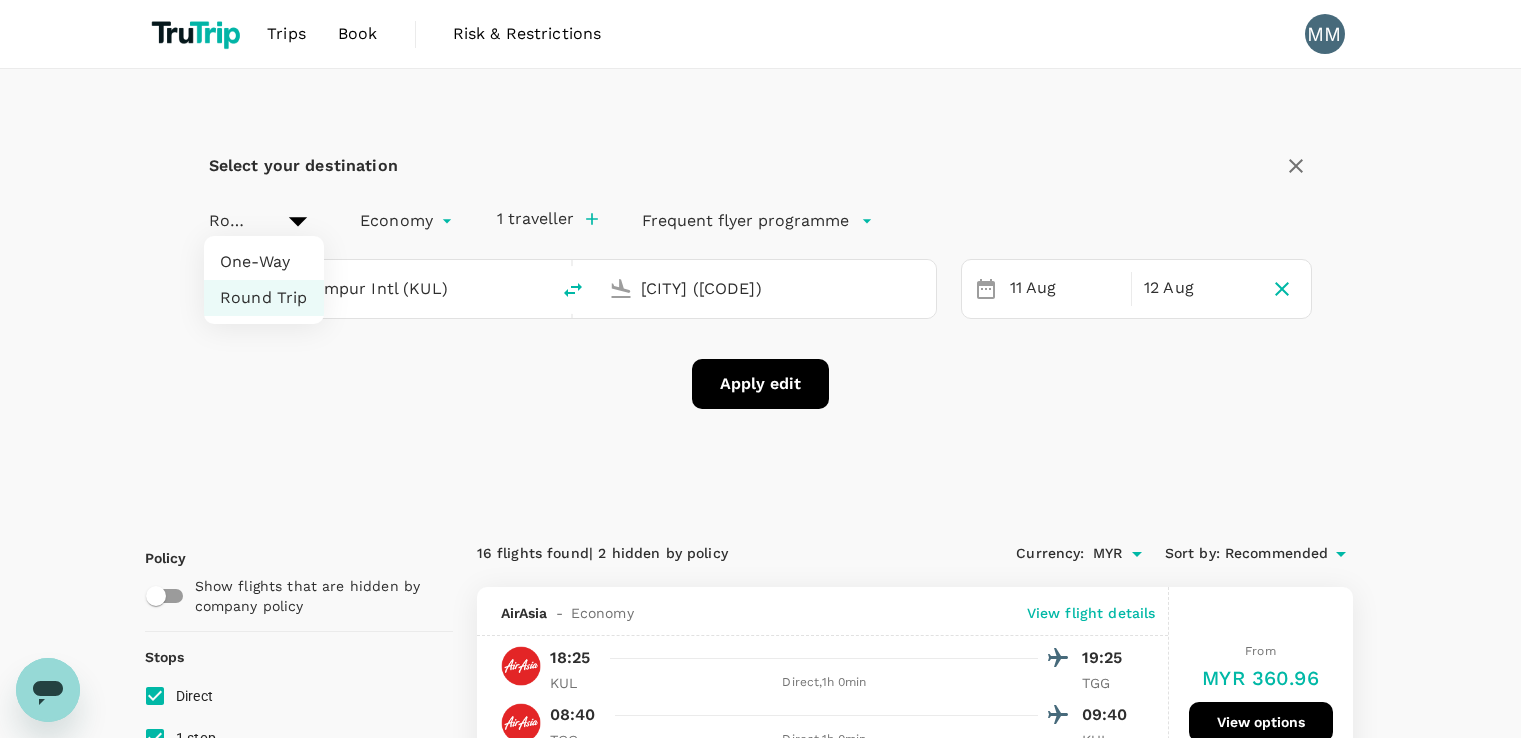 click on "Trips Book Risk & Restrictions MM Select your destination Round Trip roundtrip Economy economy [NUMBER]   traveller Frequent flyer programme [CITY] Intl ([CODE]) [CITY] ([CODE]) [DATE] [DATE] Apply edit Policy Show flights that are hidden by company policy Stops Direct [NUMBER] stop [NUMBER]+ stops Time Reset [CODE] - [CODE] [CODE] - [CODE] Take off time [TIME] - [TIME] Landing time [TIME] - [TIME] Duration [DURATION] Take off time [TIME] - [TIME] Landing time [TIME] - [TIME] Duration [DURATION] Business trip essentials Clear all Cabin baggage Checked baggage Flexible to change Refundable Free seat selection Complimentary drinks and meal Cabin class Change Economy Only economy Mix with business Airlines Clear all AirAsia Malaysia Airlines Other Exclude code share flights [NUMBER]   flights found  |   [NUMBER]   hidden by policy Currency :  MYR Sort by :  Recommended AirAsia     - Economy   View flight details [TIME] [TIME] [CODE] Direct ,  [DURATION] [CODE] [TIME] [TIME] [CODE] Direct ,  [DURATION] [CODE] Non-refundable Changeable (with a fee) No checked baggage + [NUMBER] Others" at bounding box center [768, 2414] 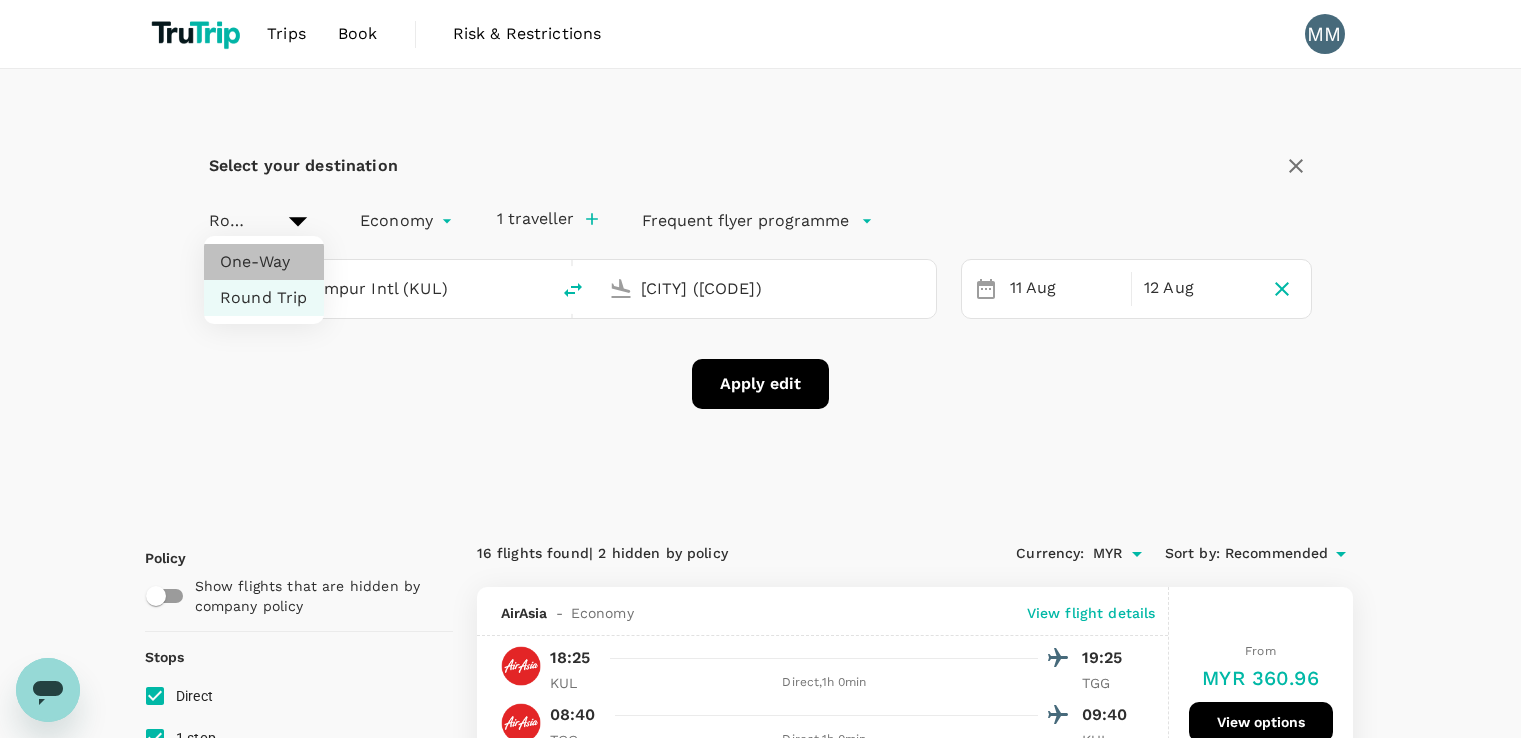 click on "One-Way" at bounding box center (264, 262) 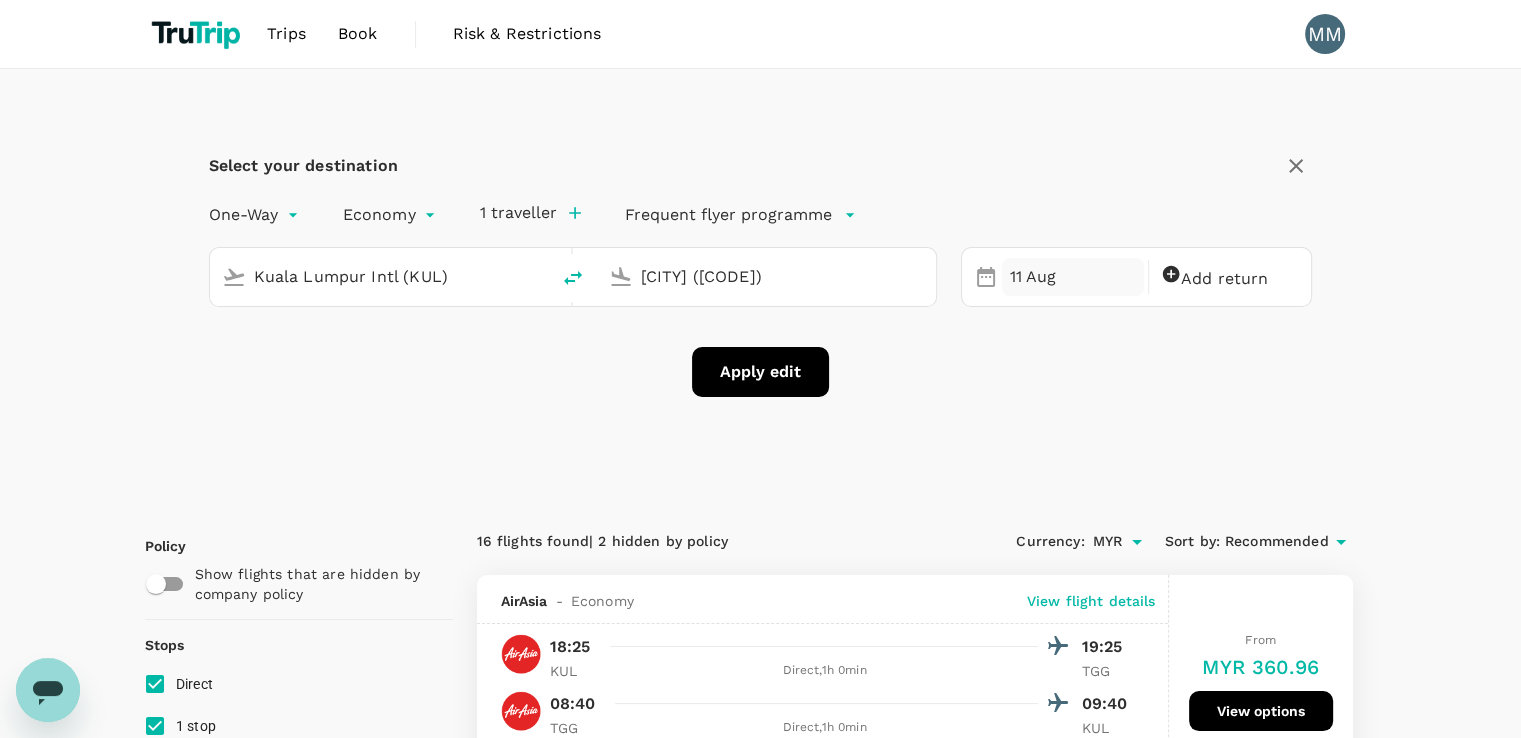 click on "11 Aug" at bounding box center (1073, 277) 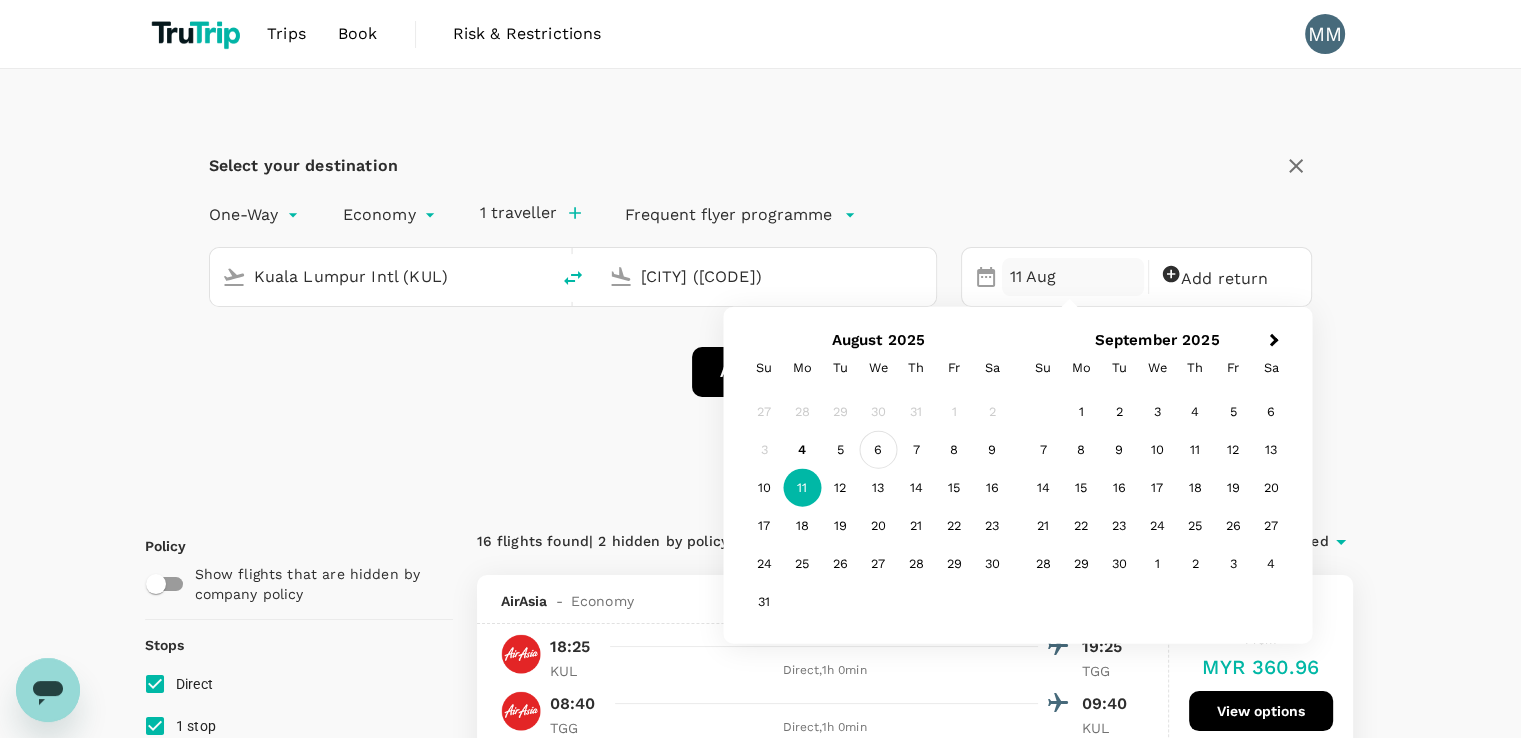 click on "6" at bounding box center [878, 450] 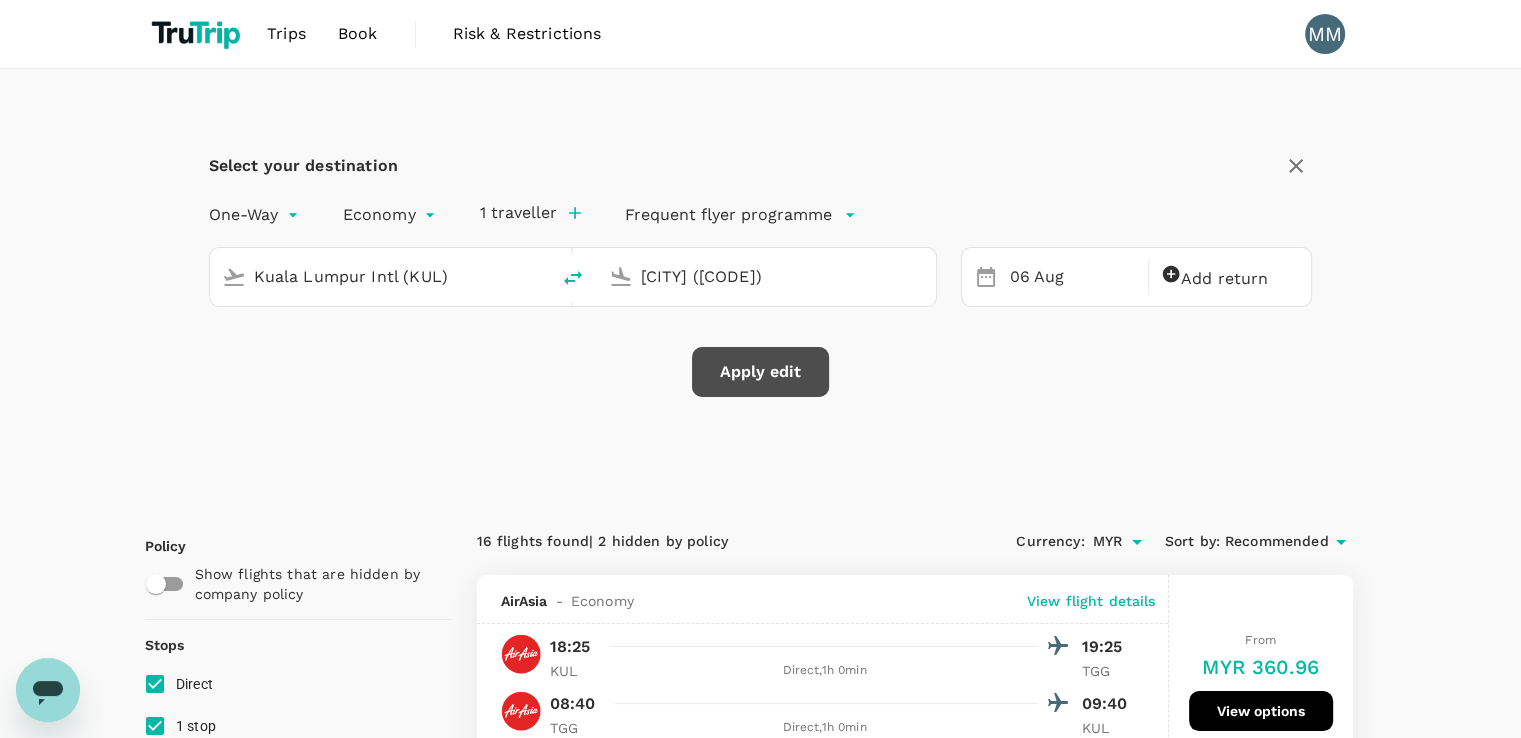 click on "Apply edit" at bounding box center [760, 372] 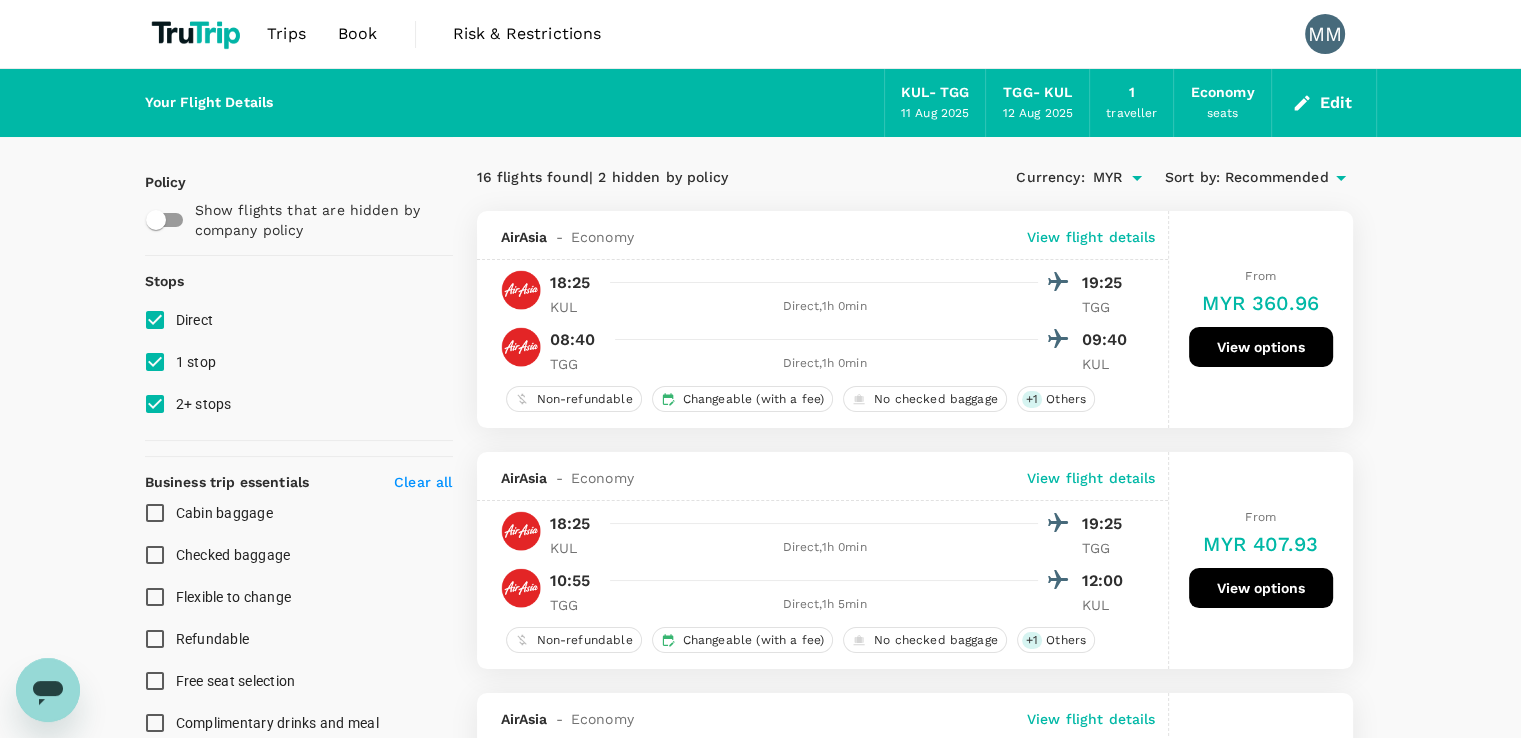 checkbox on "false" 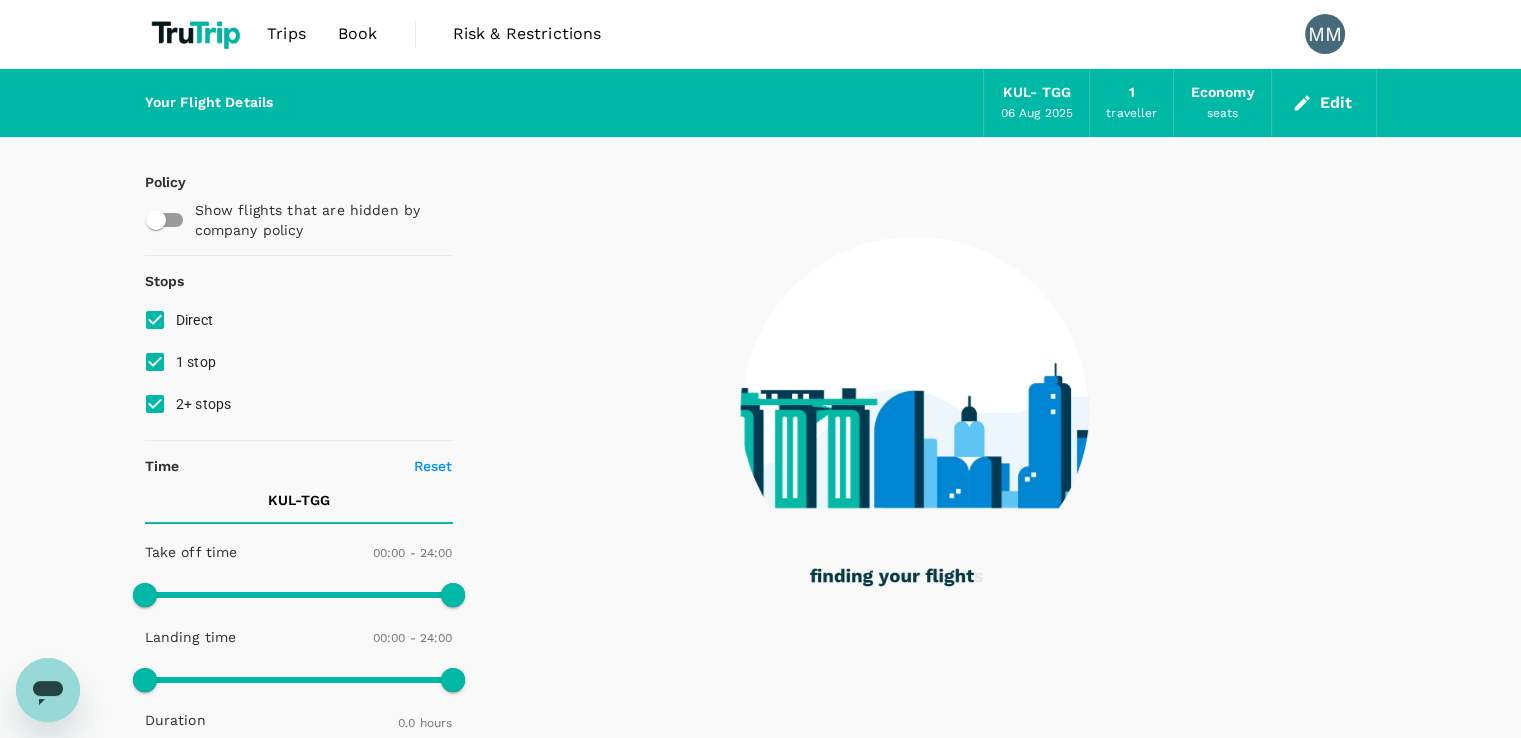 checkbox on "true" 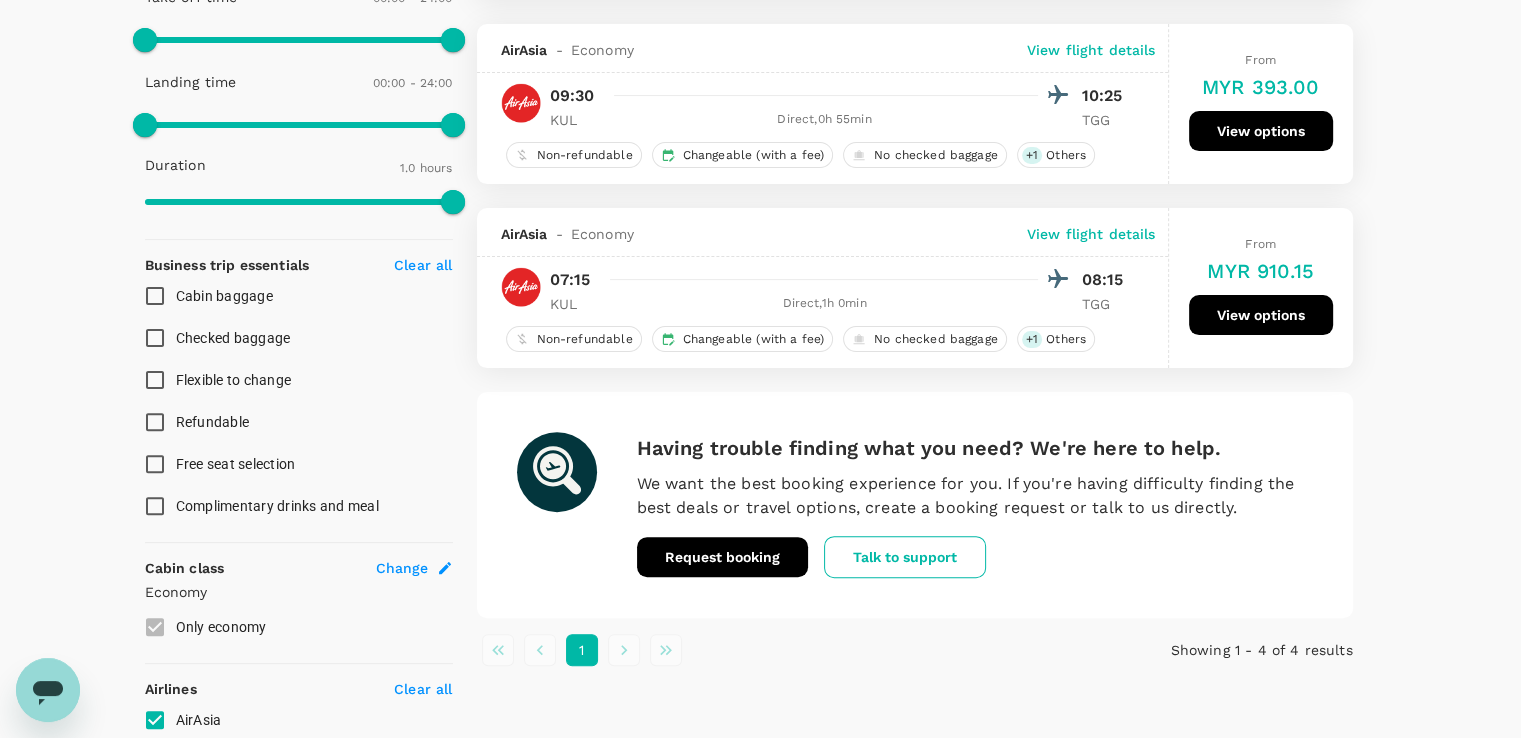 scroll, scrollTop: 0, scrollLeft: 0, axis: both 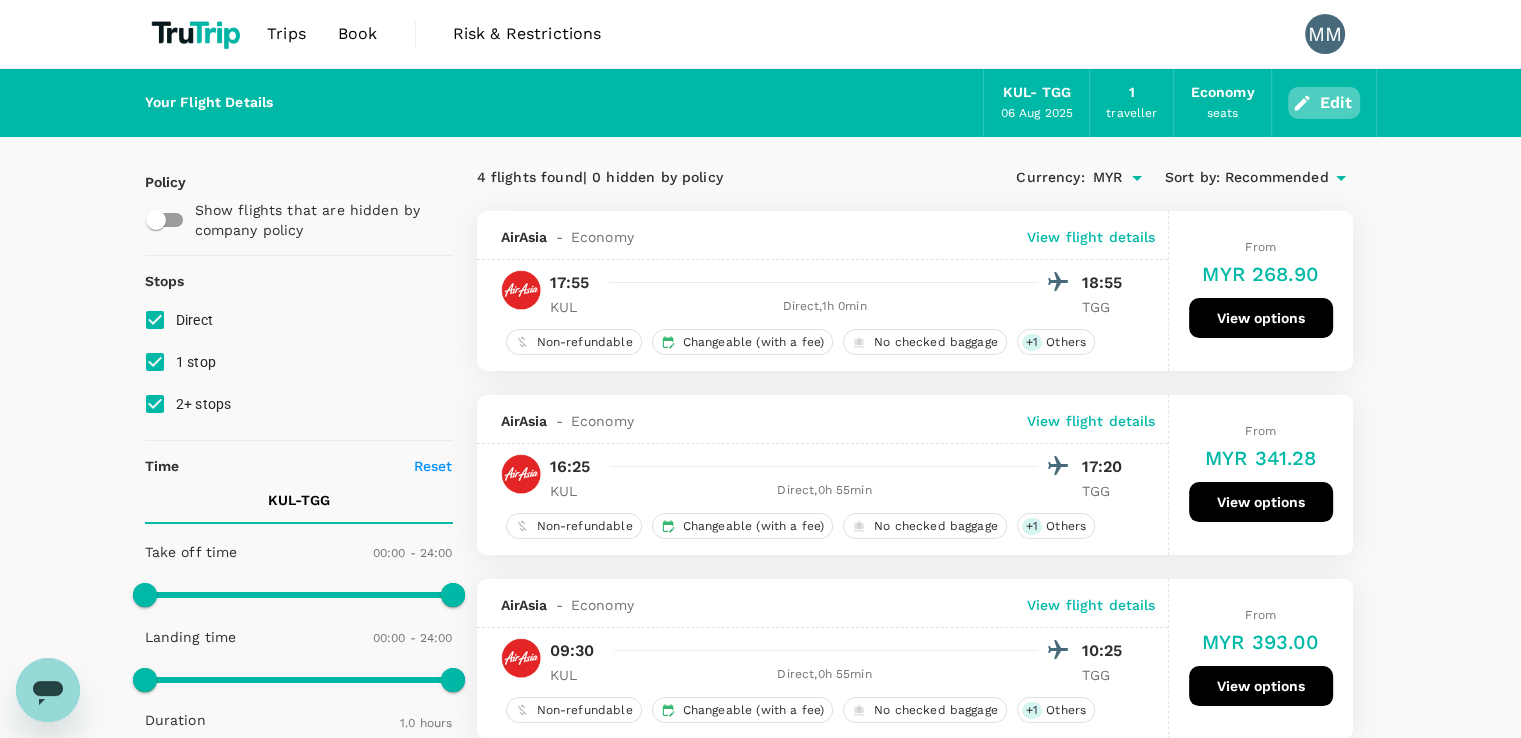 click on "Edit" at bounding box center [1324, 103] 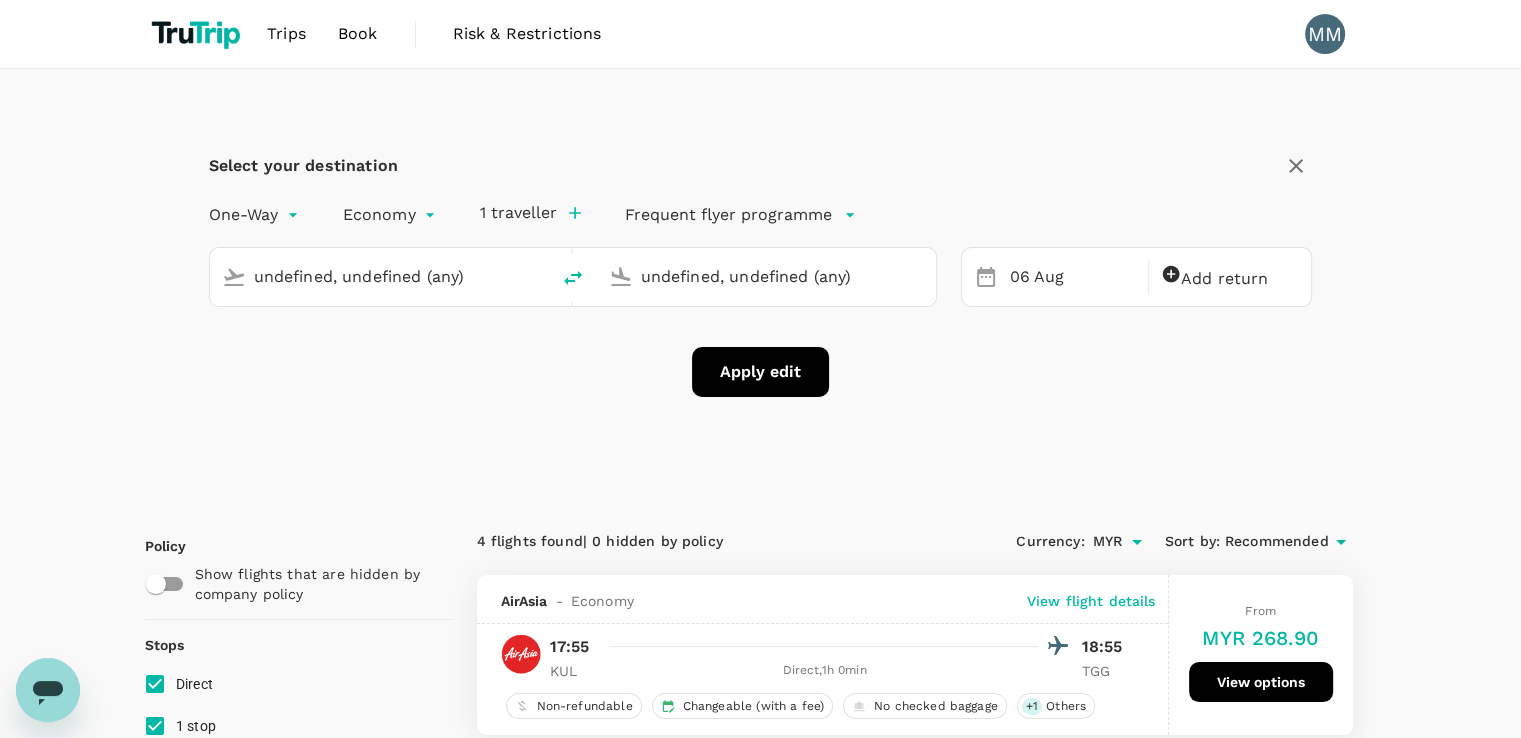type on "Kuala Lumpur Intl (KUL)" 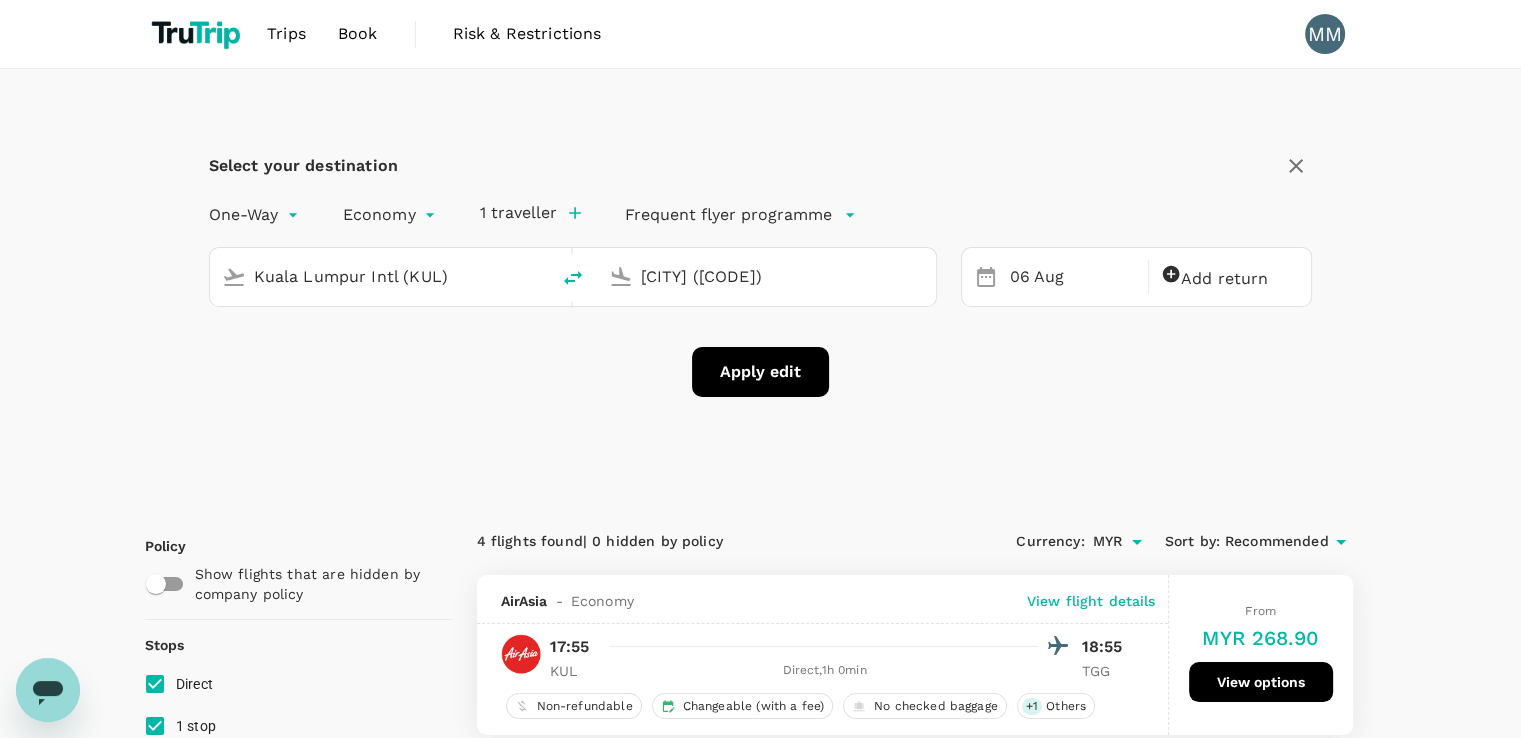 type 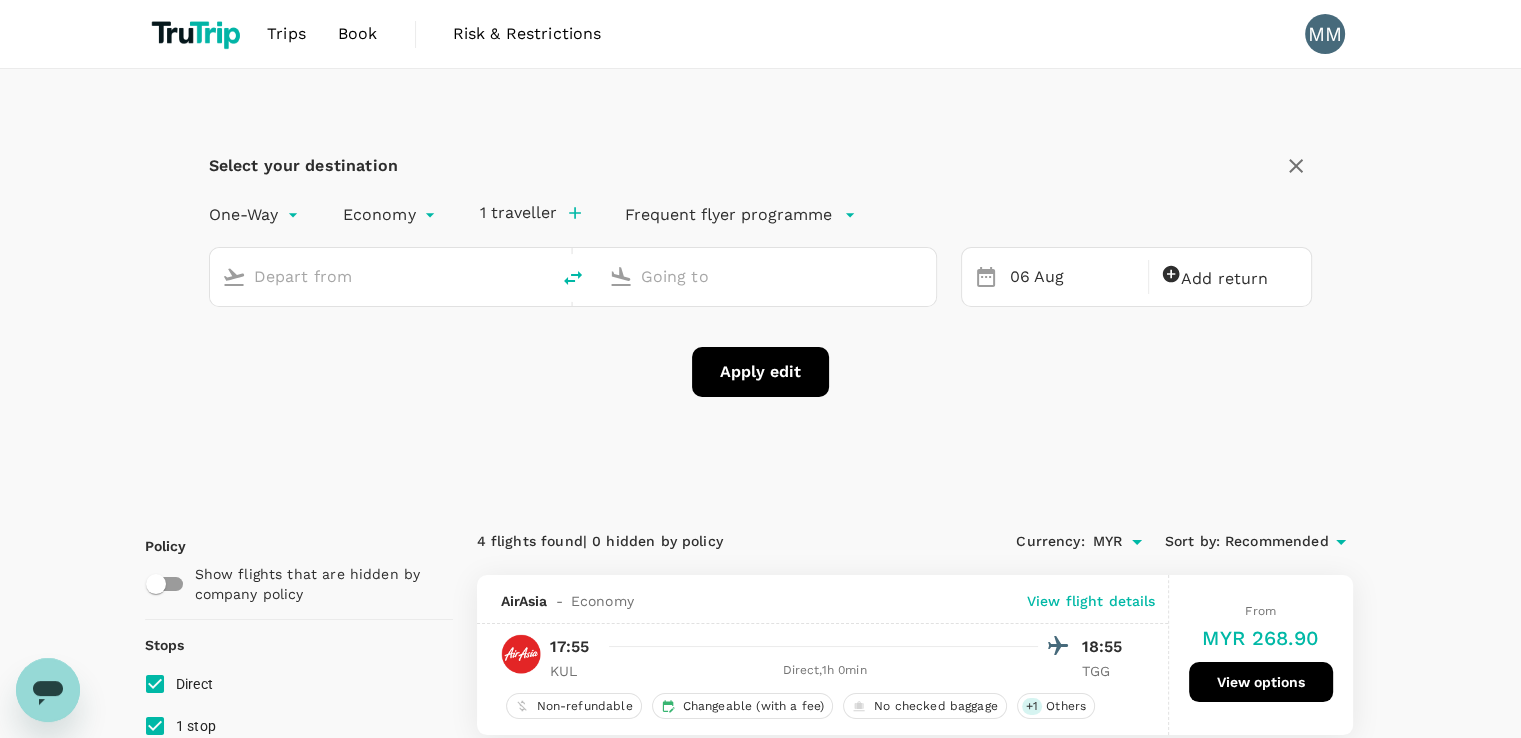 type on "Kuala Lumpur Intl (KUL)" 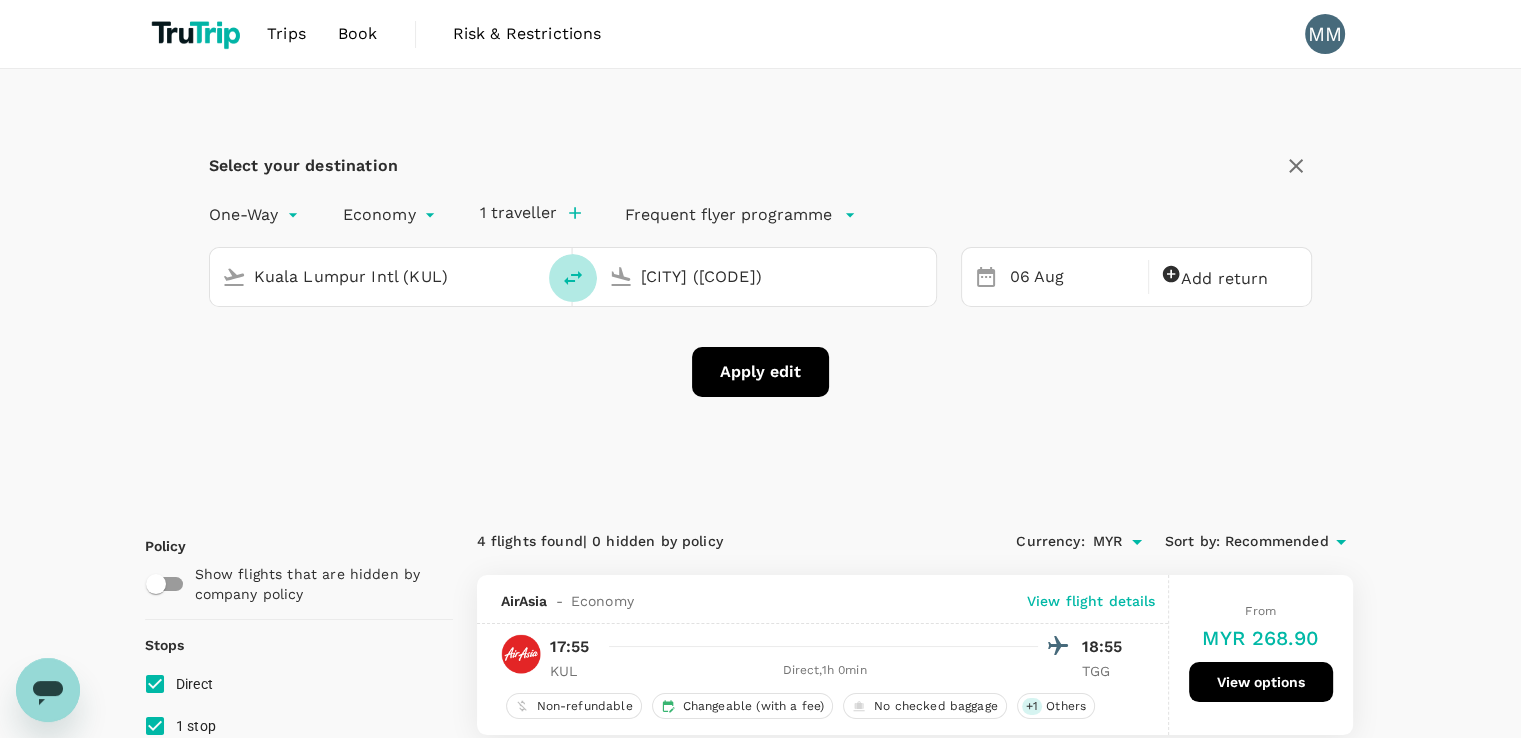 click 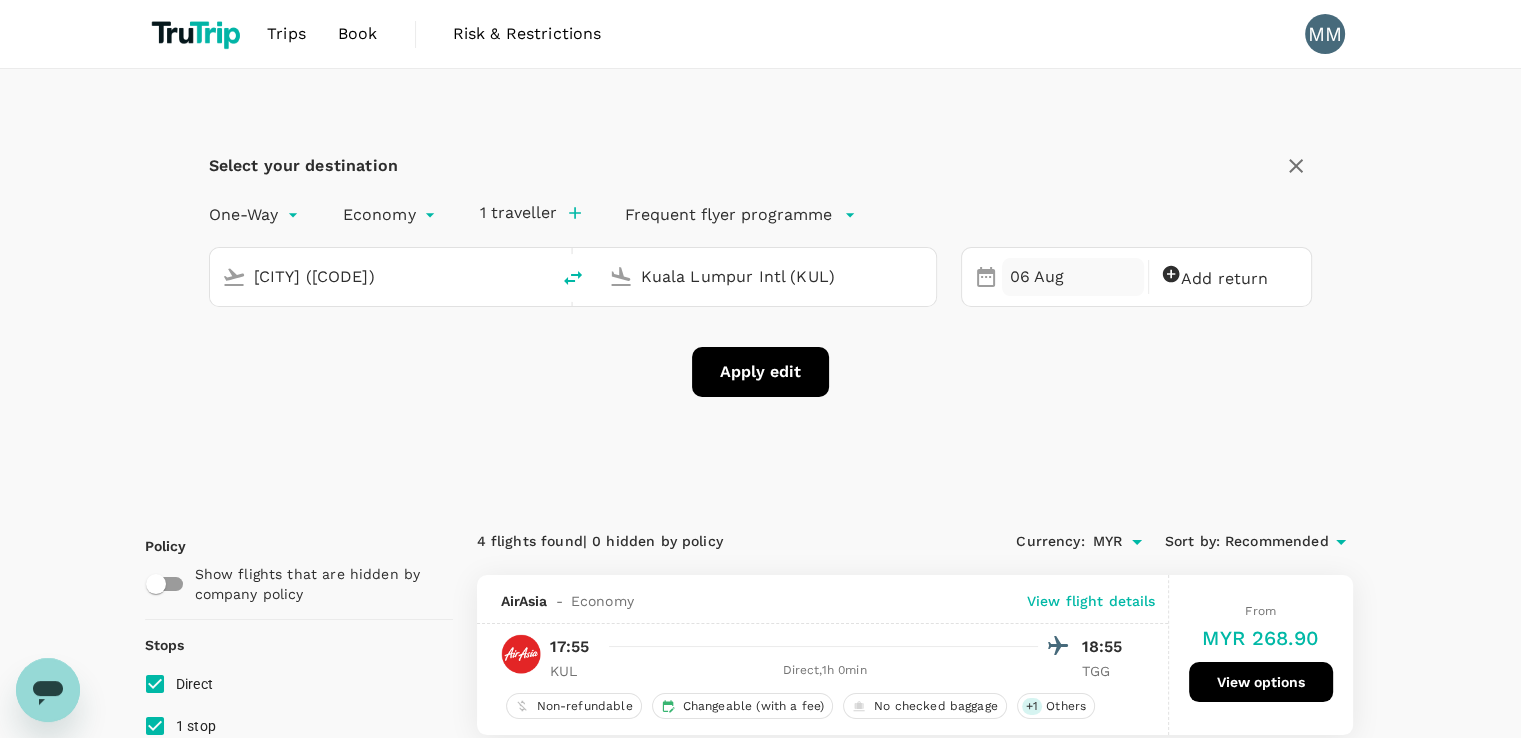 click on "06 Aug" at bounding box center [1073, 277] 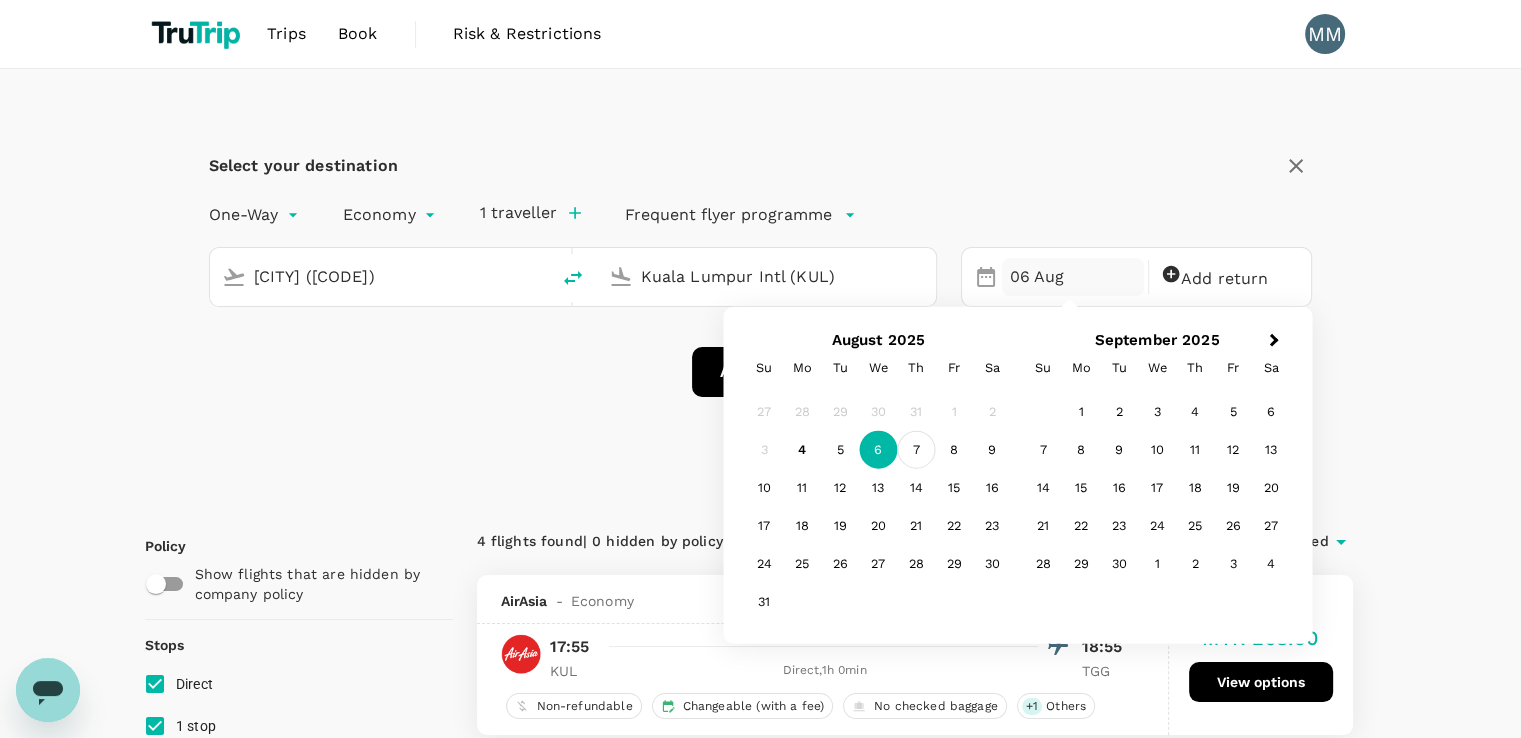 click on "7" at bounding box center (916, 450) 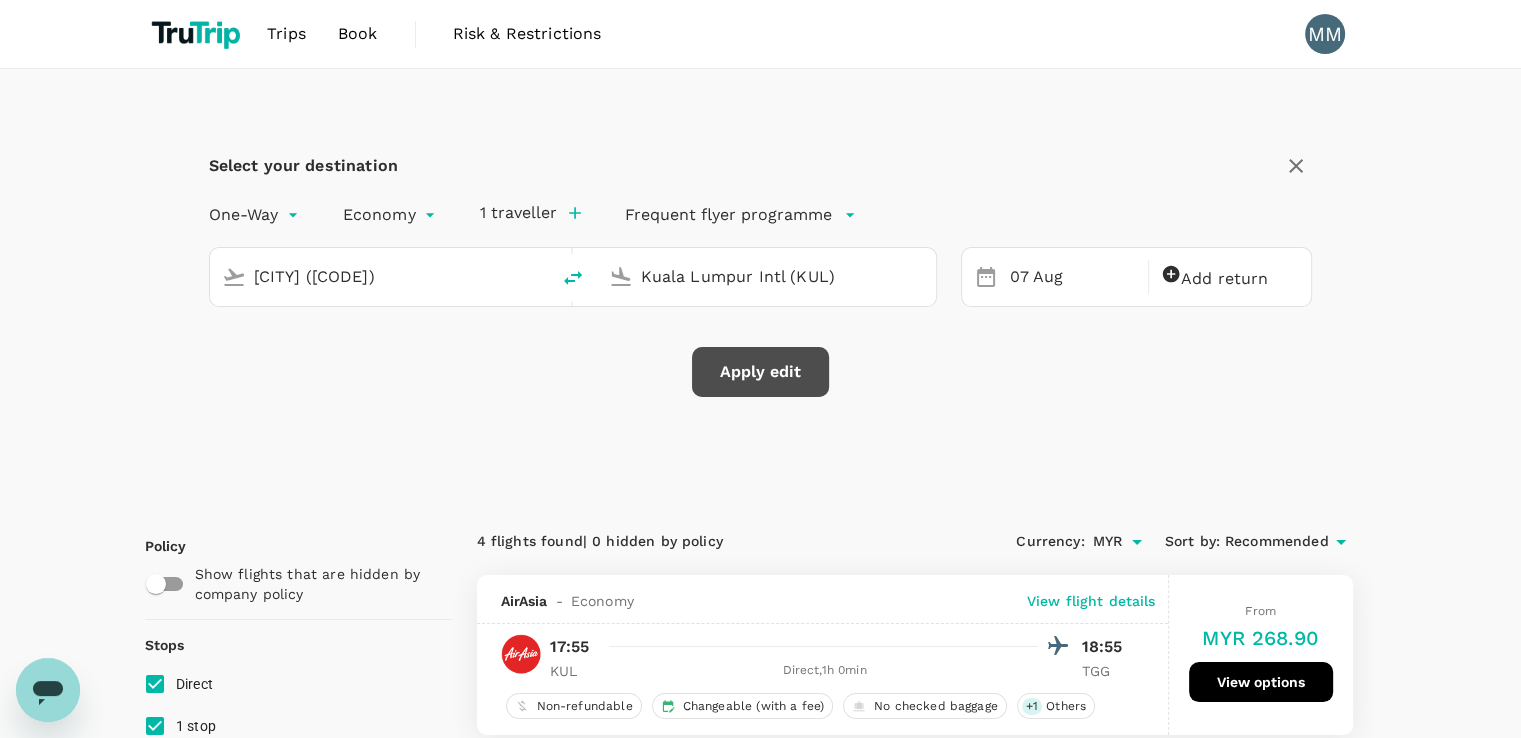 click on "Apply edit" at bounding box center [760, 372] 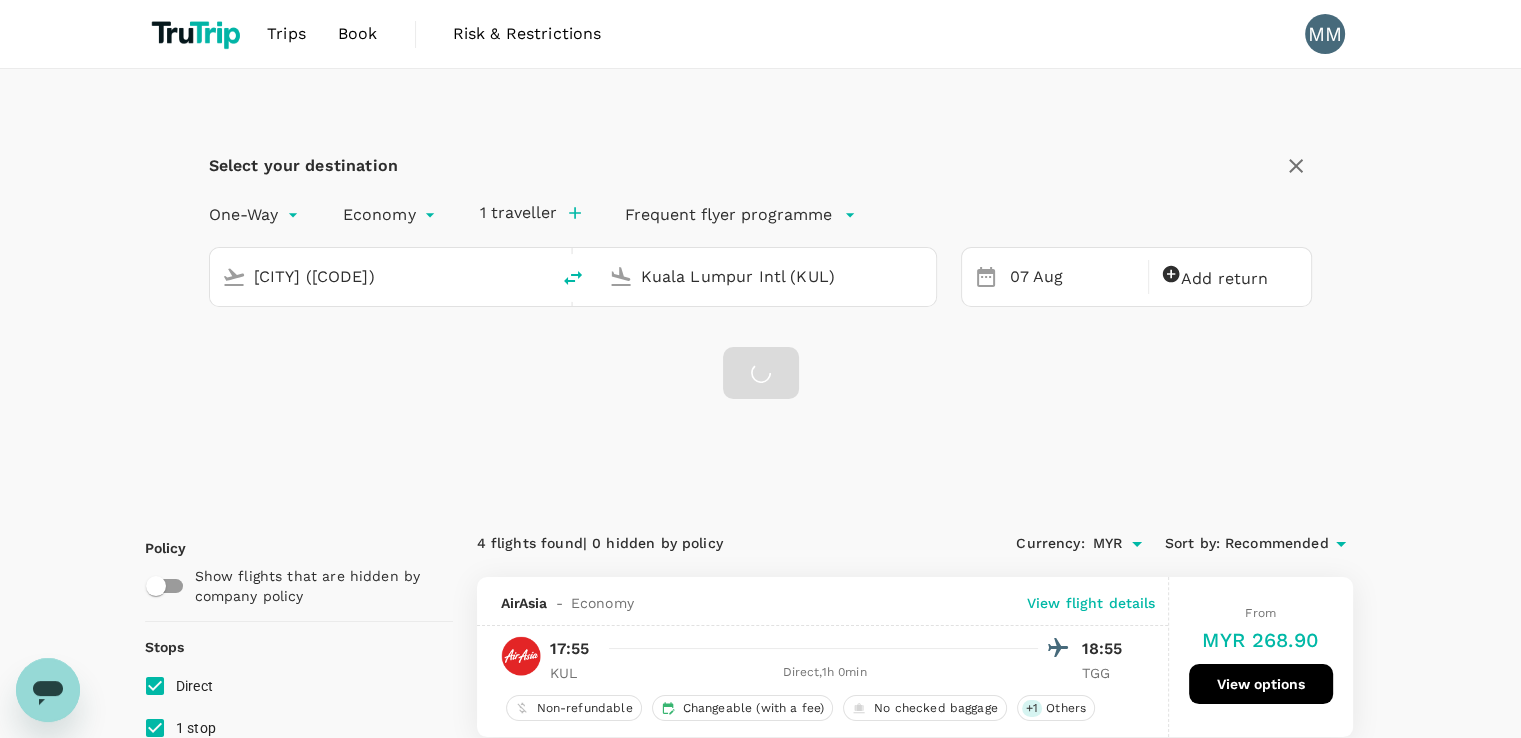 checkbox on "false" 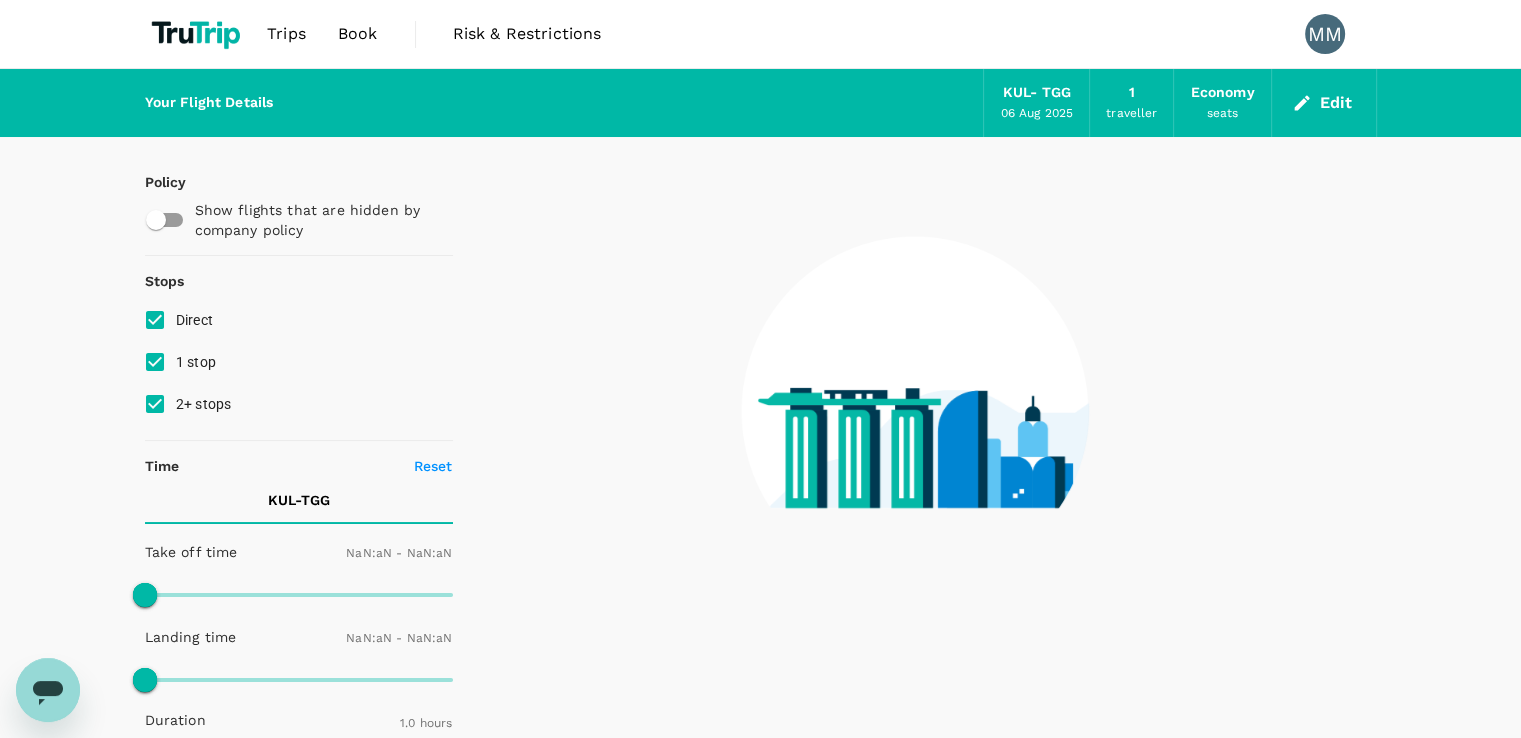 type on "1440" 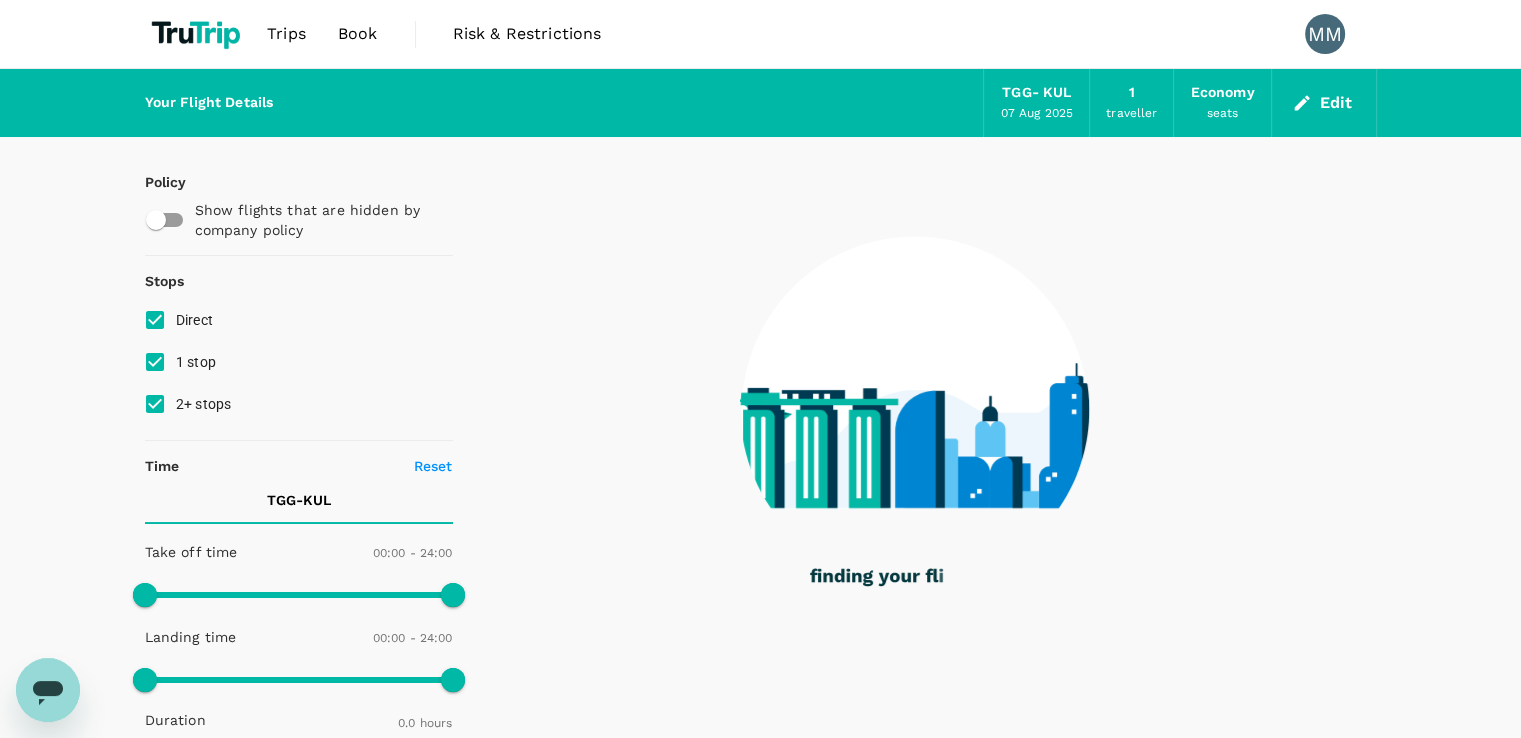 type on "65" 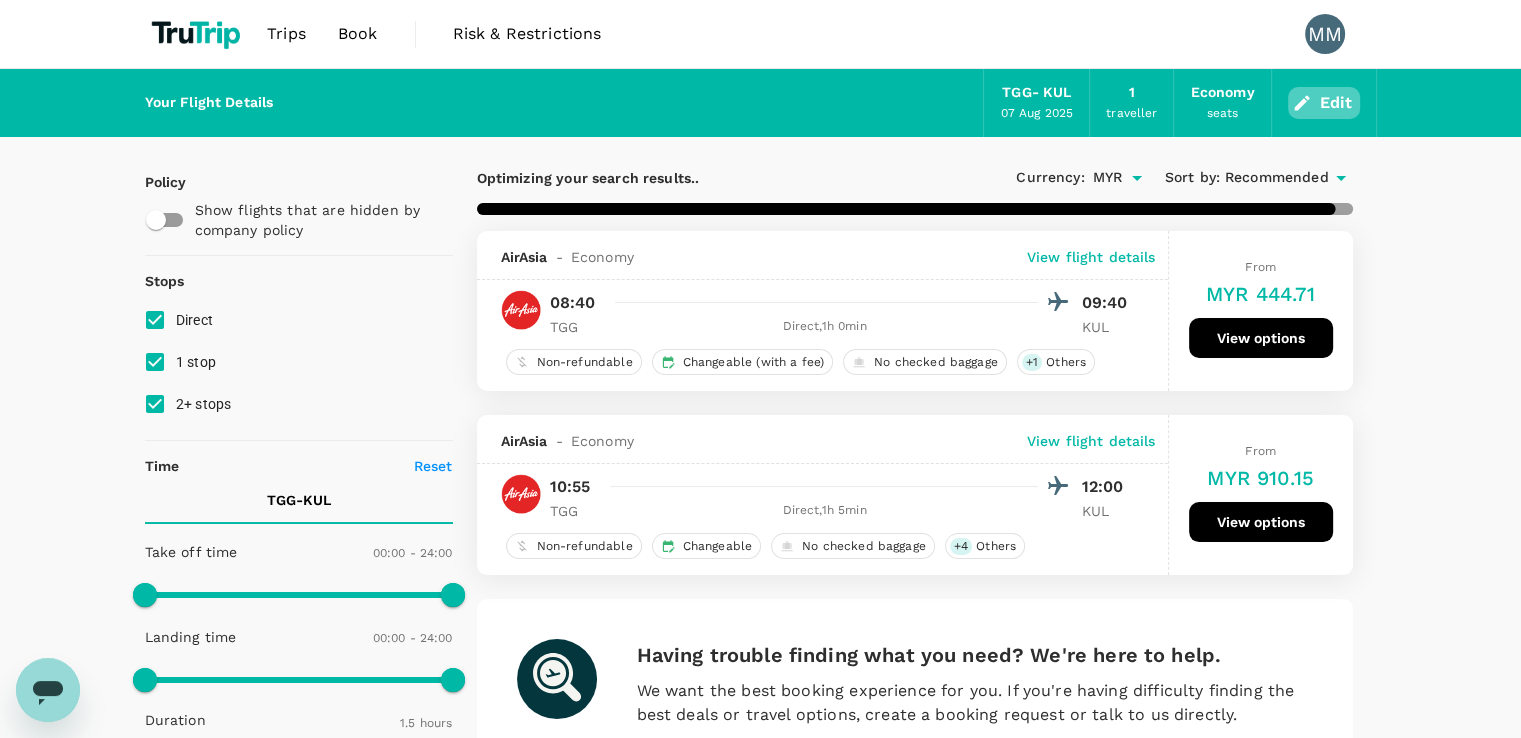 click on "Edit" at bounding box center (1324, 103) 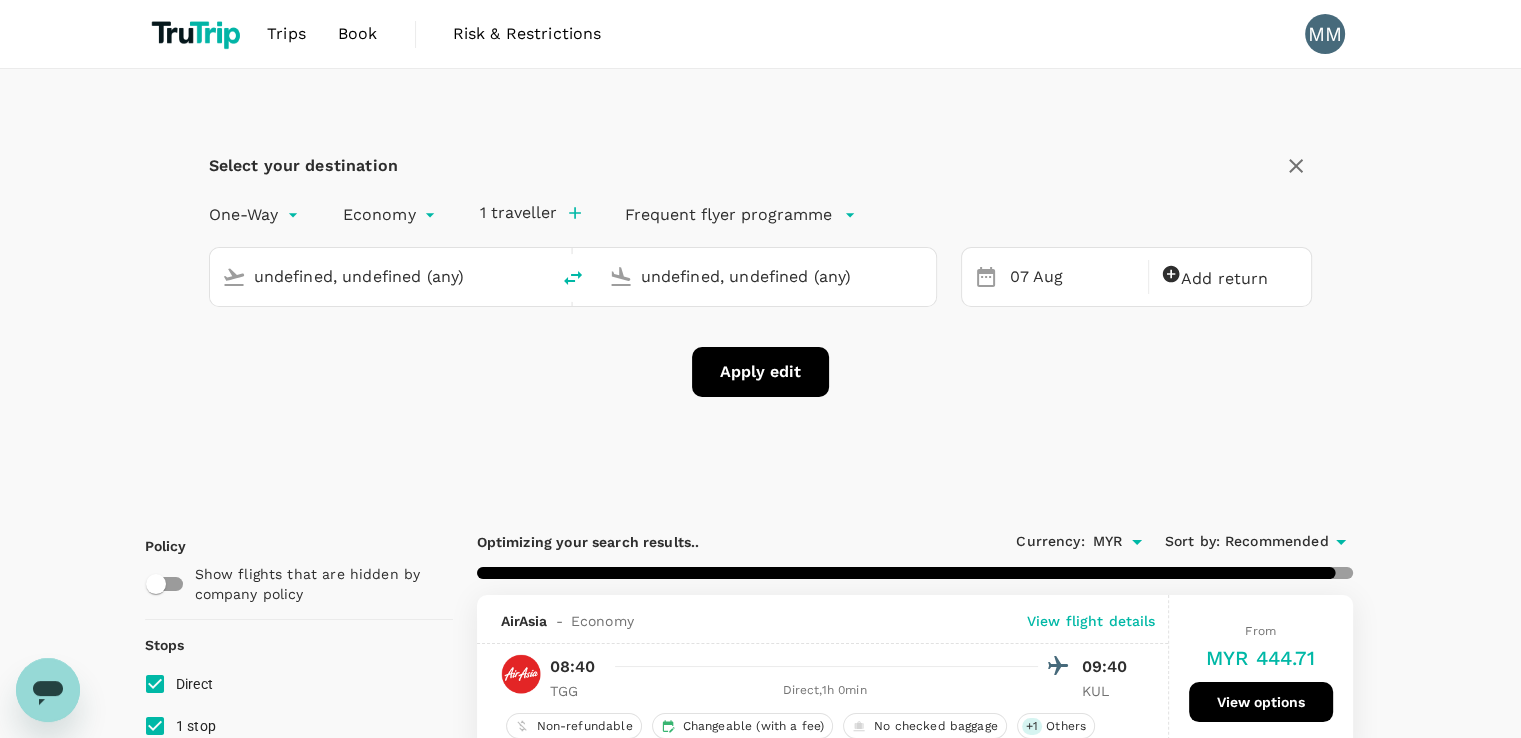 type on "[CITY] ([CODE])" 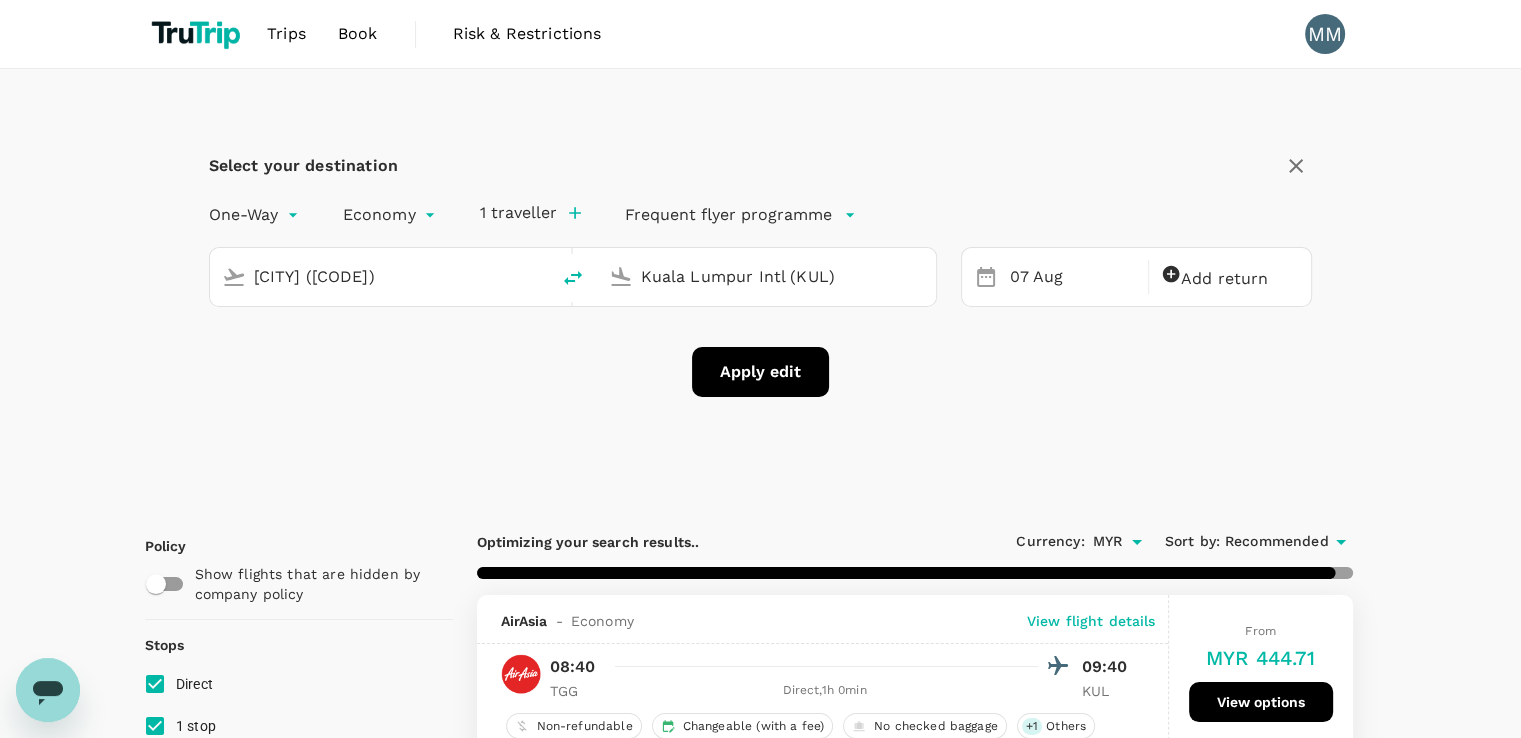 type 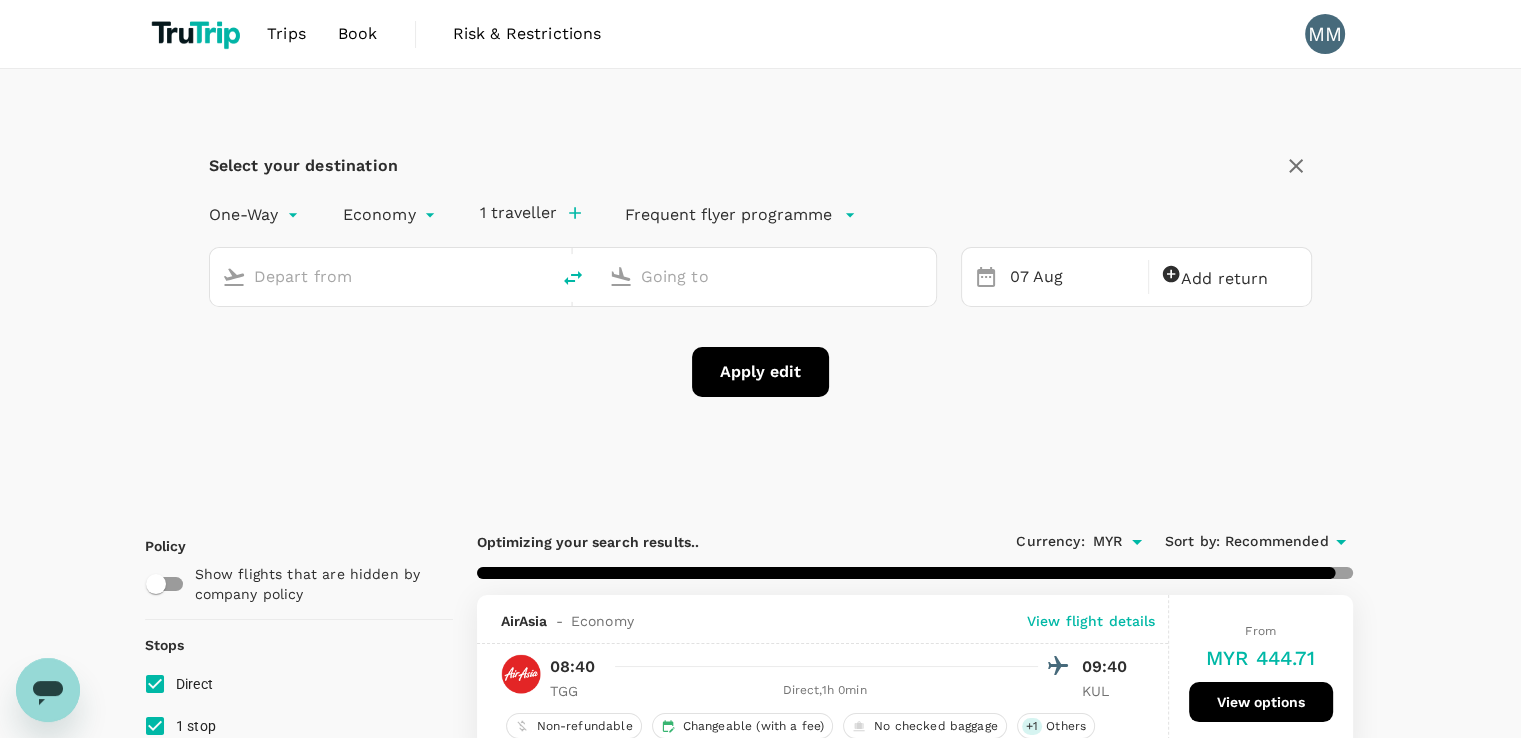 type on "[CITY] ([CODE])" 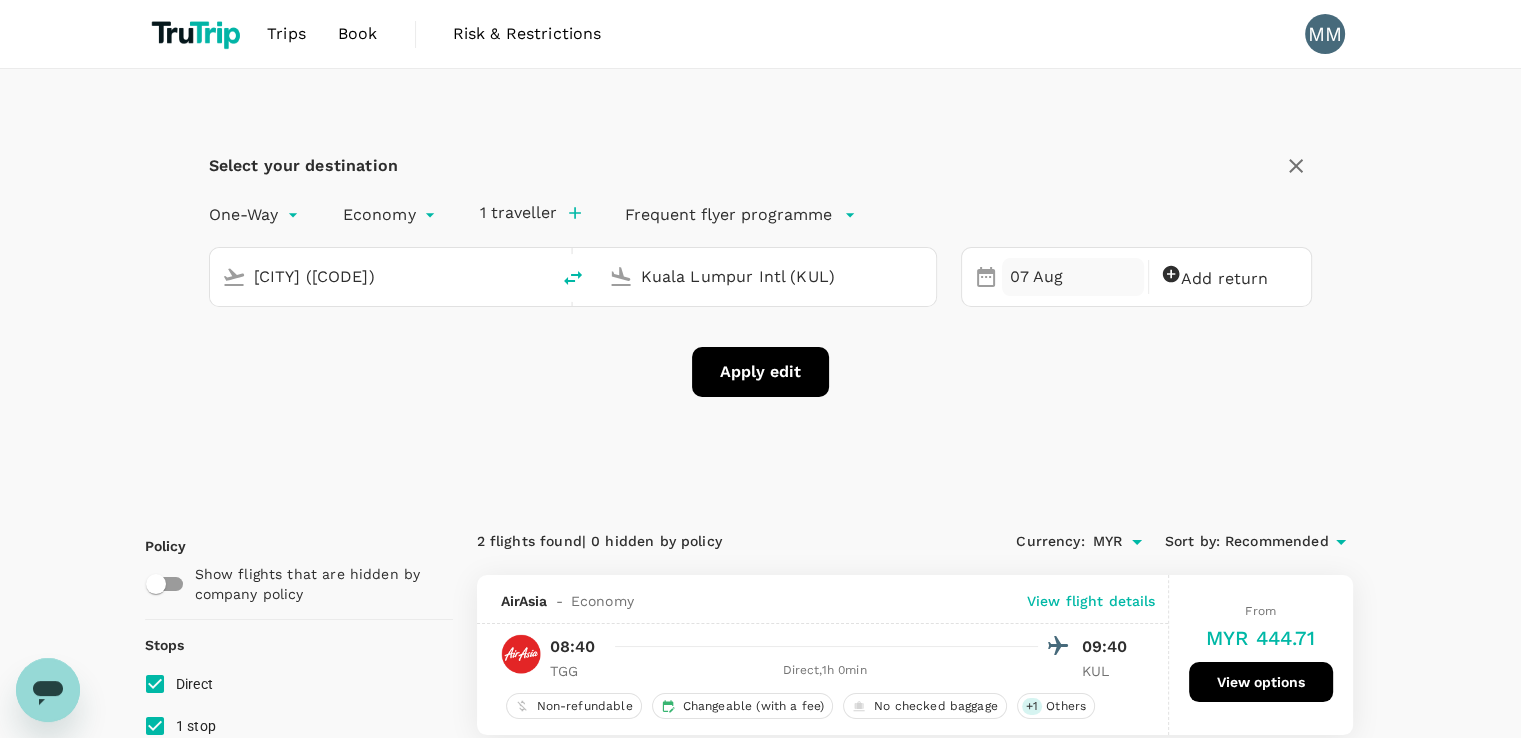 click on "07 Aug" at bounding box center (1073, 277) 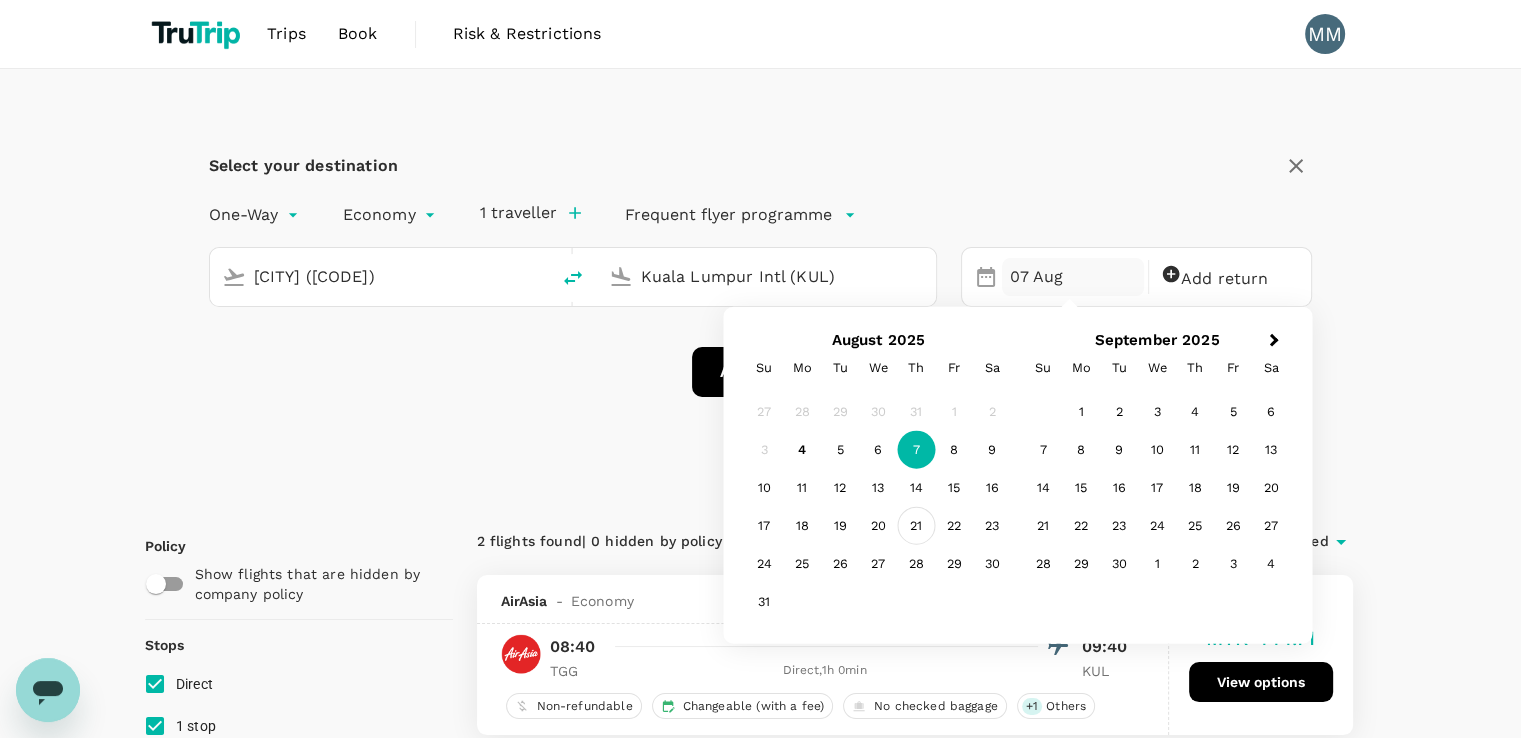 click on "21" at bounding box center (916, 526) 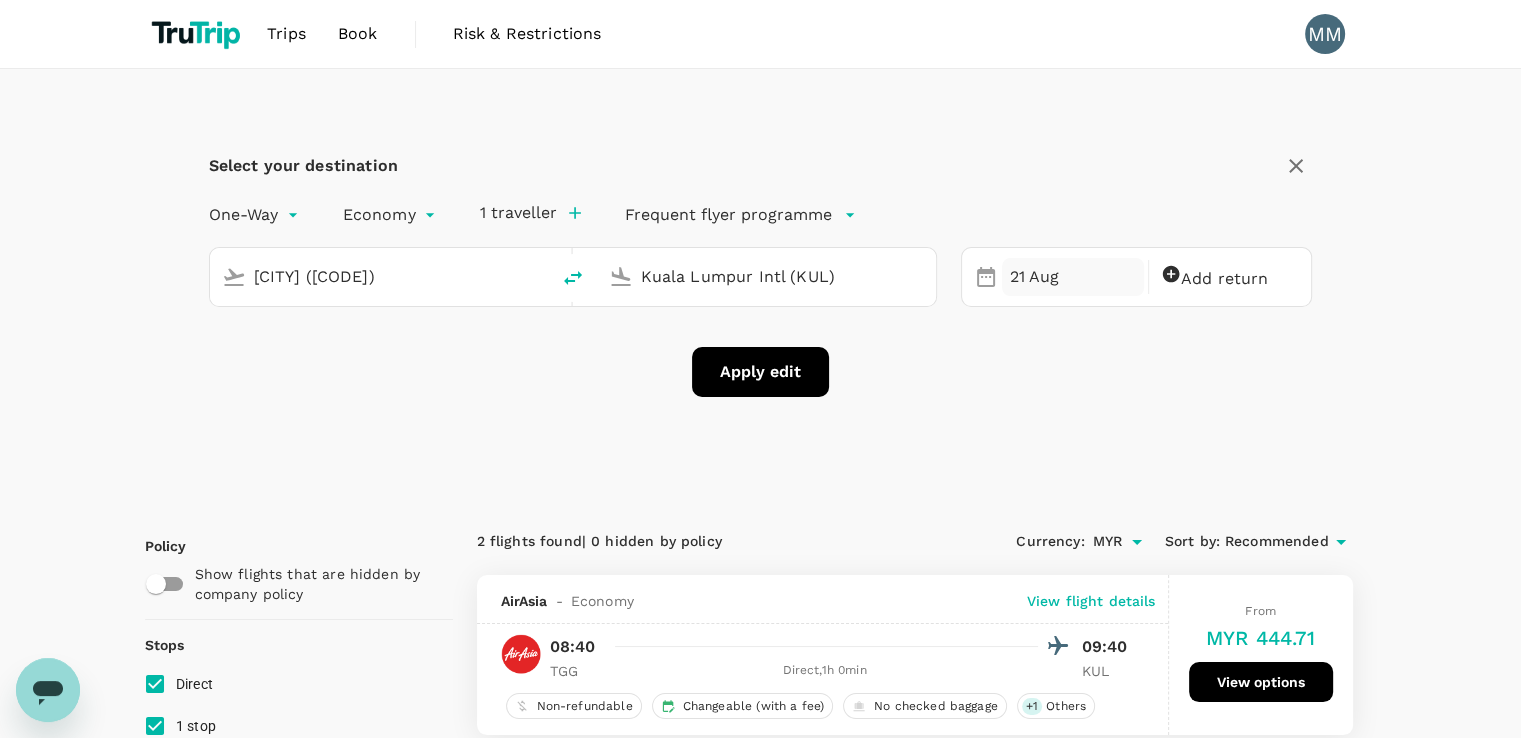 click on "21 Aug" at bounding box center [1073, 277] 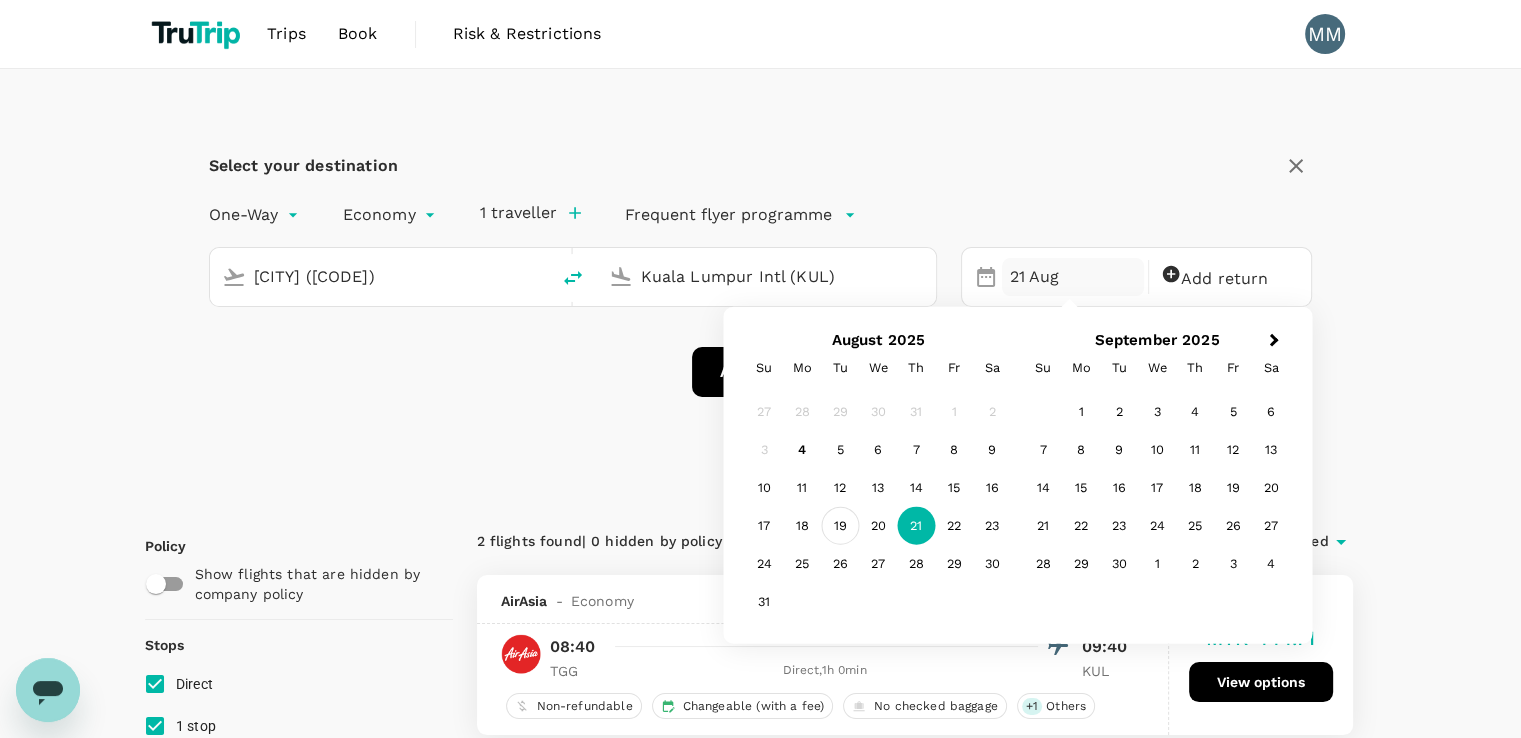 click on "19" at bounding box center [840, 526] 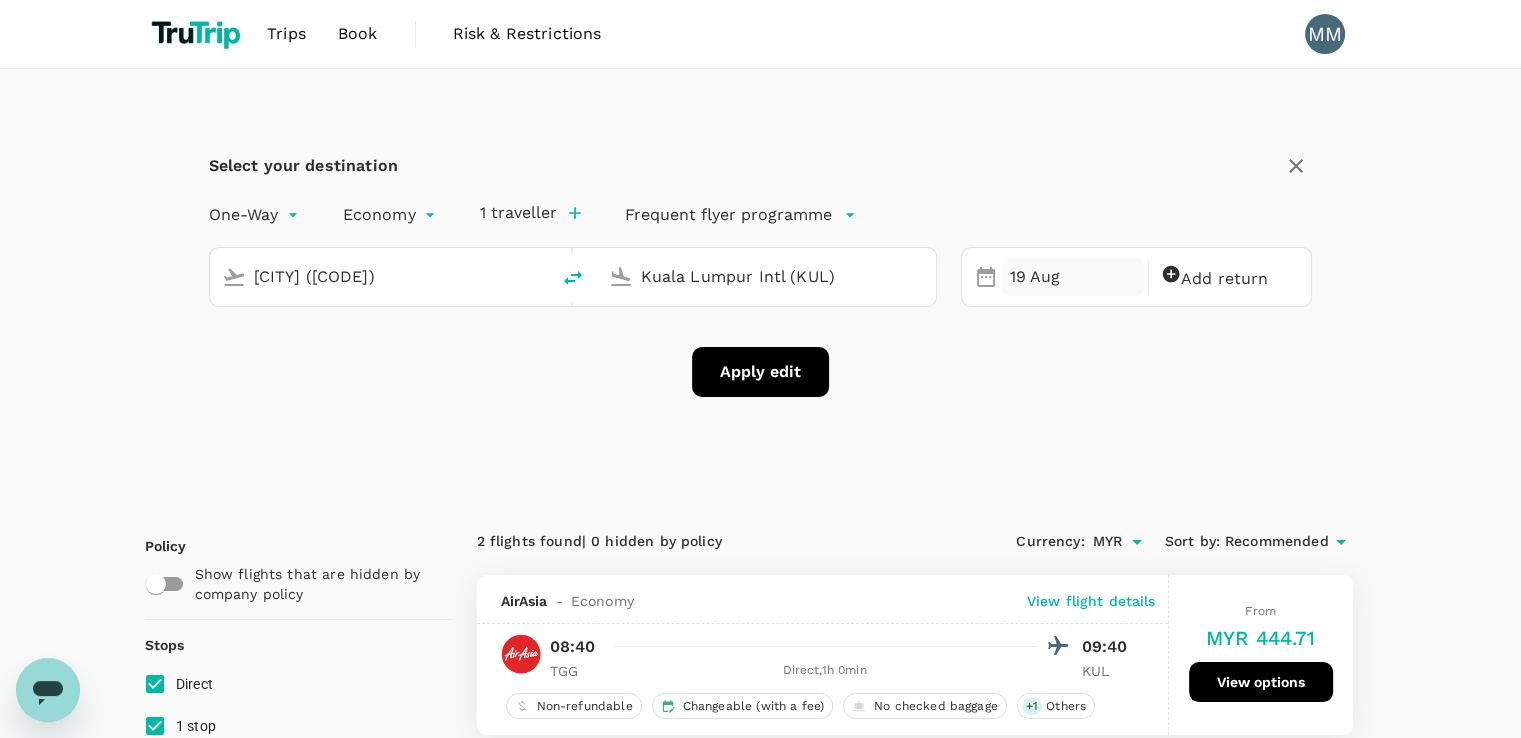 click on "19 Aug" at bounding box center [1073, 277] 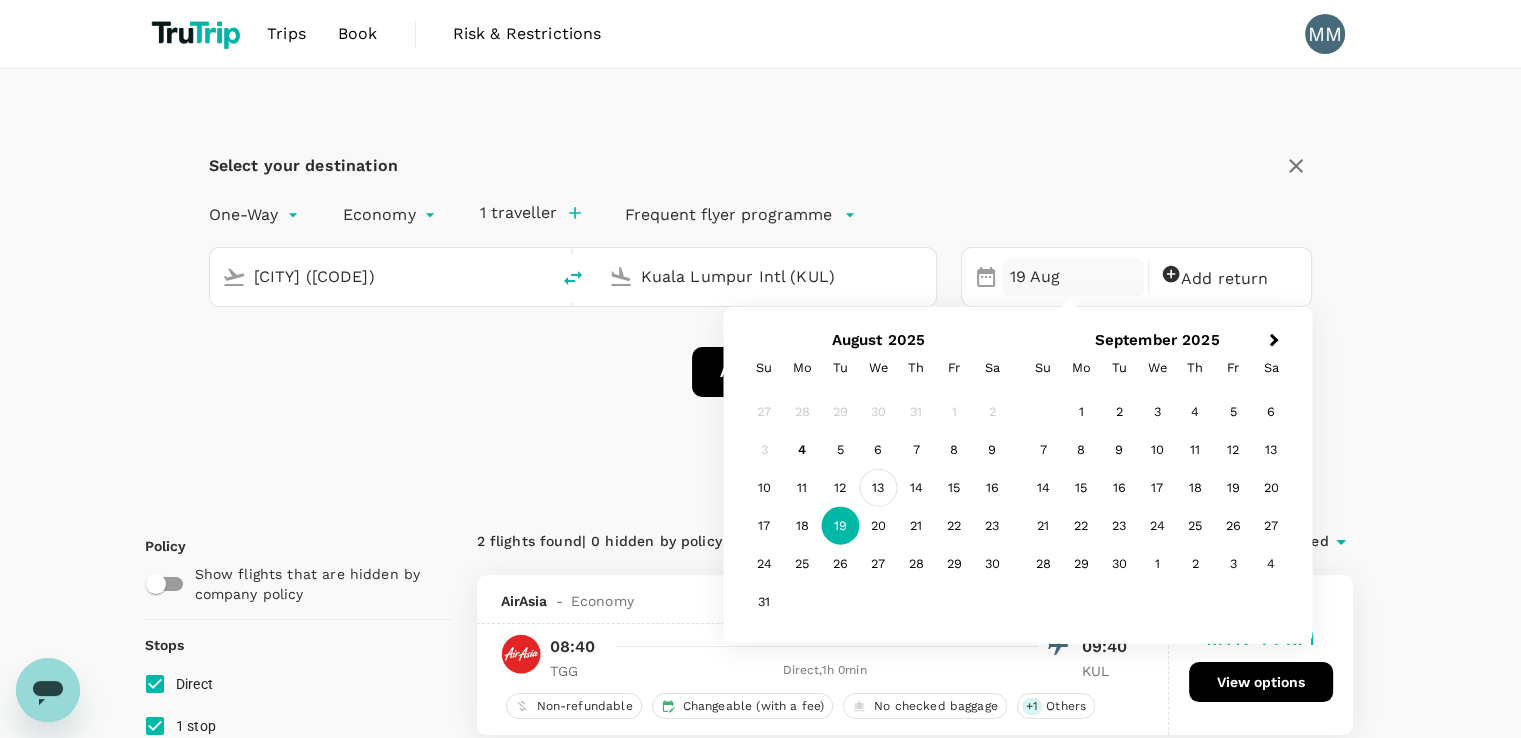 click on "13" at bounding box center (878, 488) 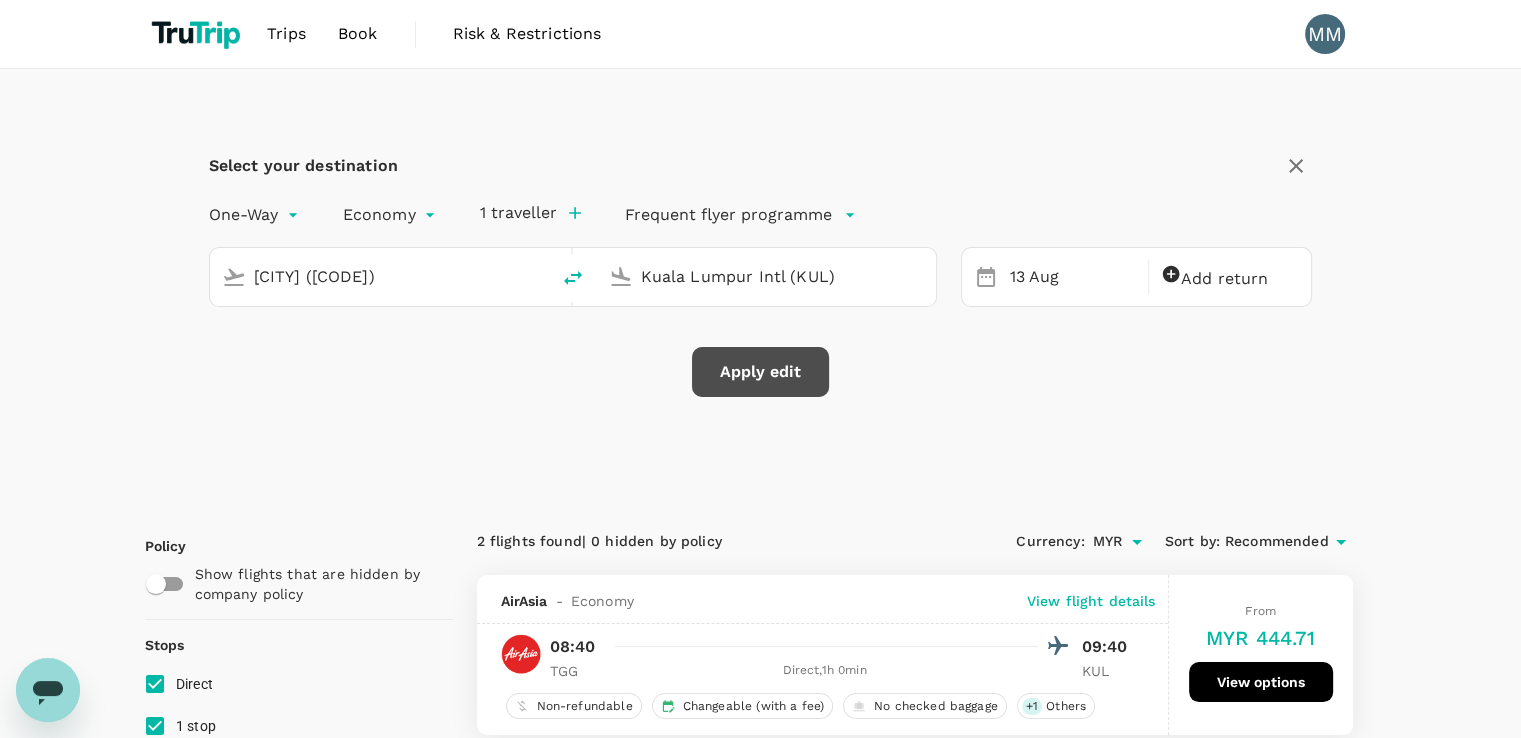 click on "Apply edit" at bounding box center [760, 372] 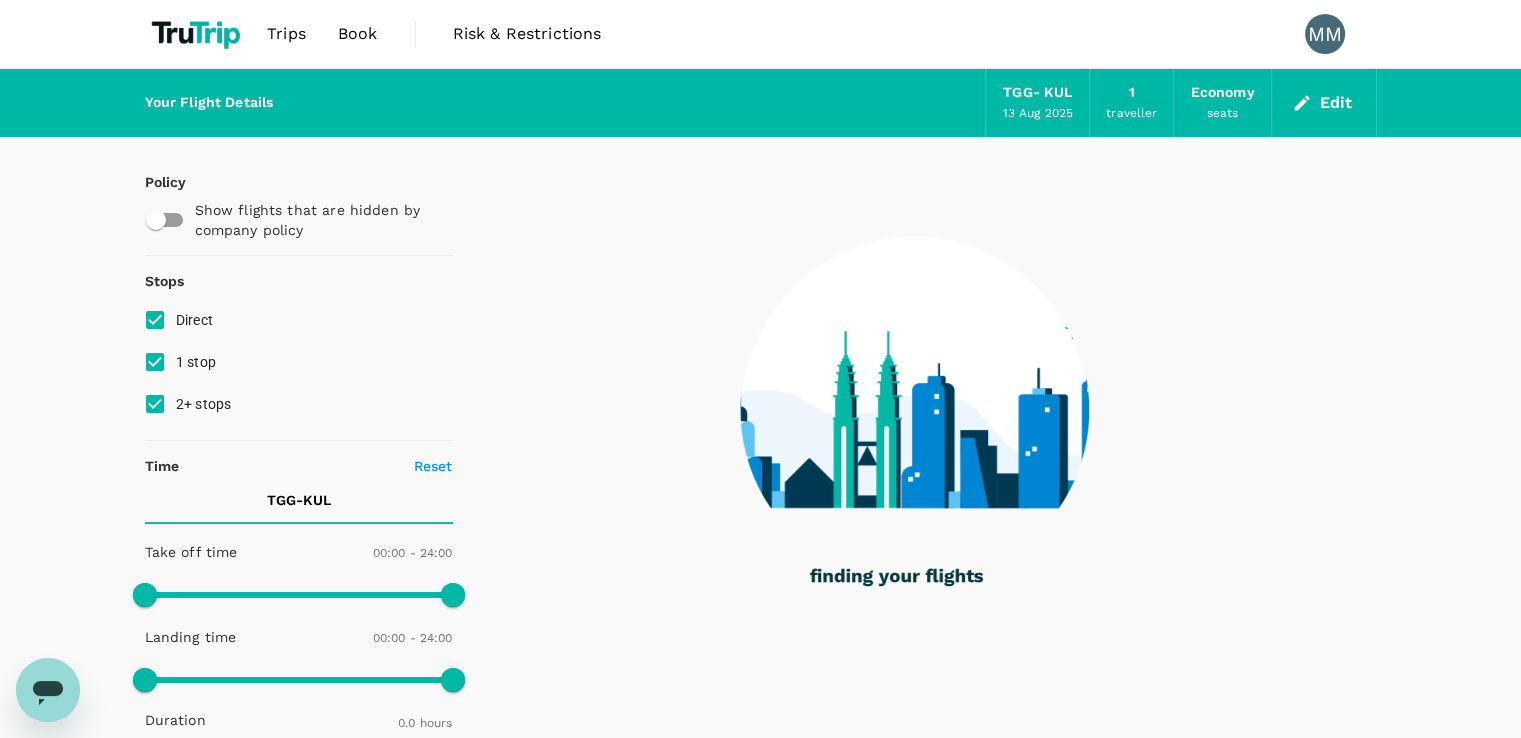 checkbox on "true" 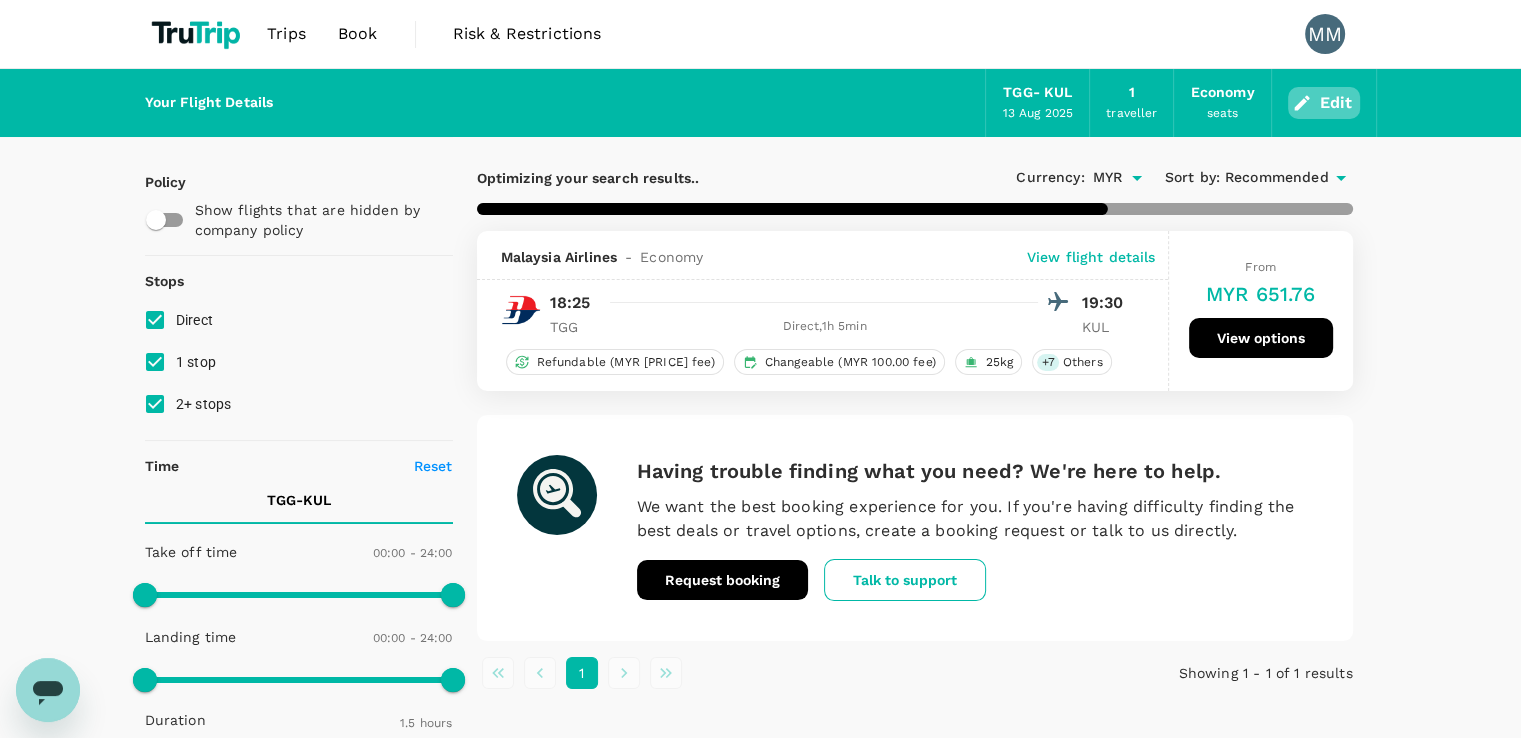 click on "Edit" at bounding box center [1324, 103] 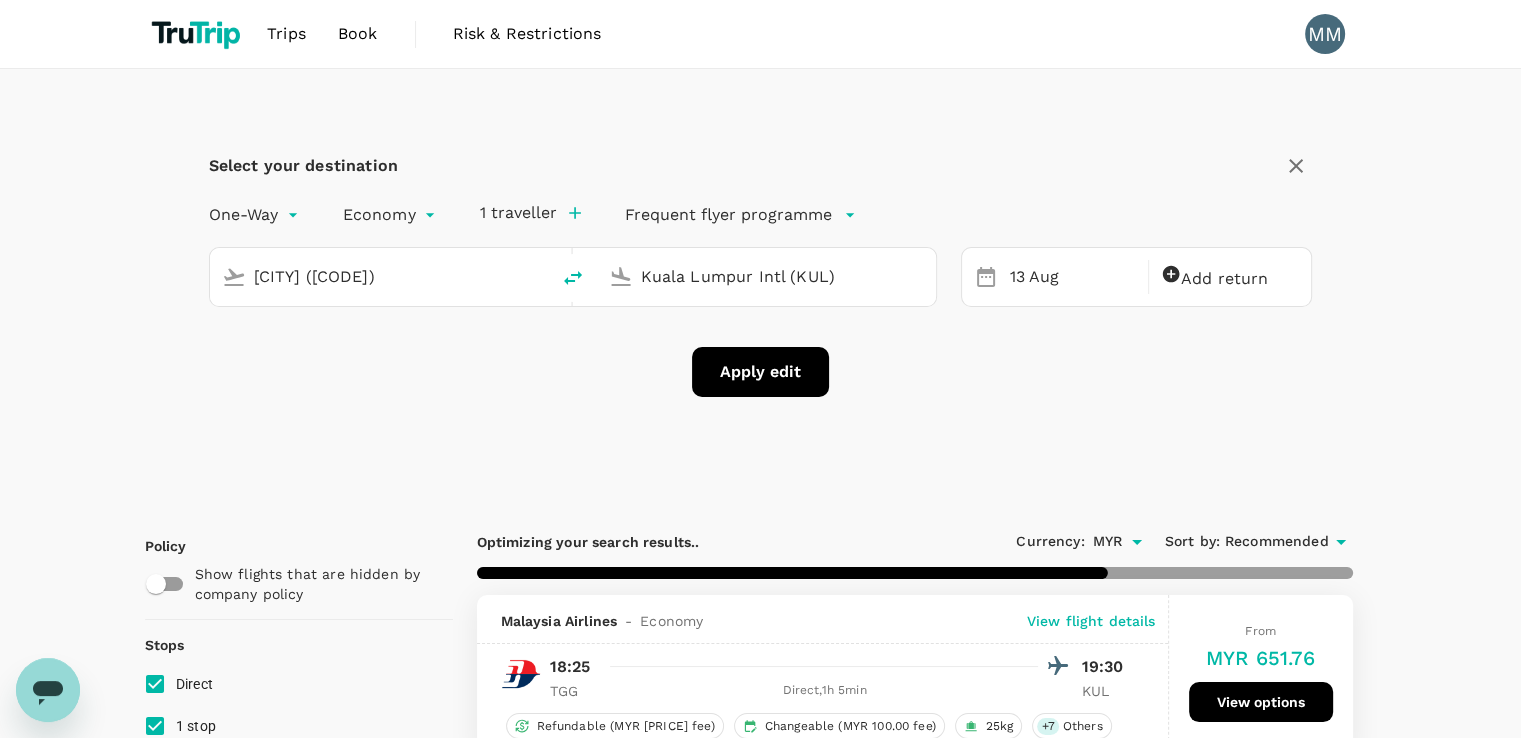 type 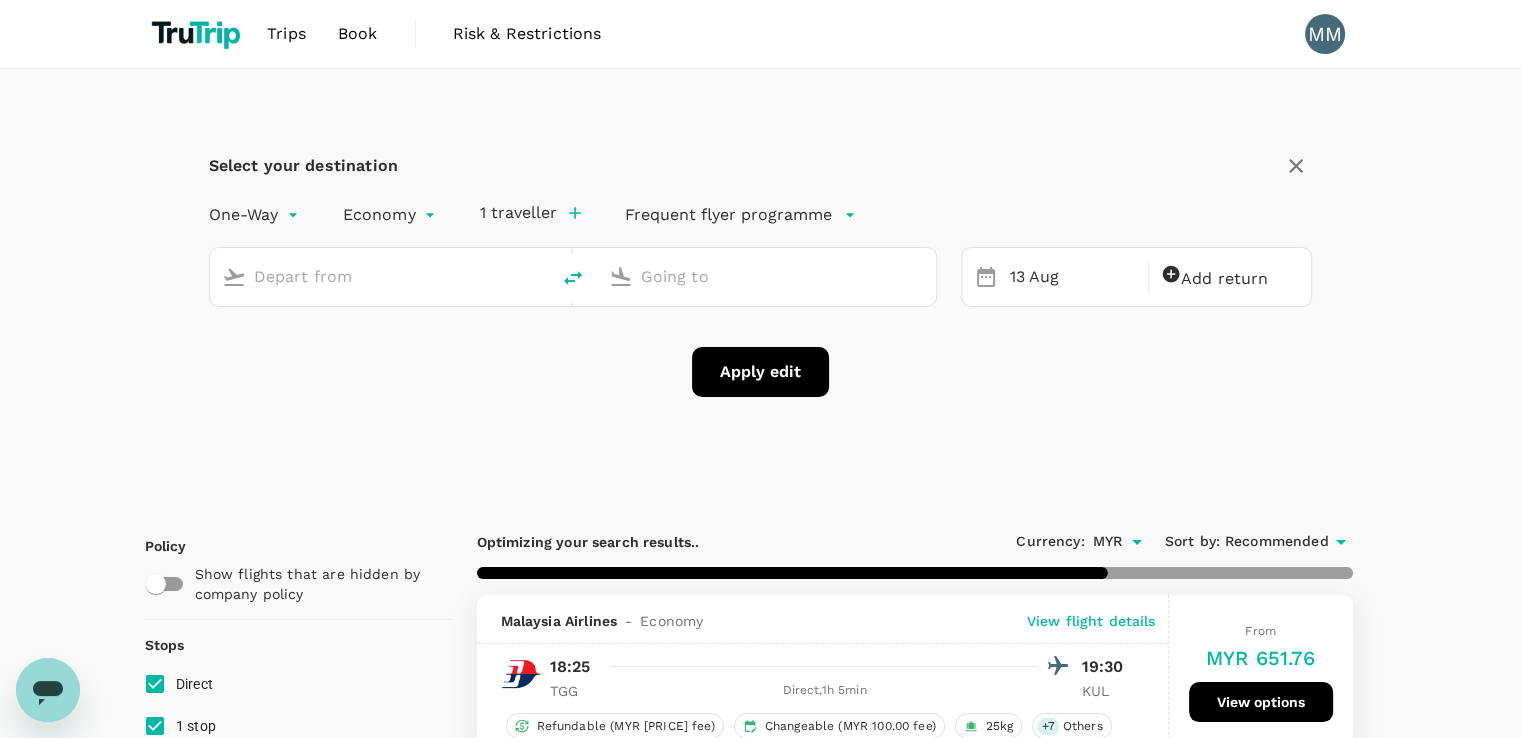 type on "[CITY] ([CODE])" 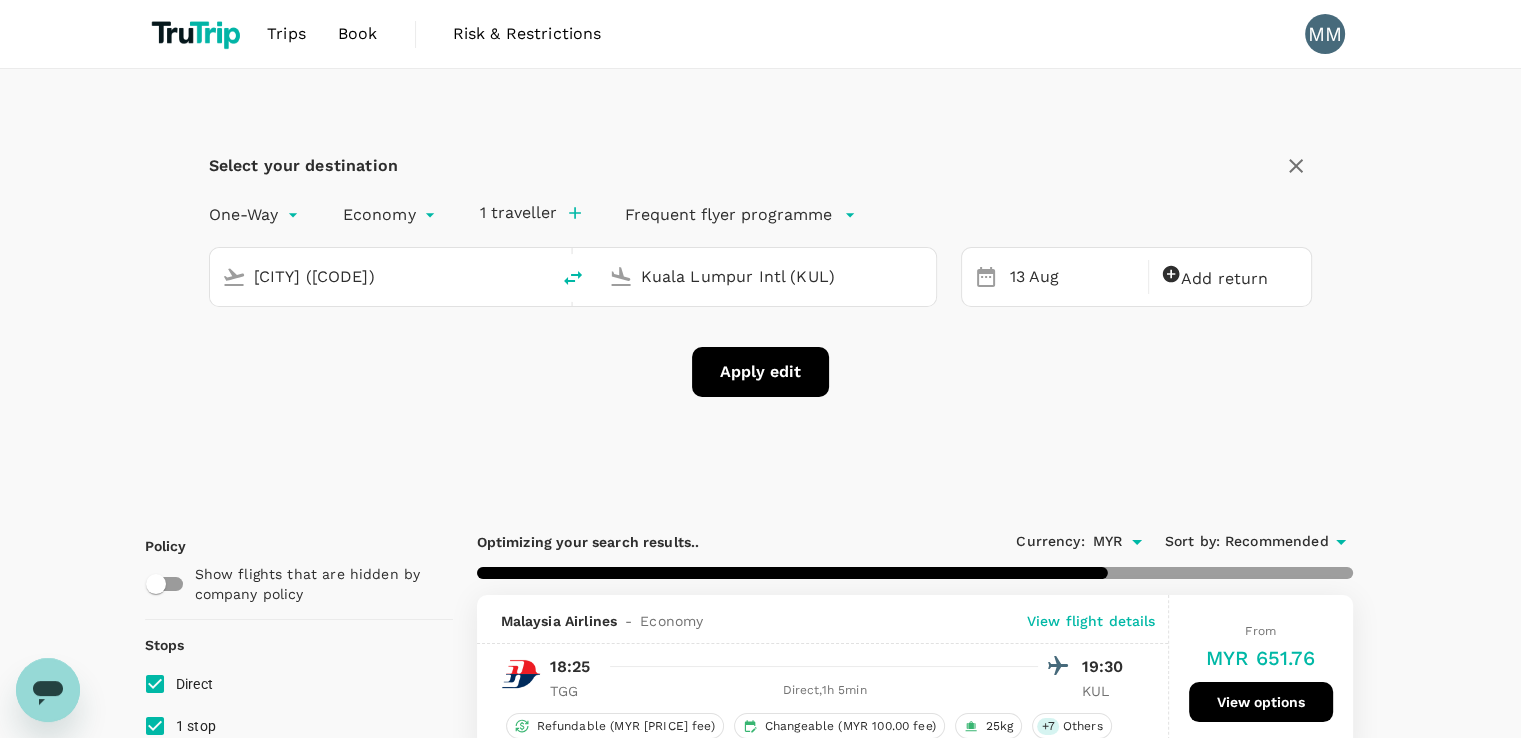 click at bounding box center (573, 278) 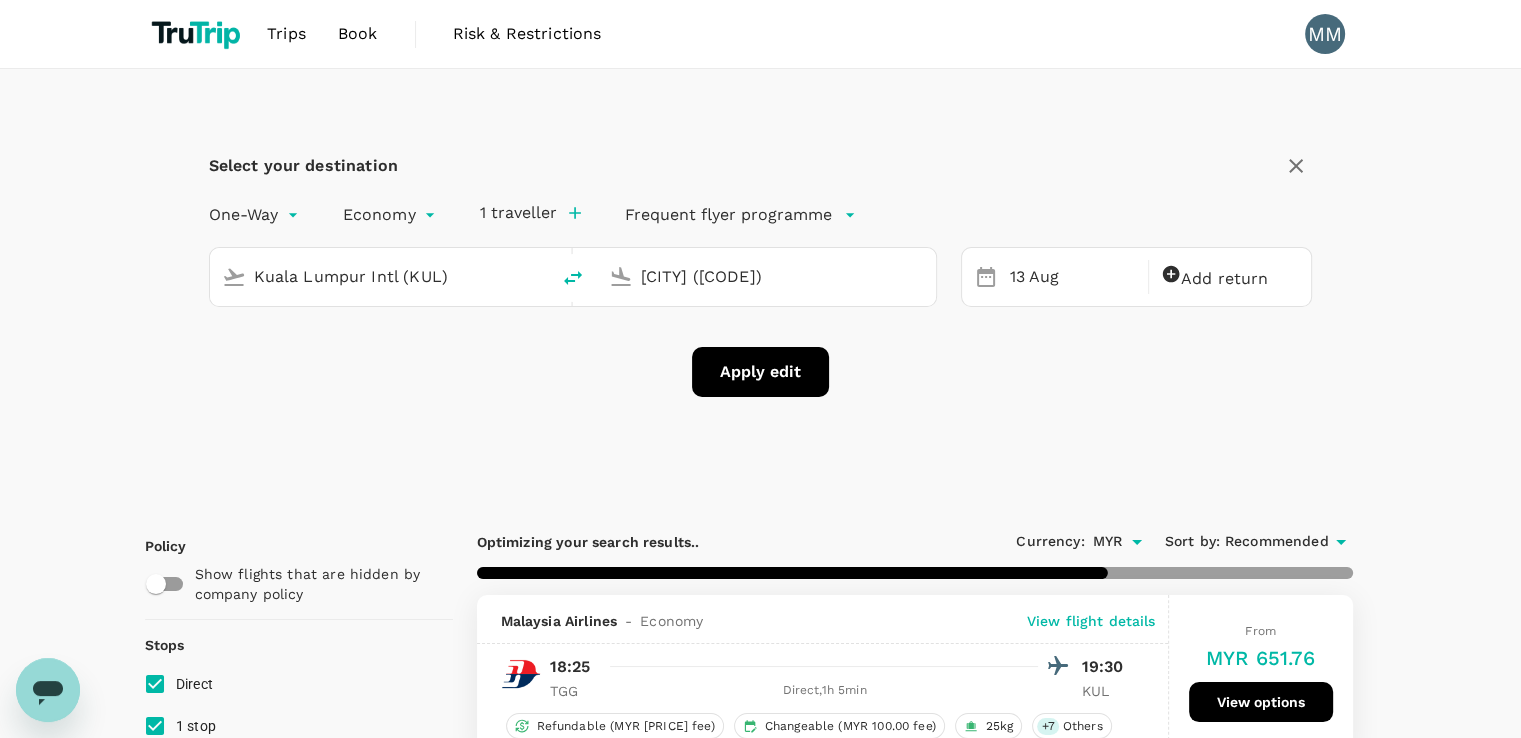 checkbox on "false" 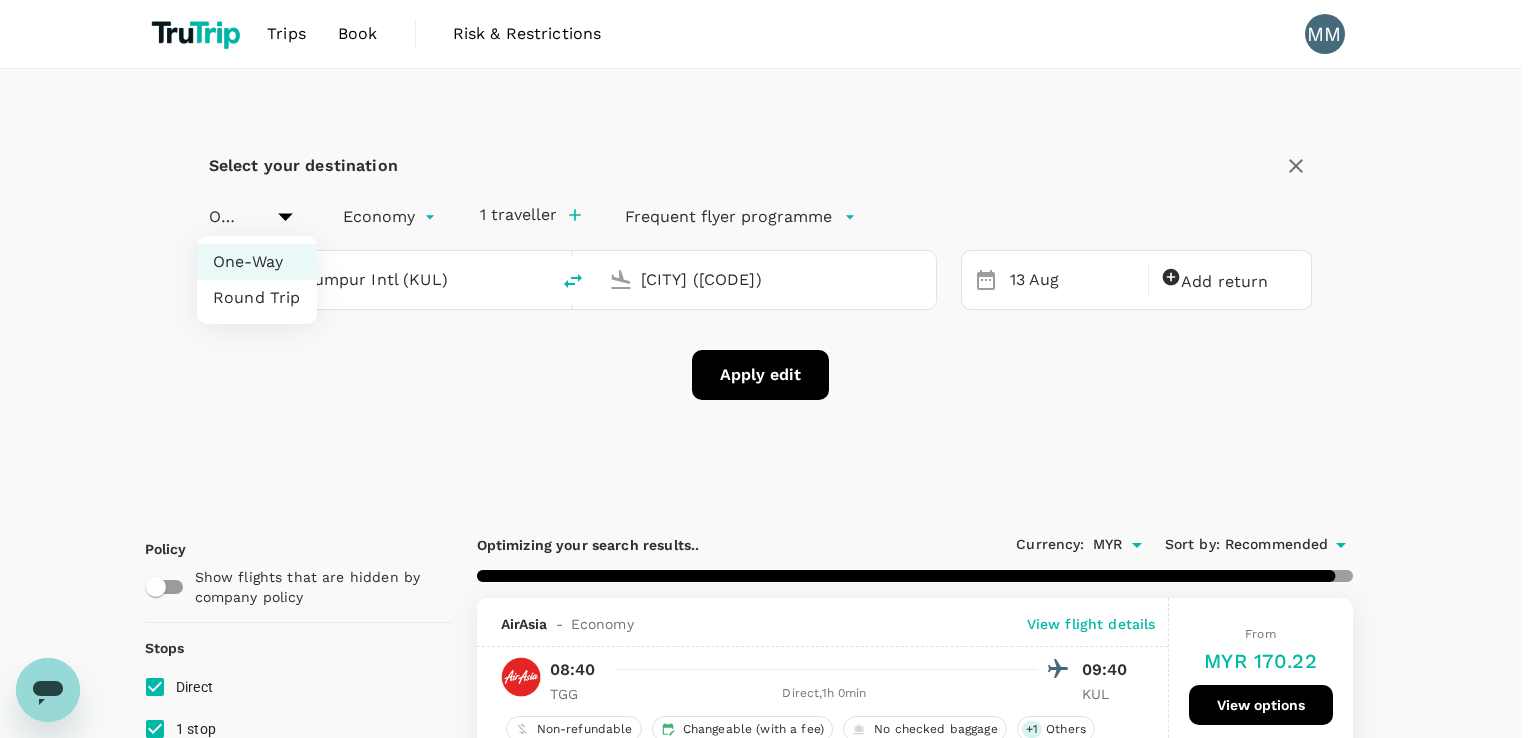 click on "Trips Book Risk & Restrictions MM Select your destination One-Way oneway Economy economy [NUMBER]   traveller Frequent flyer programme [CITY] Intl ([CODE]) [CITY] ([CODE]) [DATE] Add return Apply edit Policy Show flights that are hidden by company policy Stops Direct [NUMBER] stop [NUMBER]+ stops Time Reset [CODE] - [CODE] Take off time [TIME] - [TIME] Landing time [TIME] - [TIME] Duration [DURATION] Business trip essentials Clear all Cabin baggage Checked baggage Flexible to change Refundable Free seat selection Complimentary drinks and meal Cabin class Change Economy Only economy Airlines Clear all AirAsia Malaysia Airlines Other Exclude code share flights Optimizing your search results.. Currency :  MYR Sort by :  Recommended AirAsia     - Economy   View flight details [TIME] [TIME] [CODE] Direct ,  [DURATION] [CODE] Non-refundable Changeable (with a fee) + [NUMBER] Others From MYR [PRICE] View options AirAsia     - Economy   View flight details [TIME] [TIME] [CODE] Direct ,  [DURATION] [CODE] Non-refundable Changeable (with a fee) + [NUMBER]" at bounding box center (768, 951) 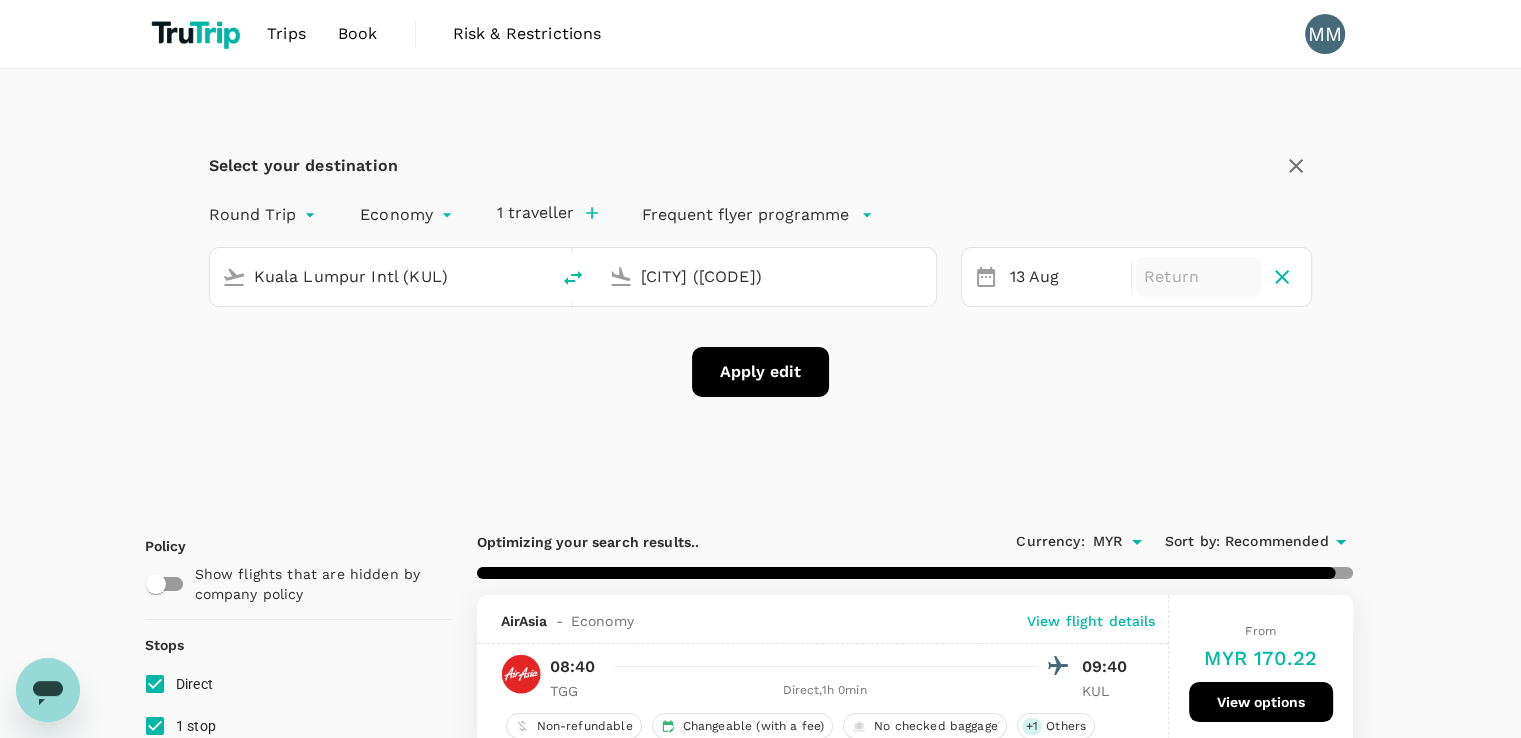 click on "Return" at bounding box center (1198, 277) 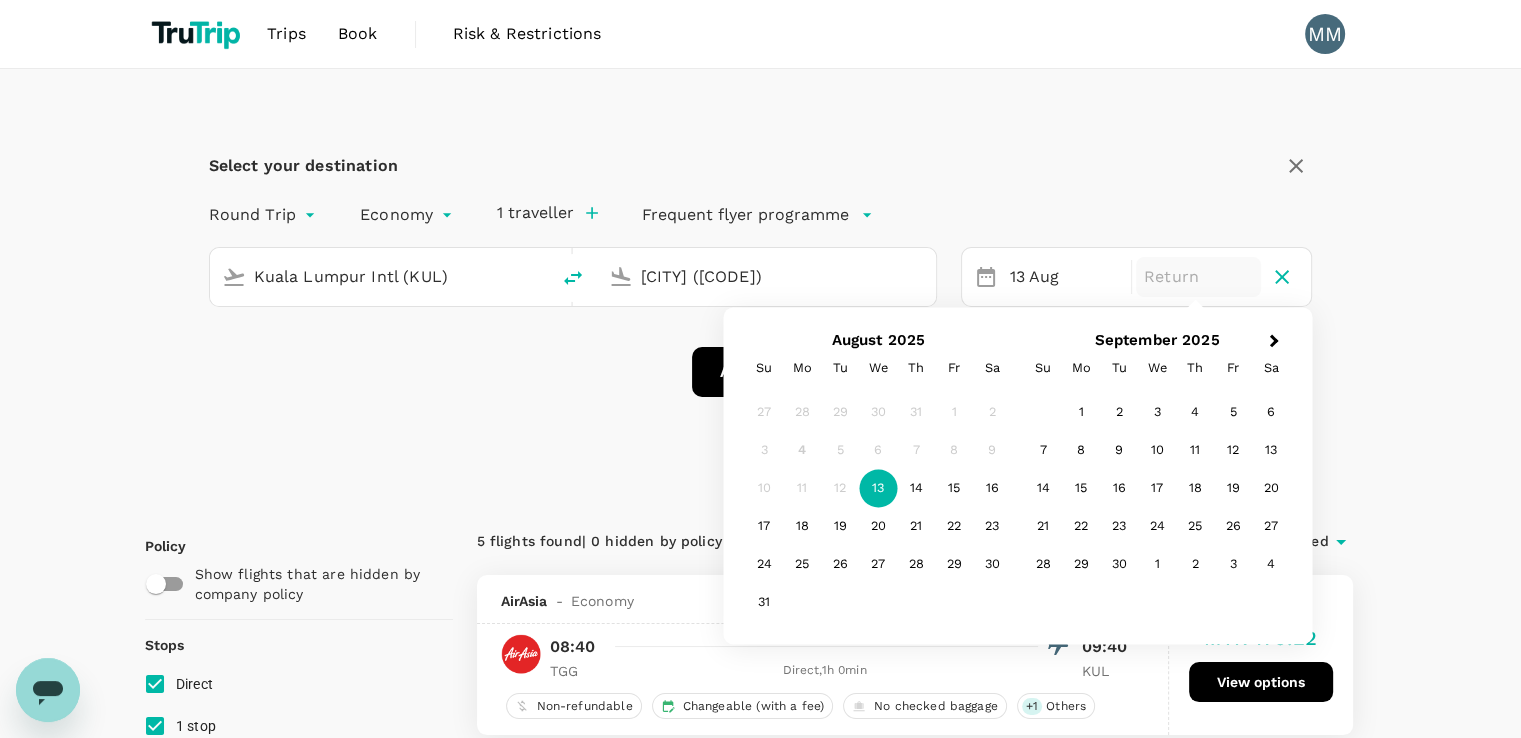 click on "14" at bounding box center (916, 489) 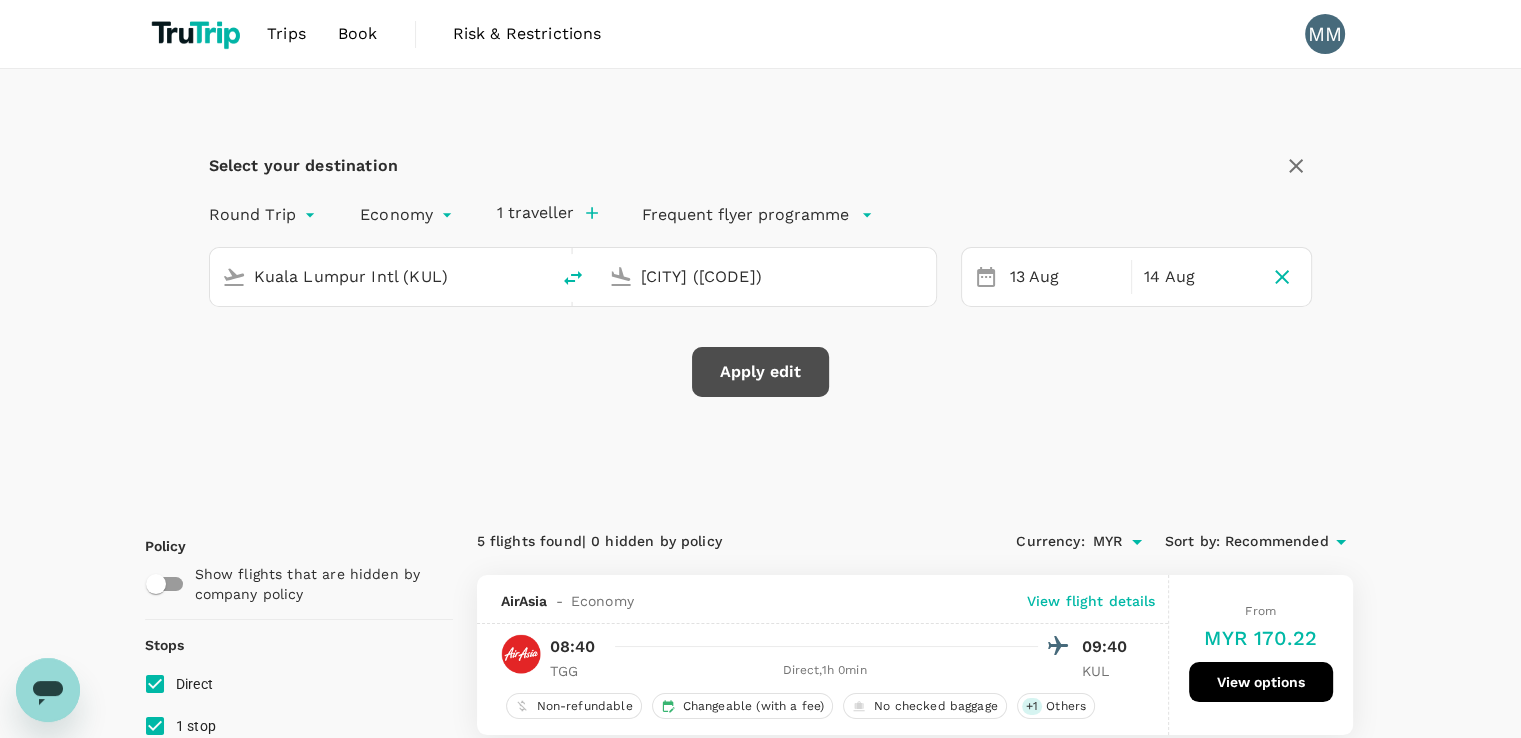 click on "Apply edit" at bounding box center (760, 372) 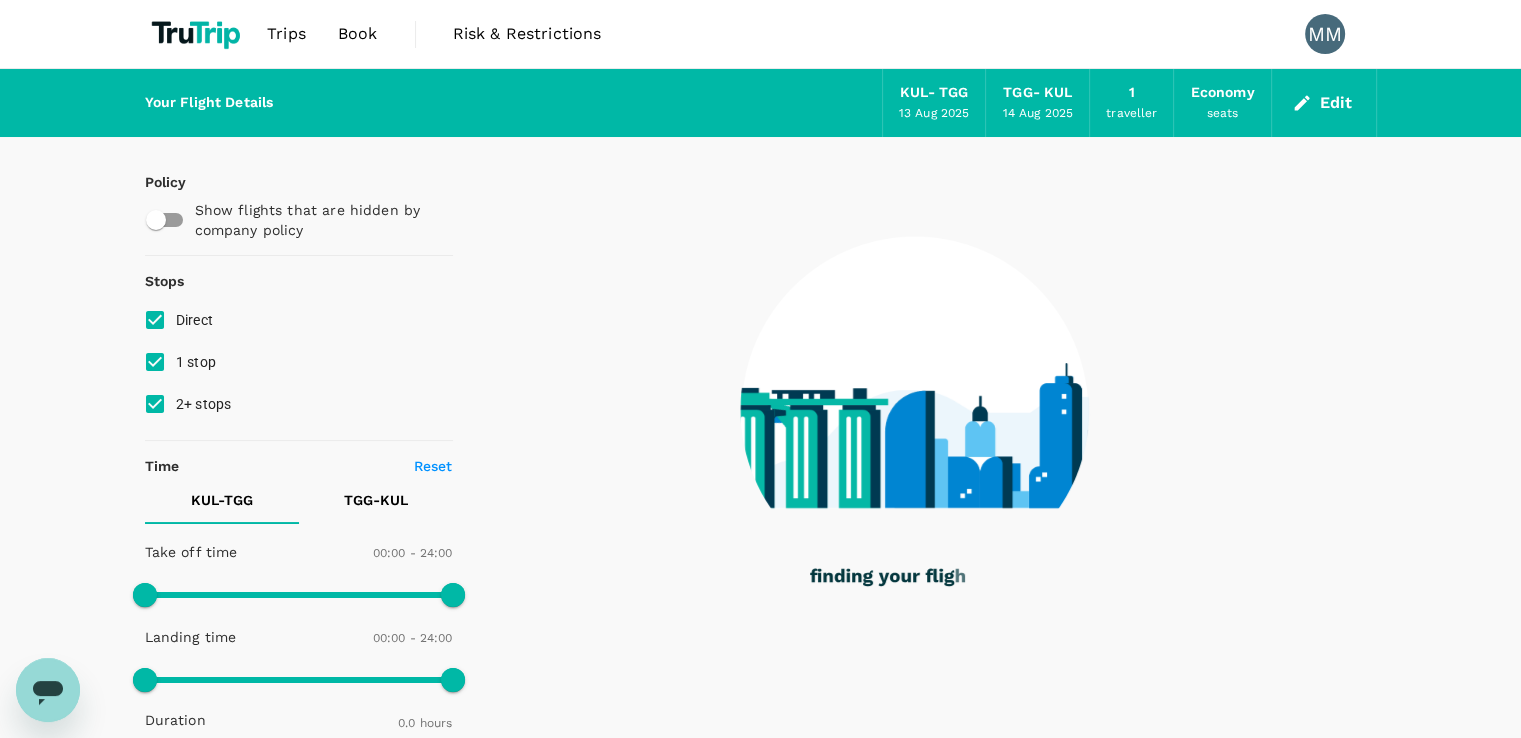 checkbox on "true" 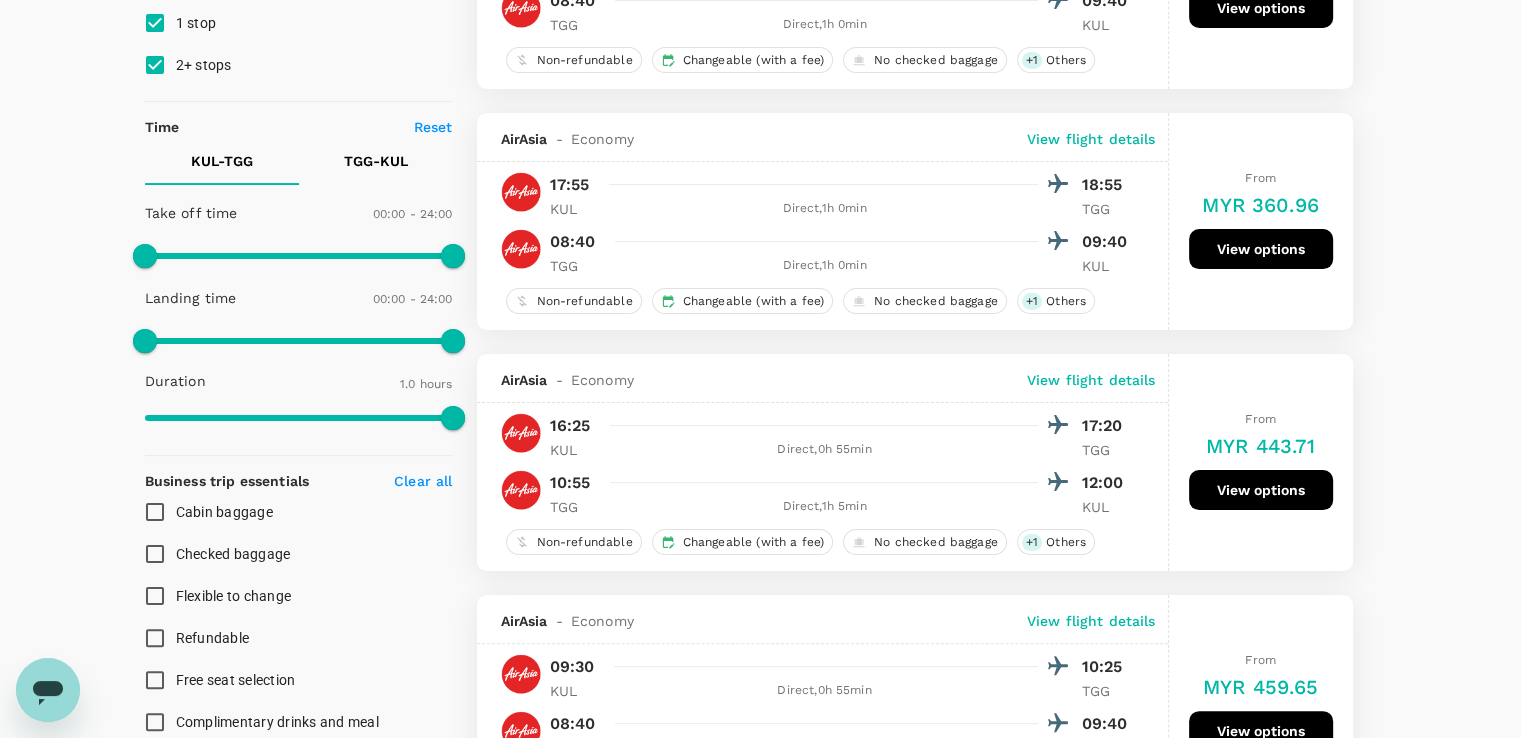 scroll, scrollTop: 0, scrollLeft: 0, axis: both 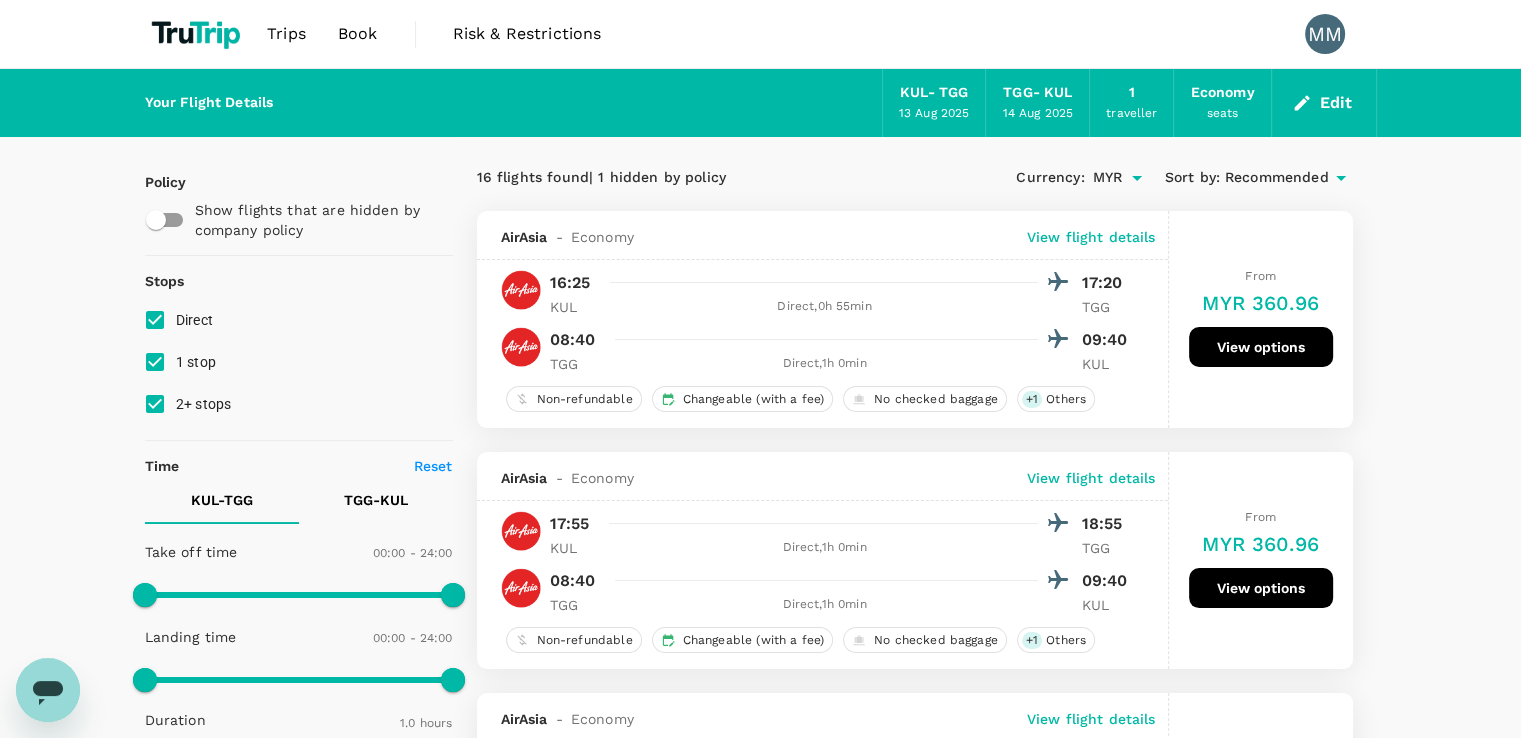 click at bounding box center (198, 34) 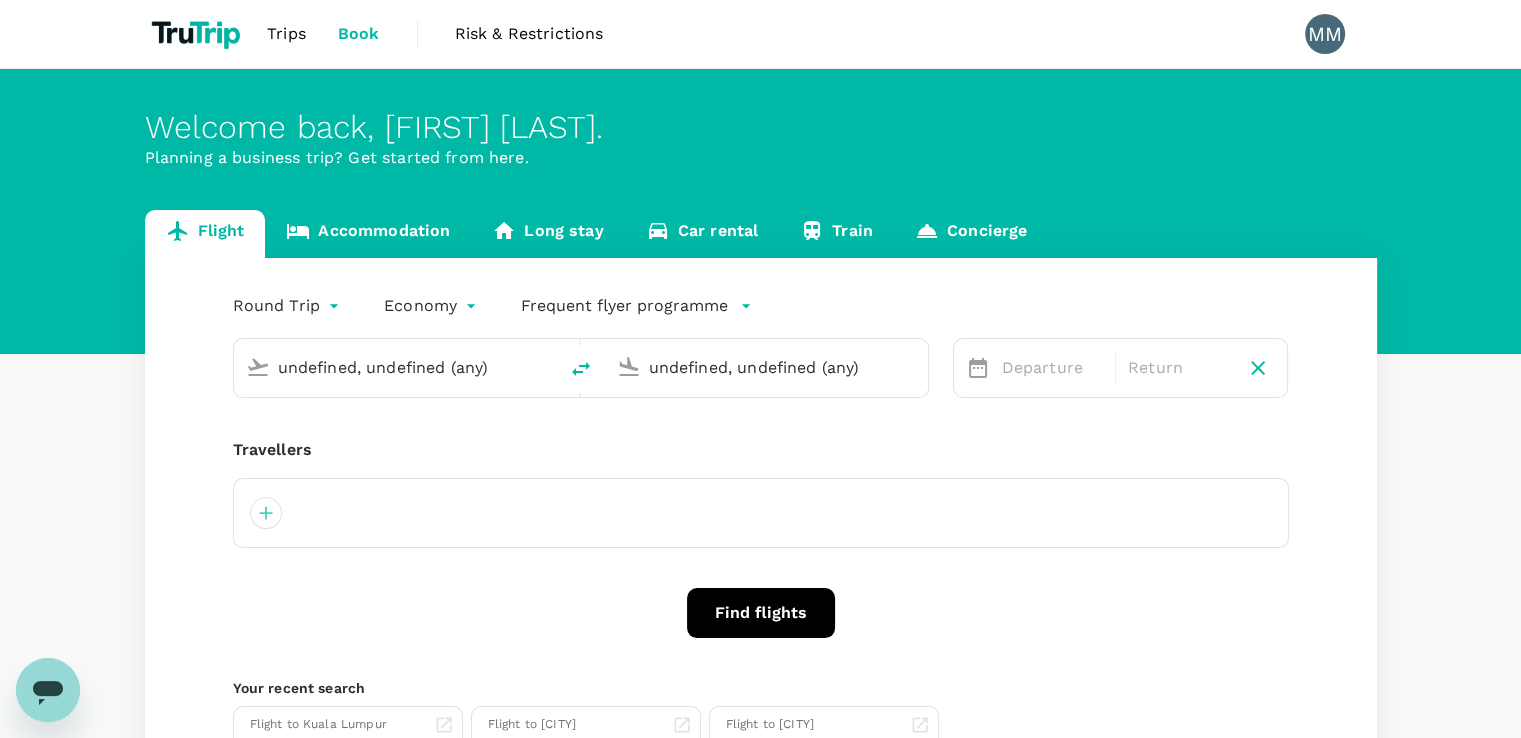 type on "Kuala Lumpur Intl (KUL)" 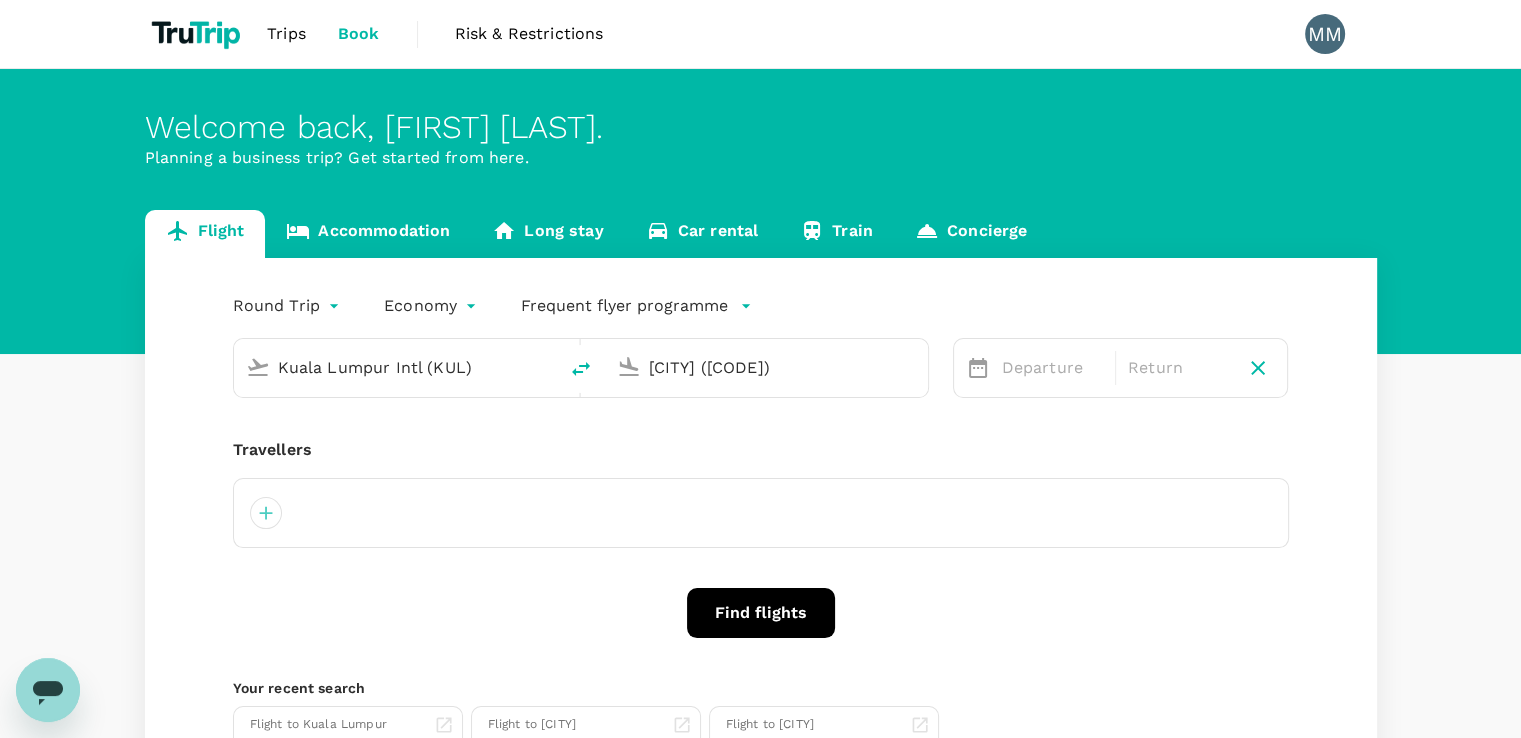 type 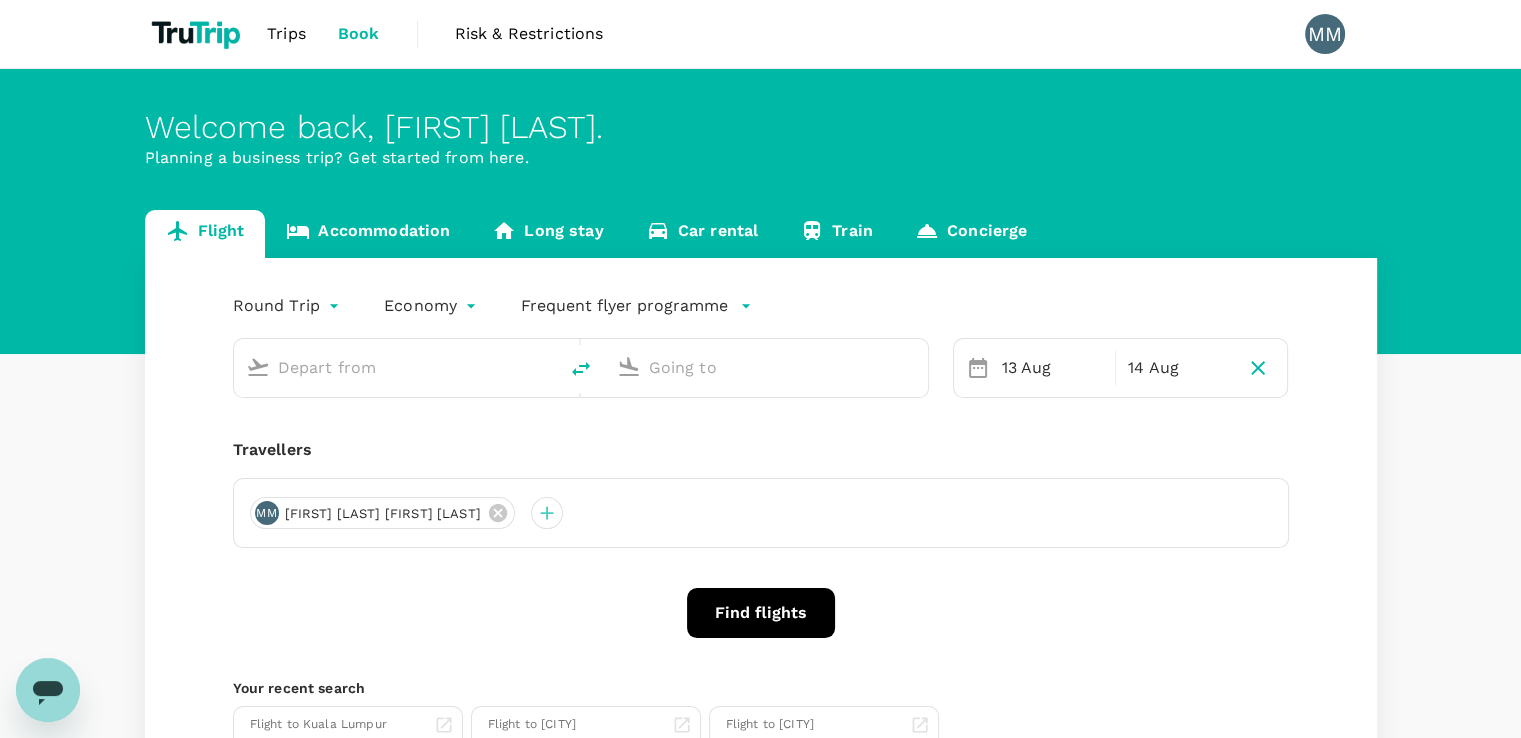 type on "Kuala Lumpur Intl (KUL)" 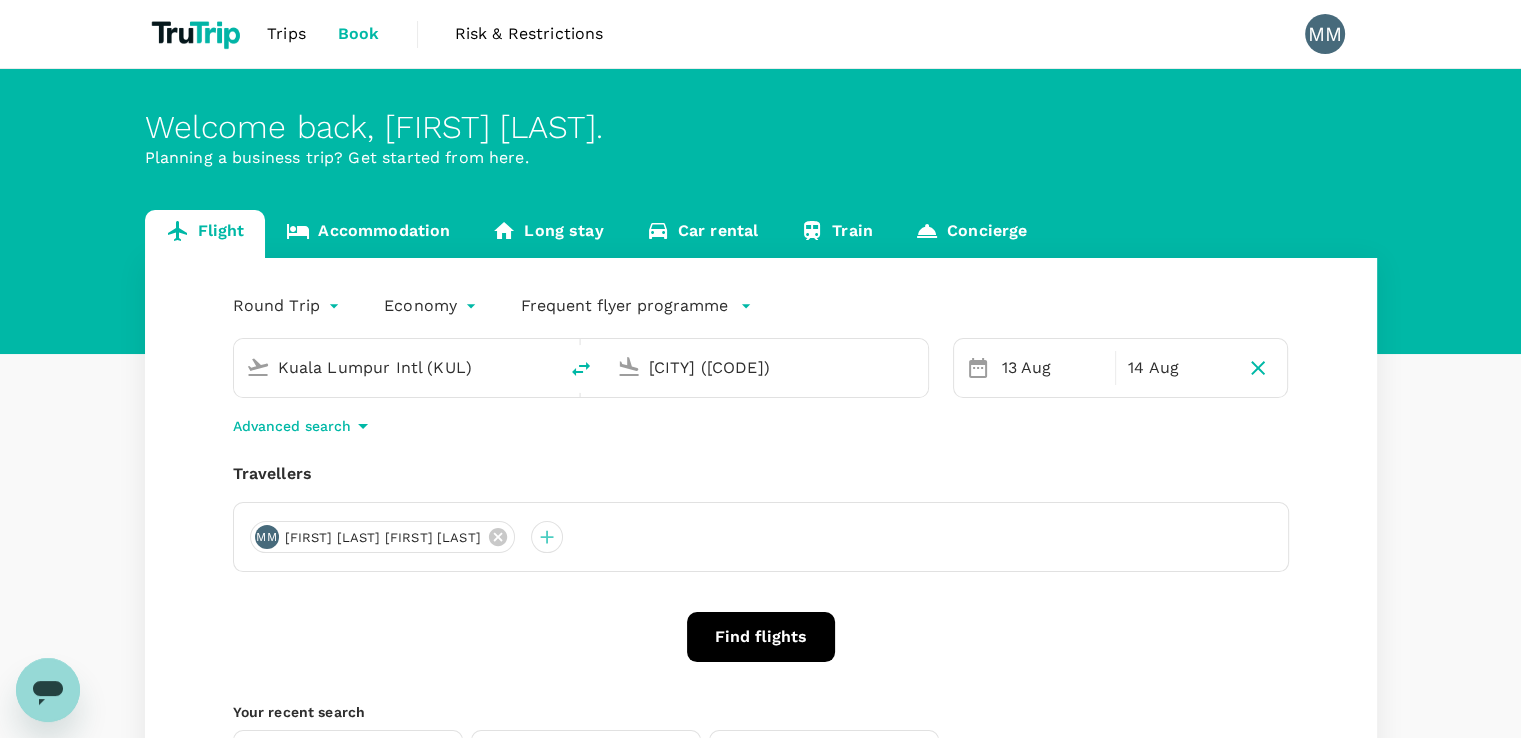 type 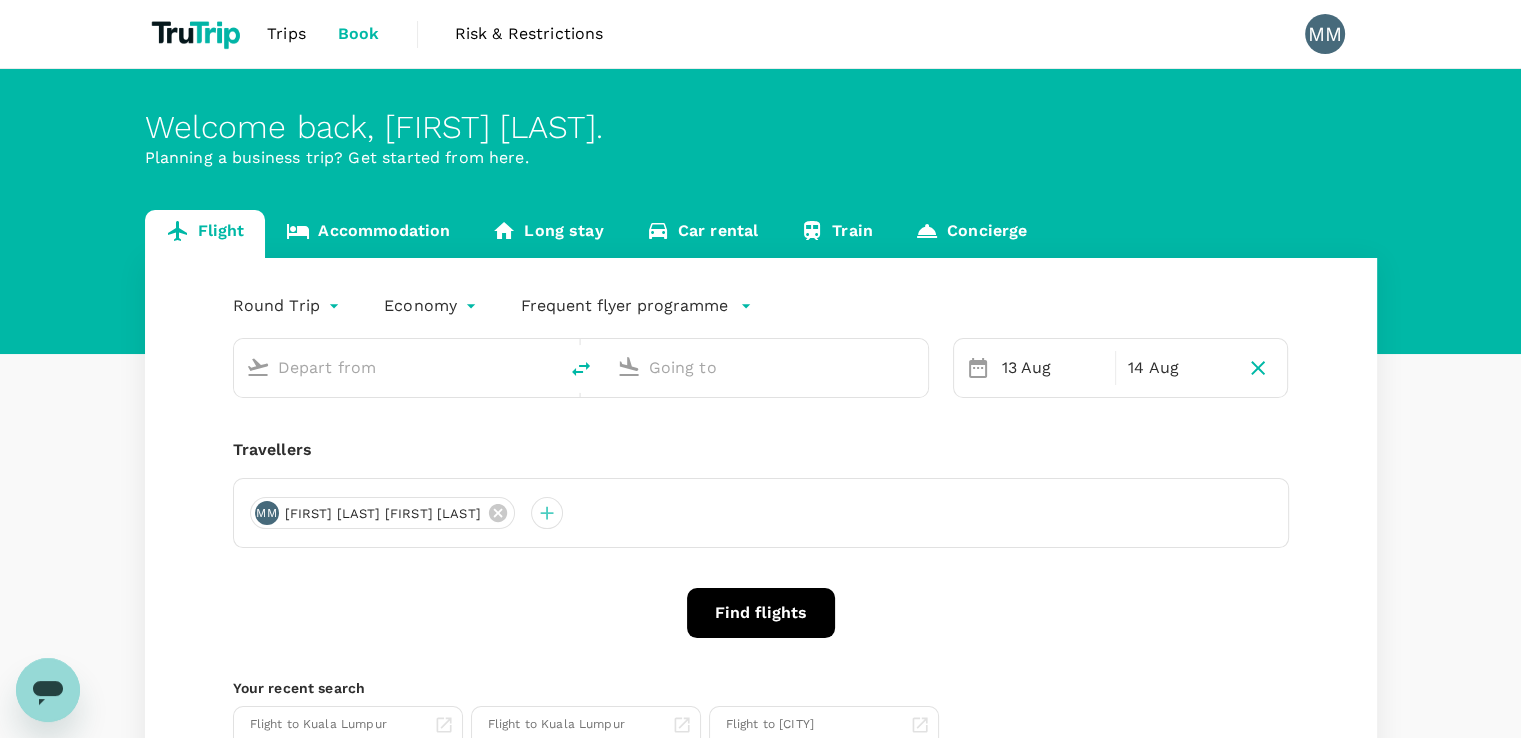 type on "Kuala Lumpur Intl (KUL)" 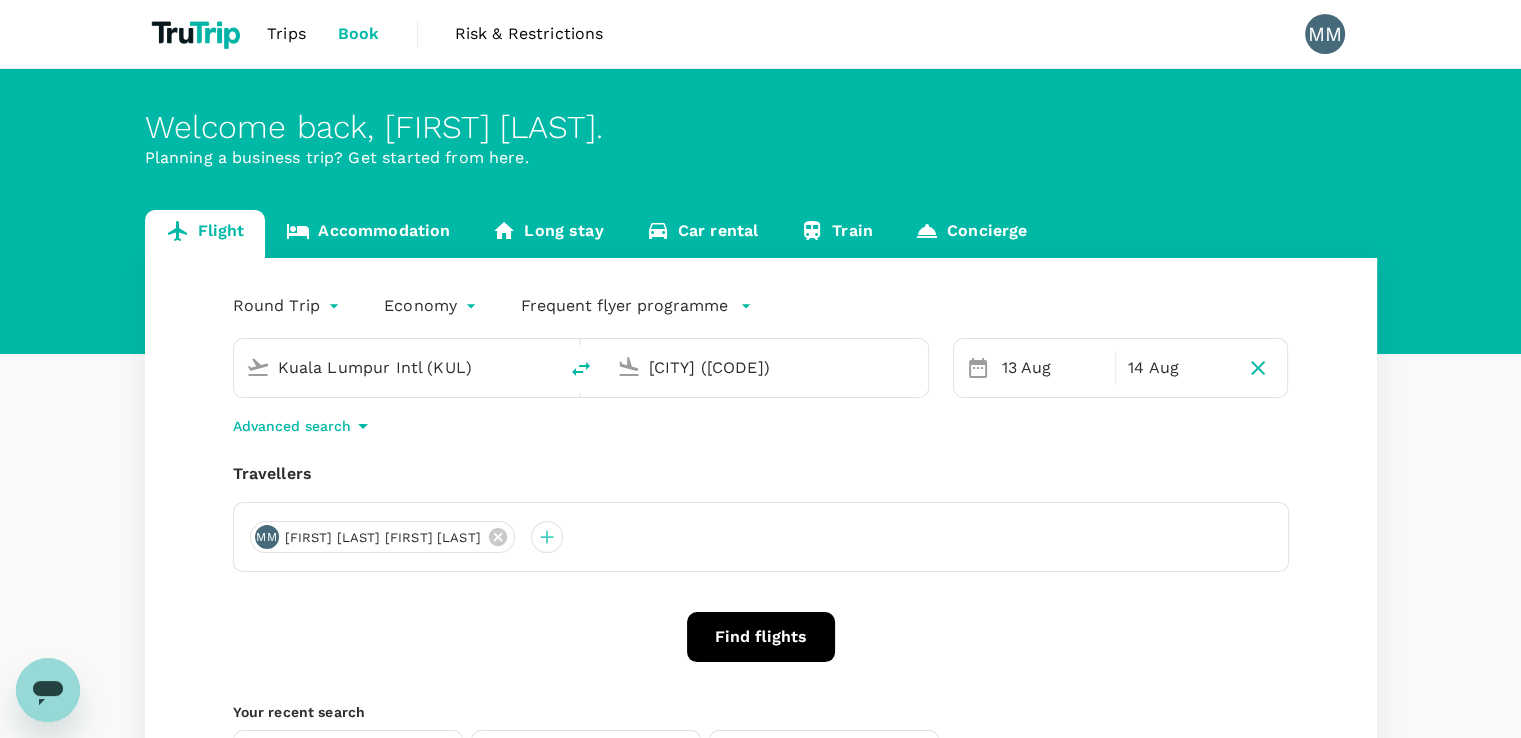 click on "Accommodation" at bounding box center (368, 234) 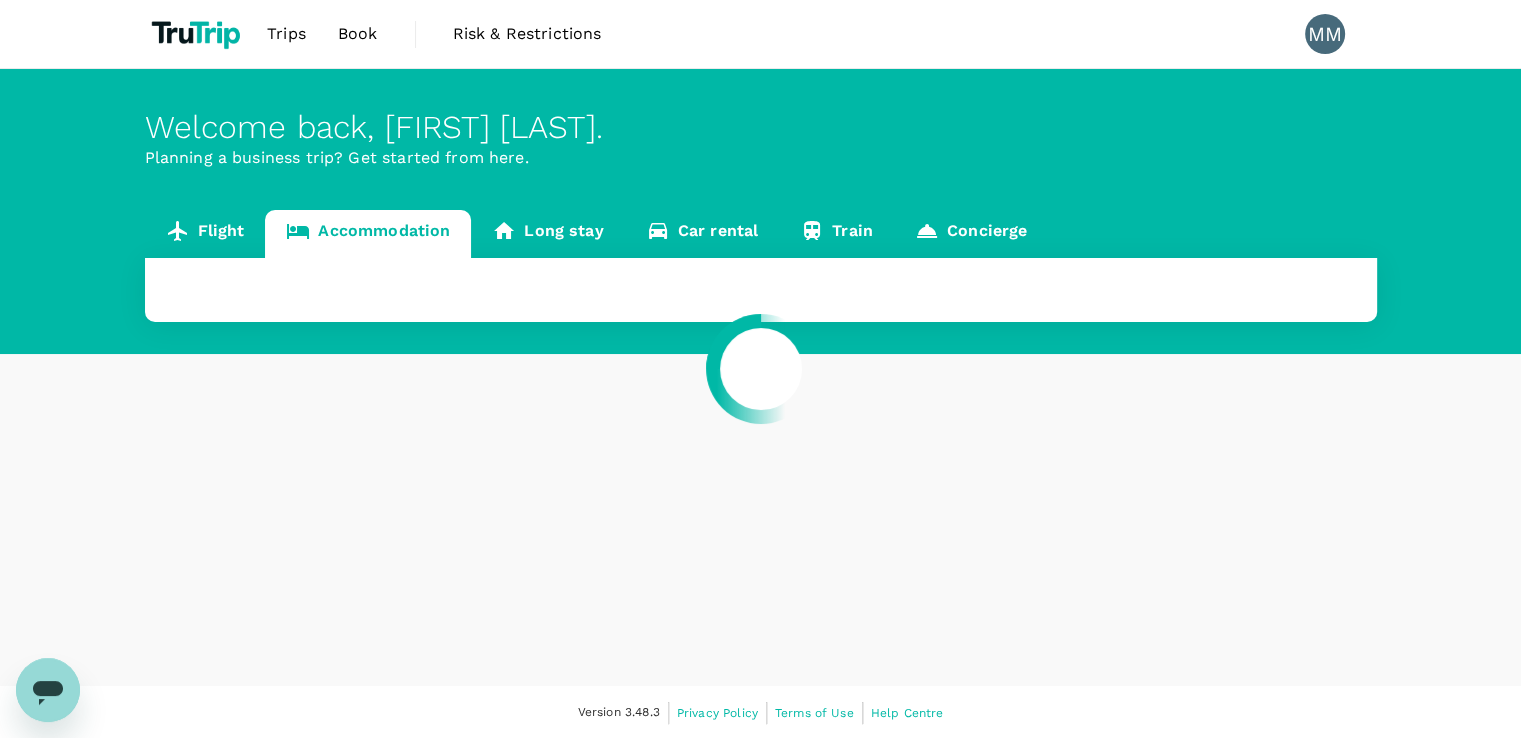 click at bounding box center [760, 369] 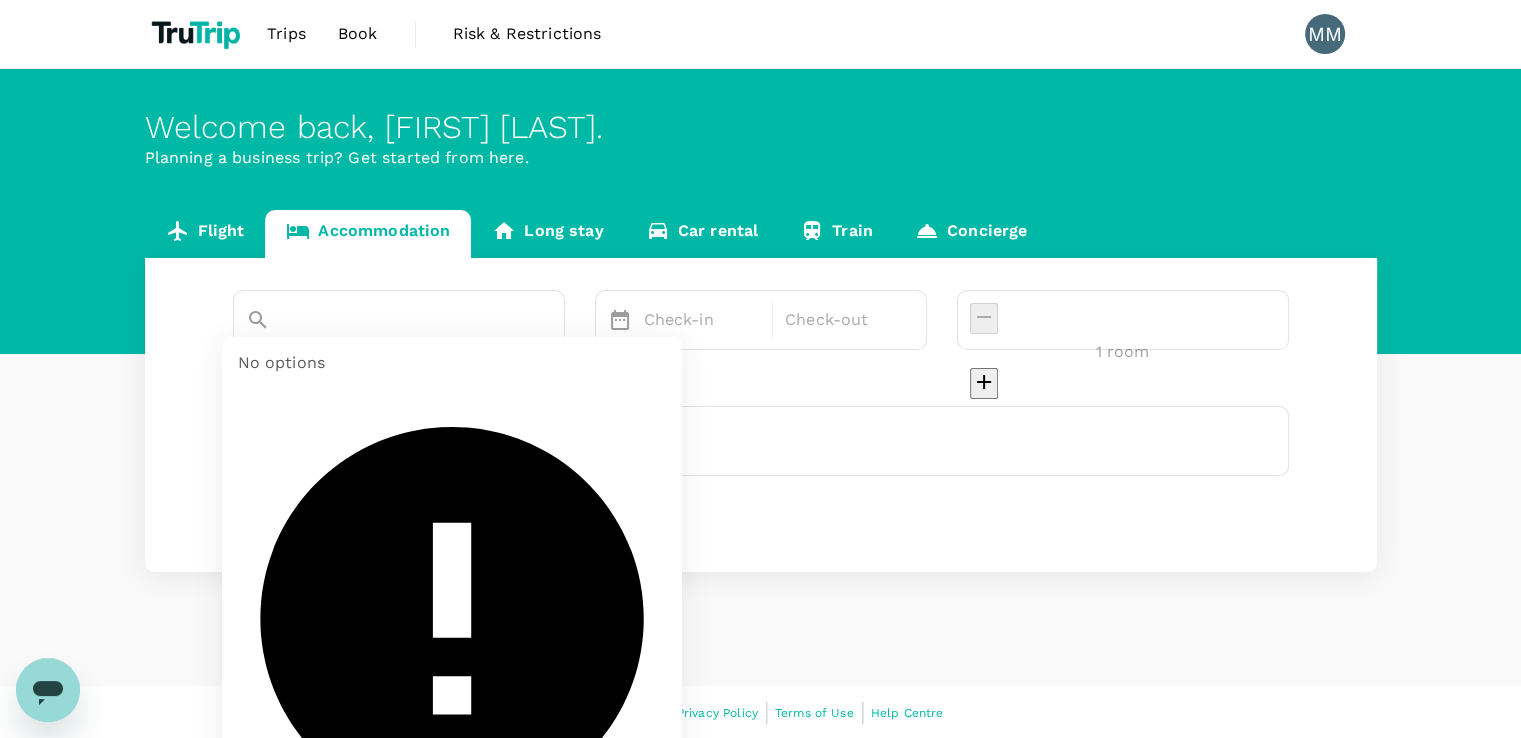 click at bounding box center (371, 354) 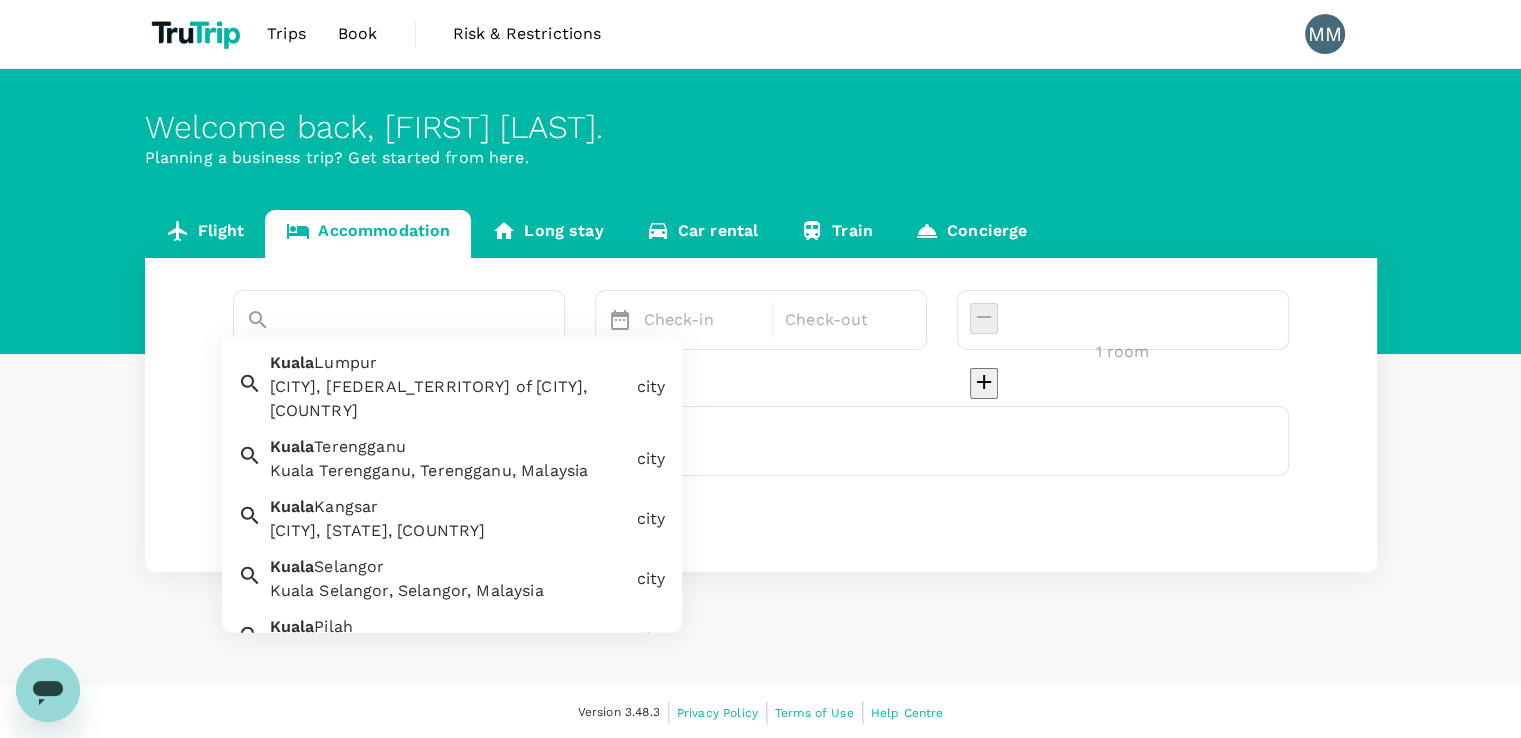 click on "Kuala Terengganu, Terengganu, Malaysia" at bounding box center (449, 471) 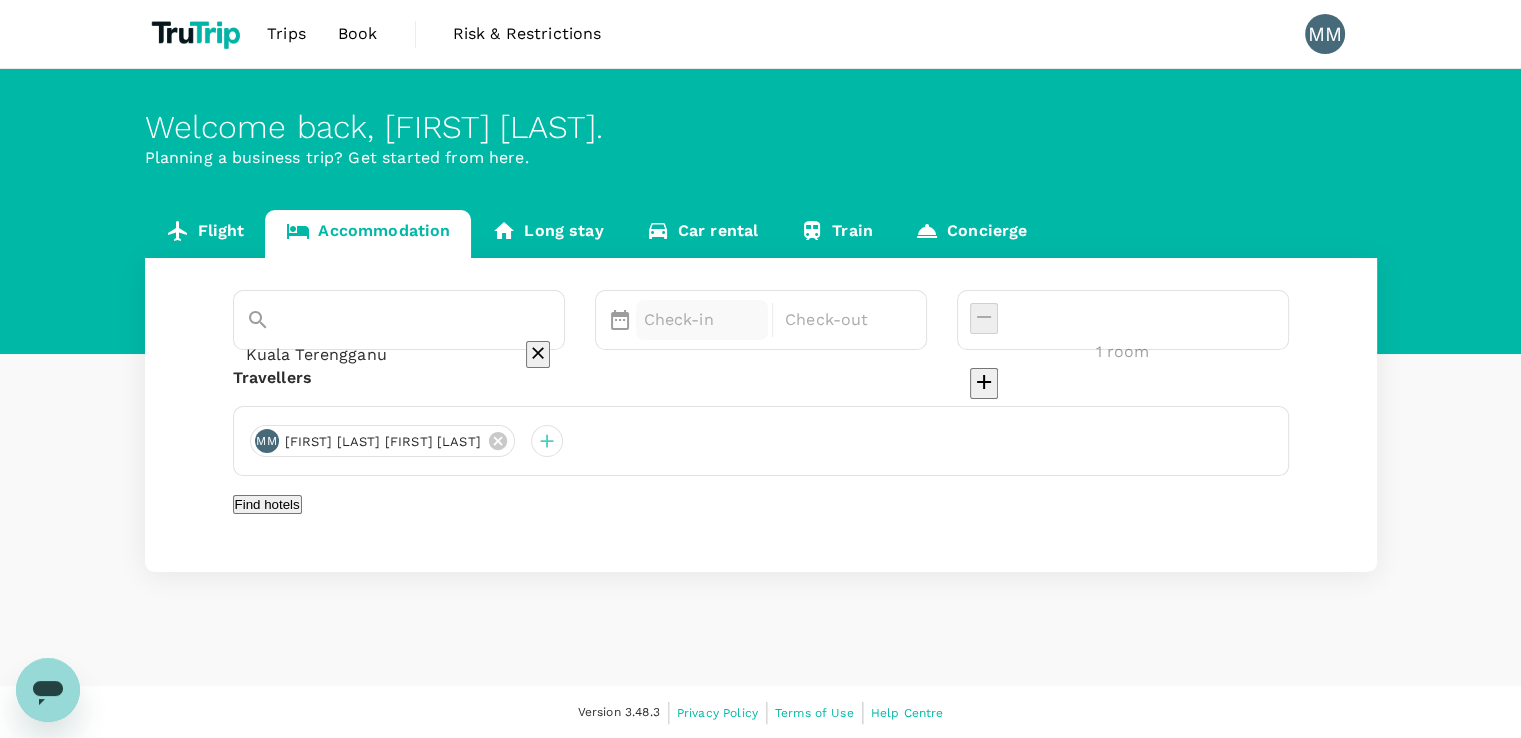 type on "Kuala Terengganu" 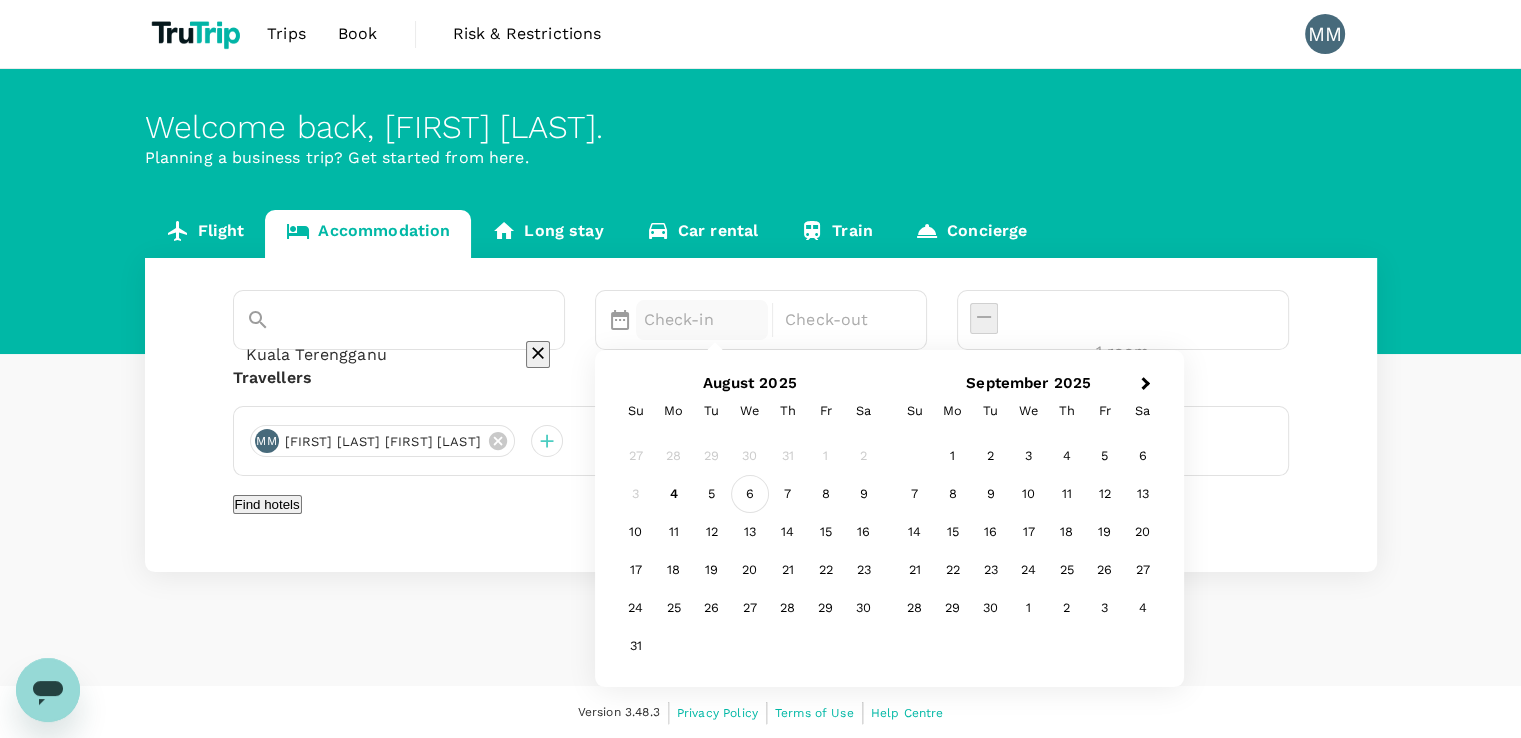 click on "6" at bounding box center [750, 494] 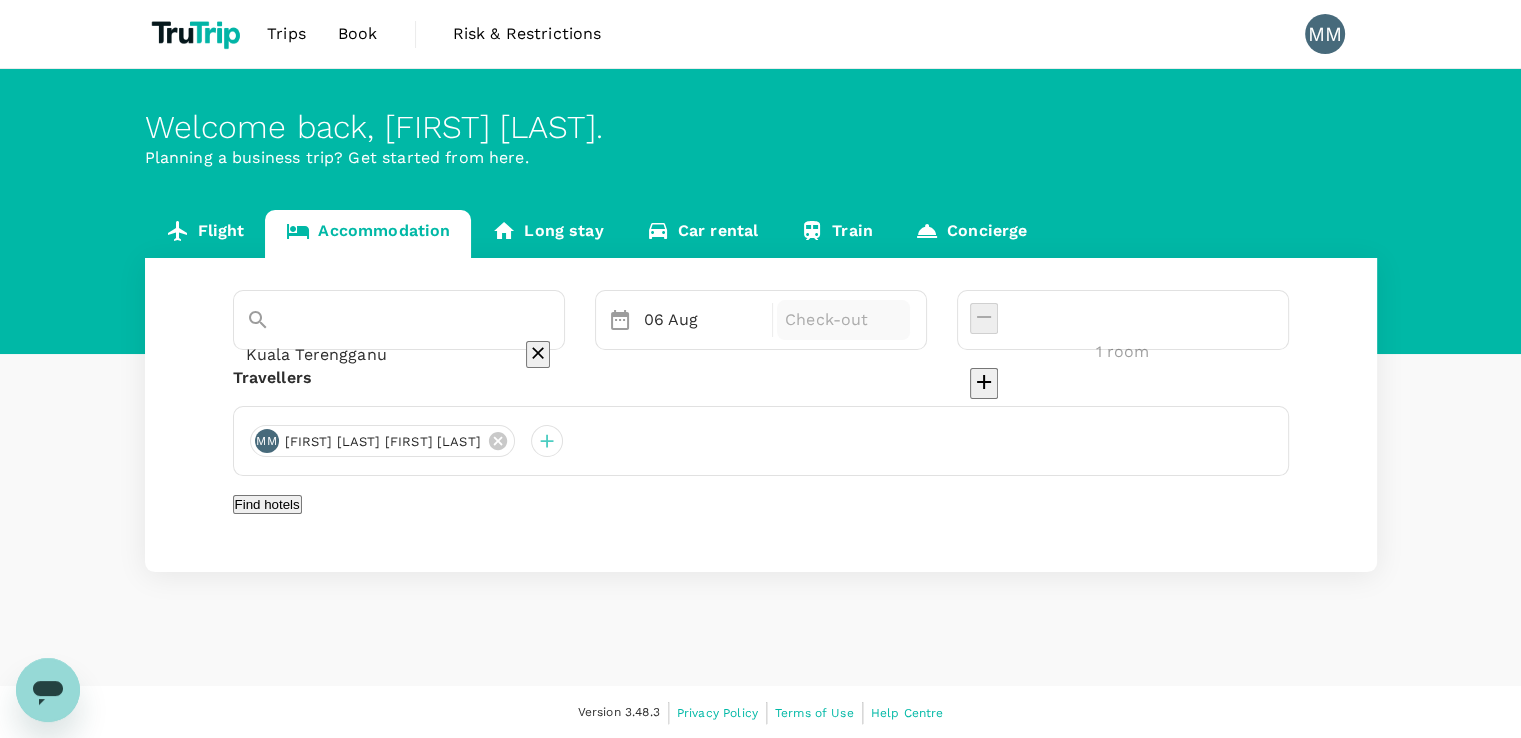 click on "Check-out" at bounding box center [843, 320] 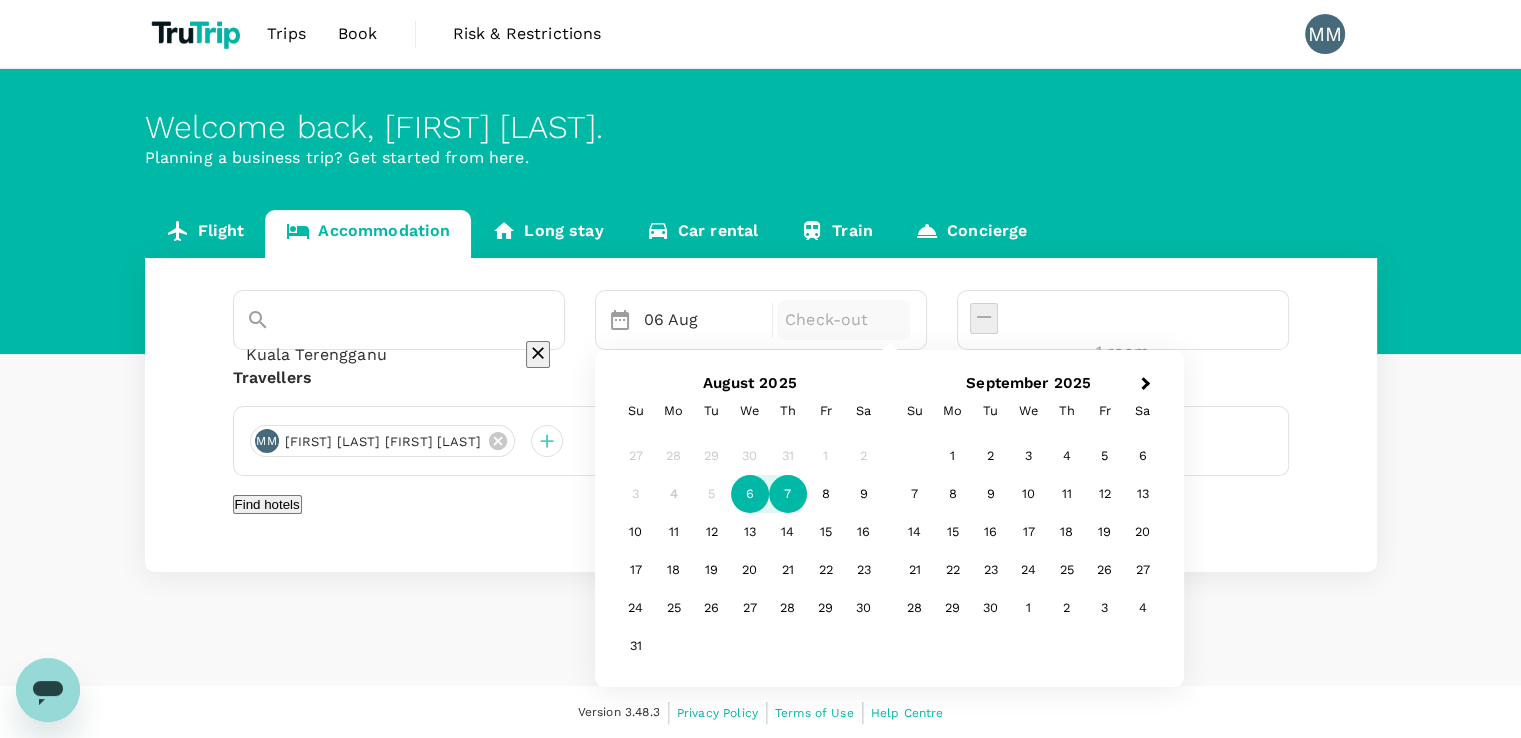 click on "7" at bounding box center [788, 494] 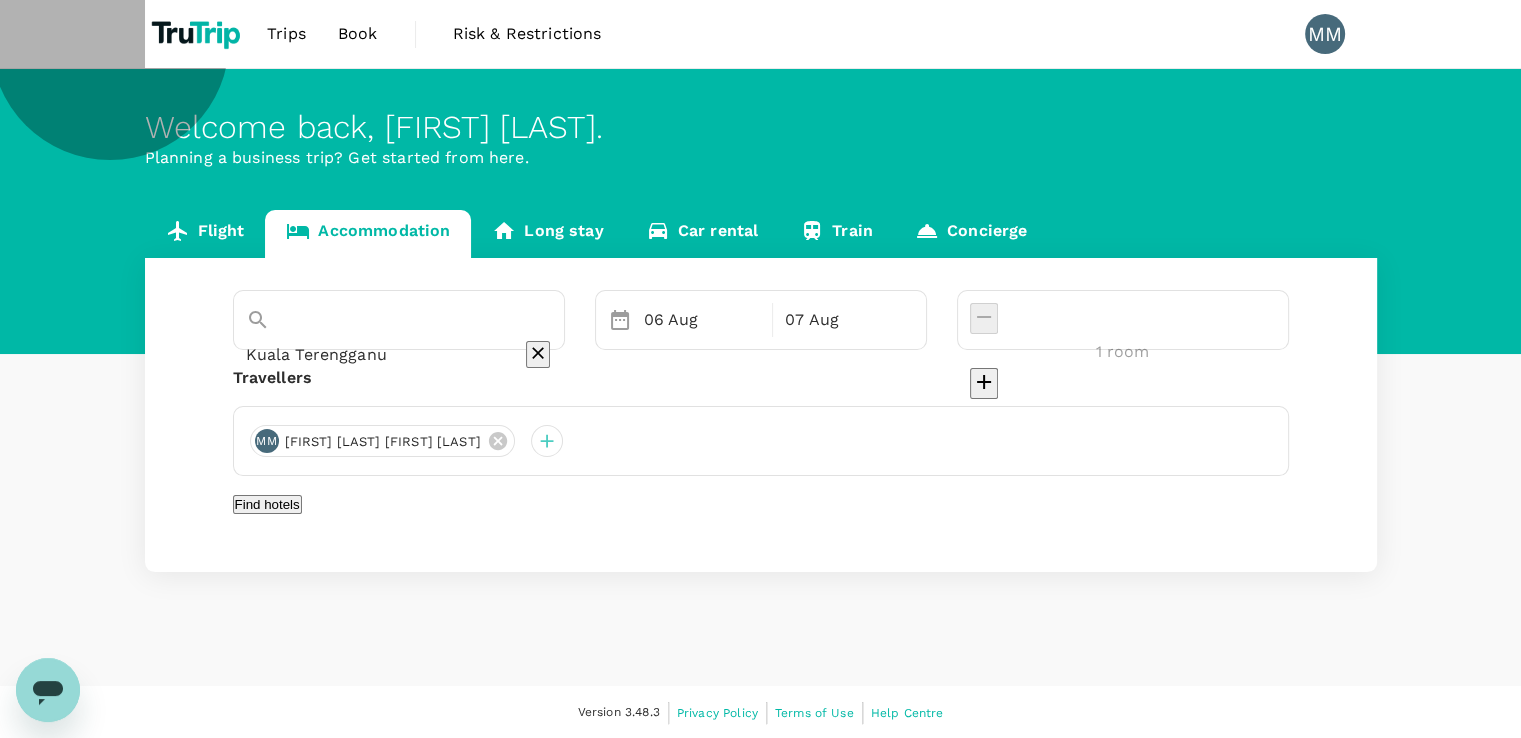 click on "Find hotels" at bounding box center (267, 504) 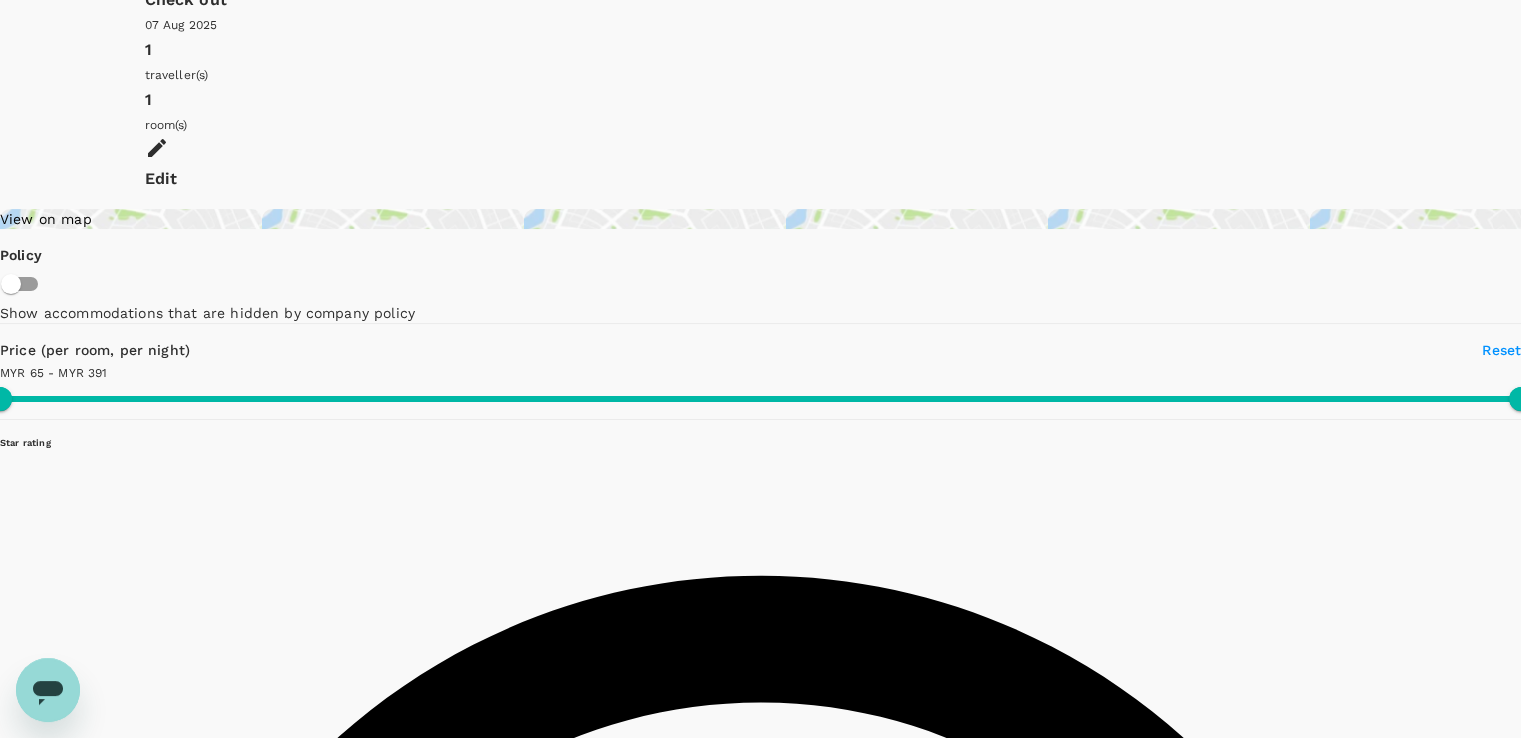 scroll, scrollTop: 188, scrollLeft: 0, axis: vertical 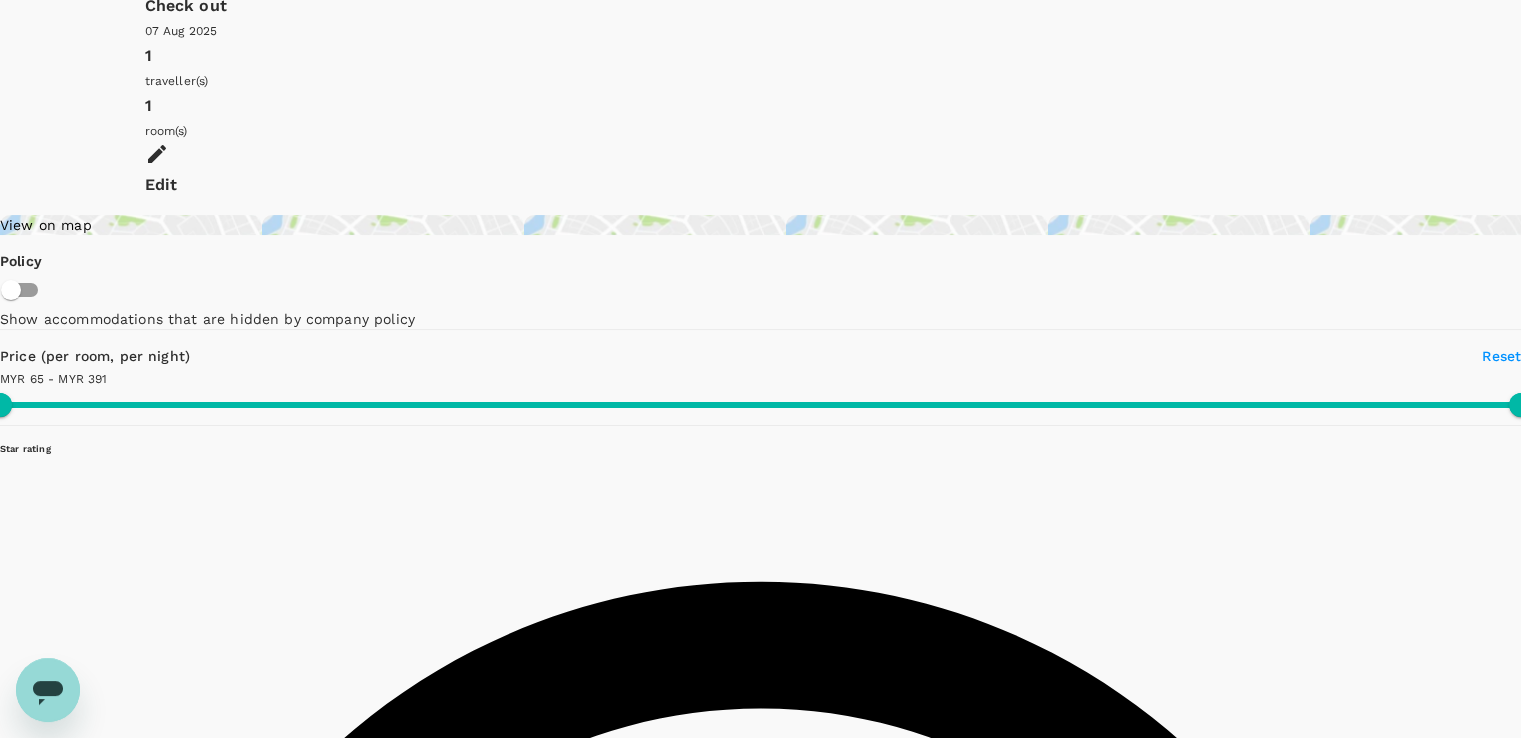type on "391.23" 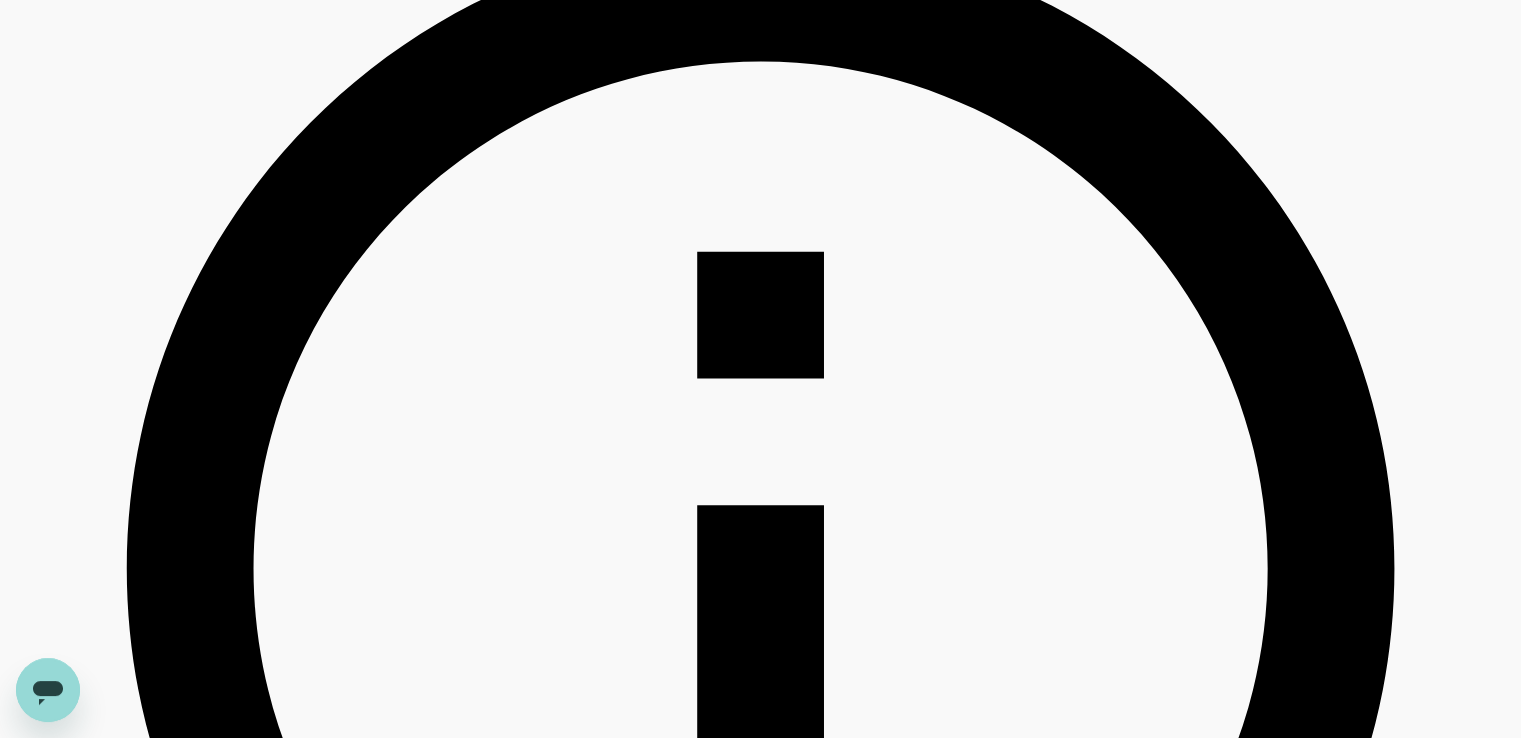 scroll, scrollTop: 836, scrollLeft: 0, axis: vertical 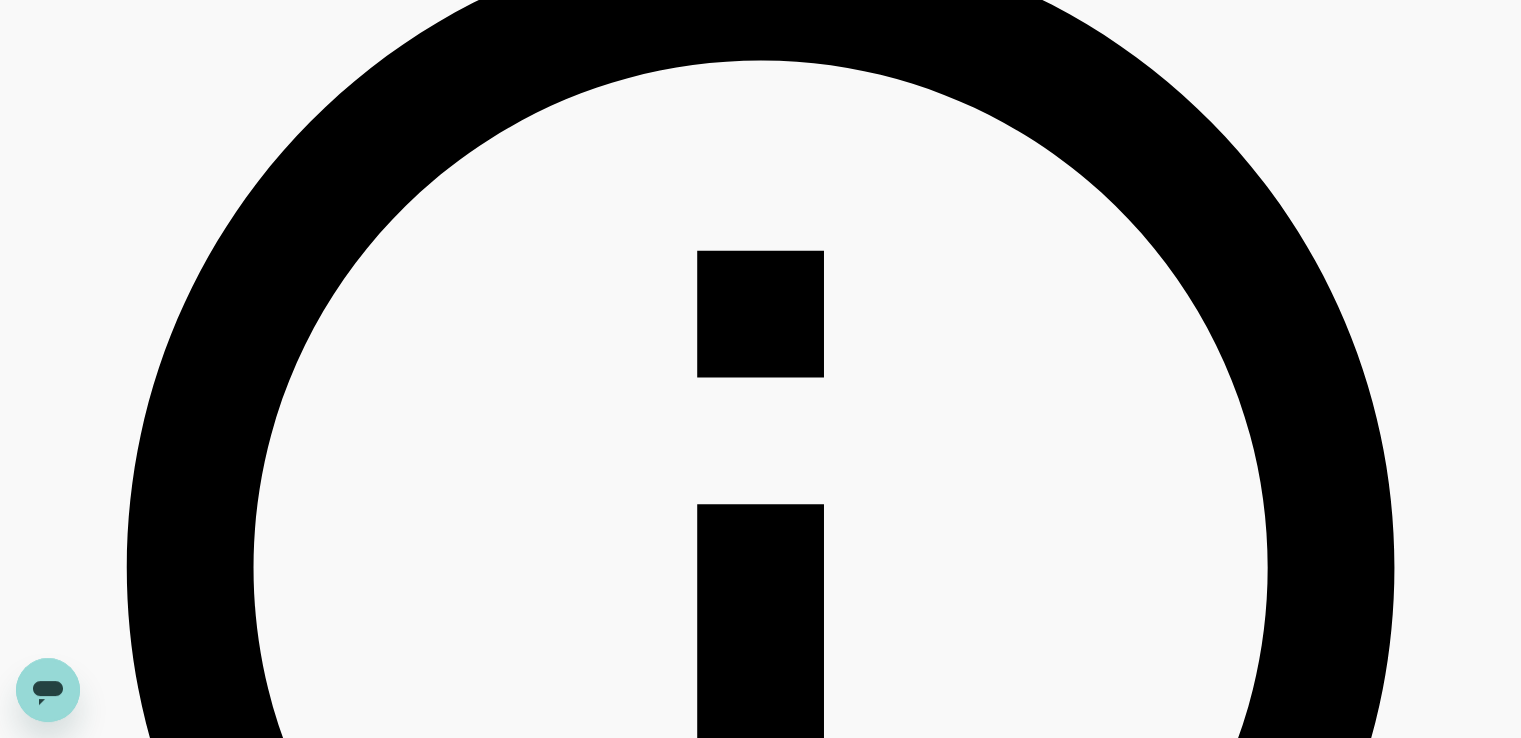 click on "[BRAND] Hotel [CITY]" at bounding box center (570, 14928) 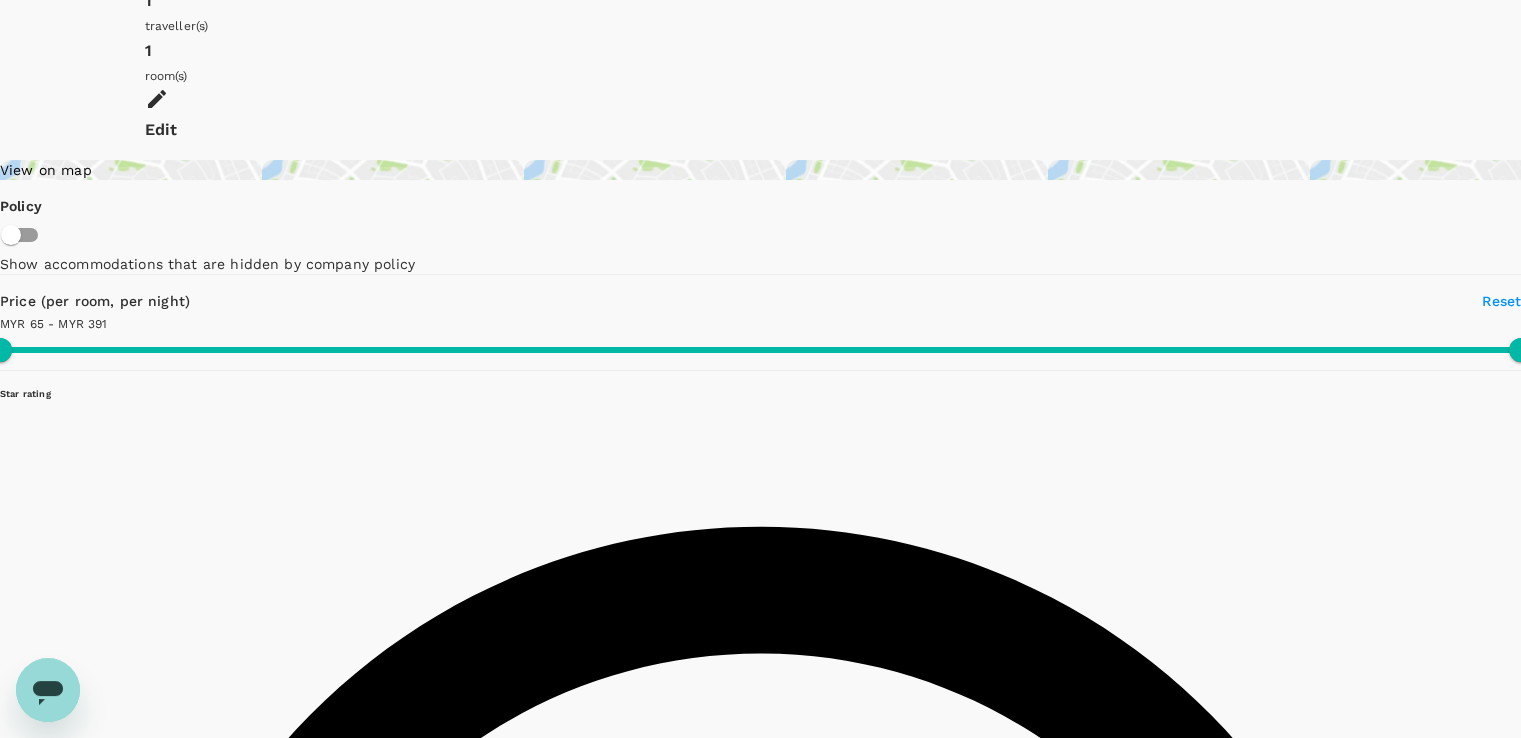 scroll, scrollTop: 236, scrollLeft: 0, axis: vertical 